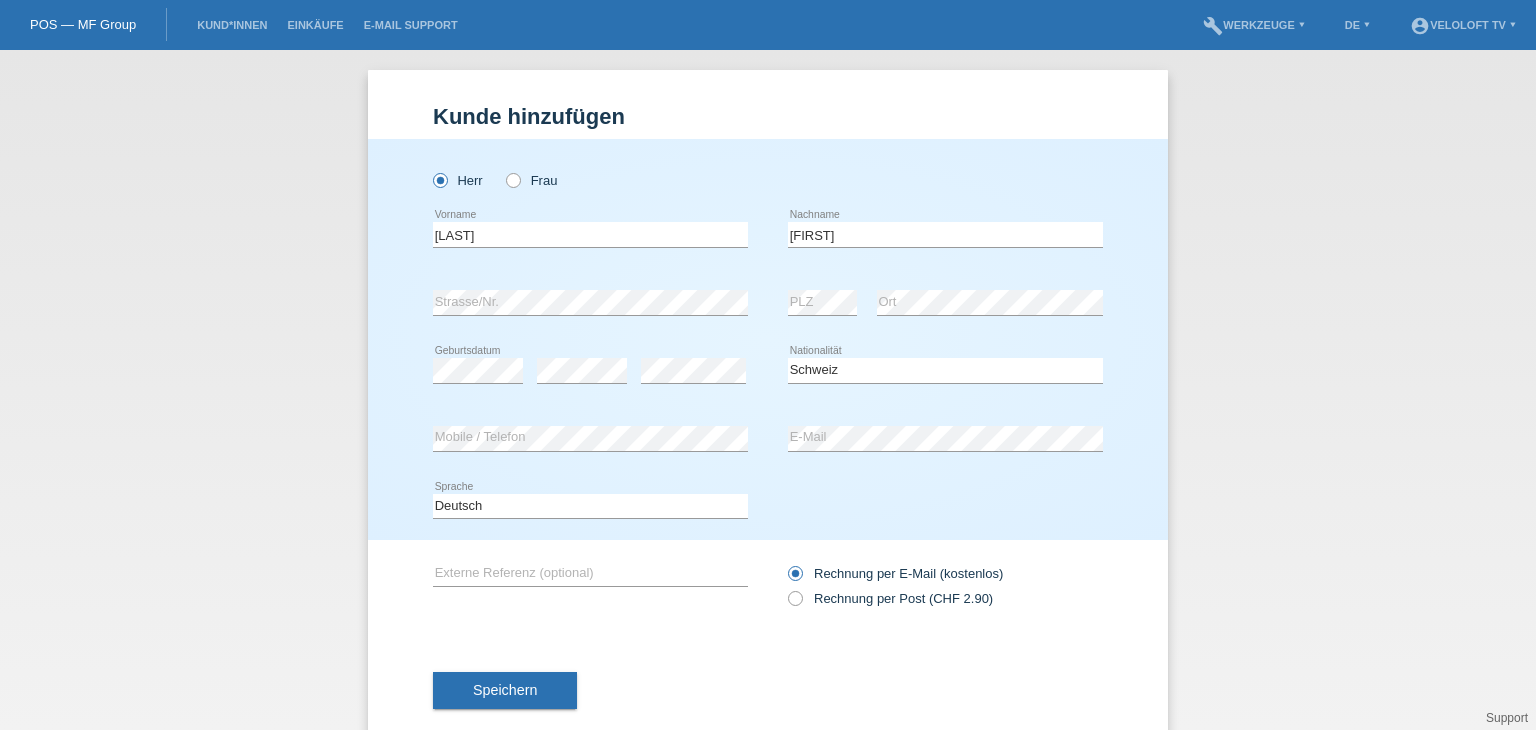scroll, scrollTop: 0, scrollLeft: 0, axis: both 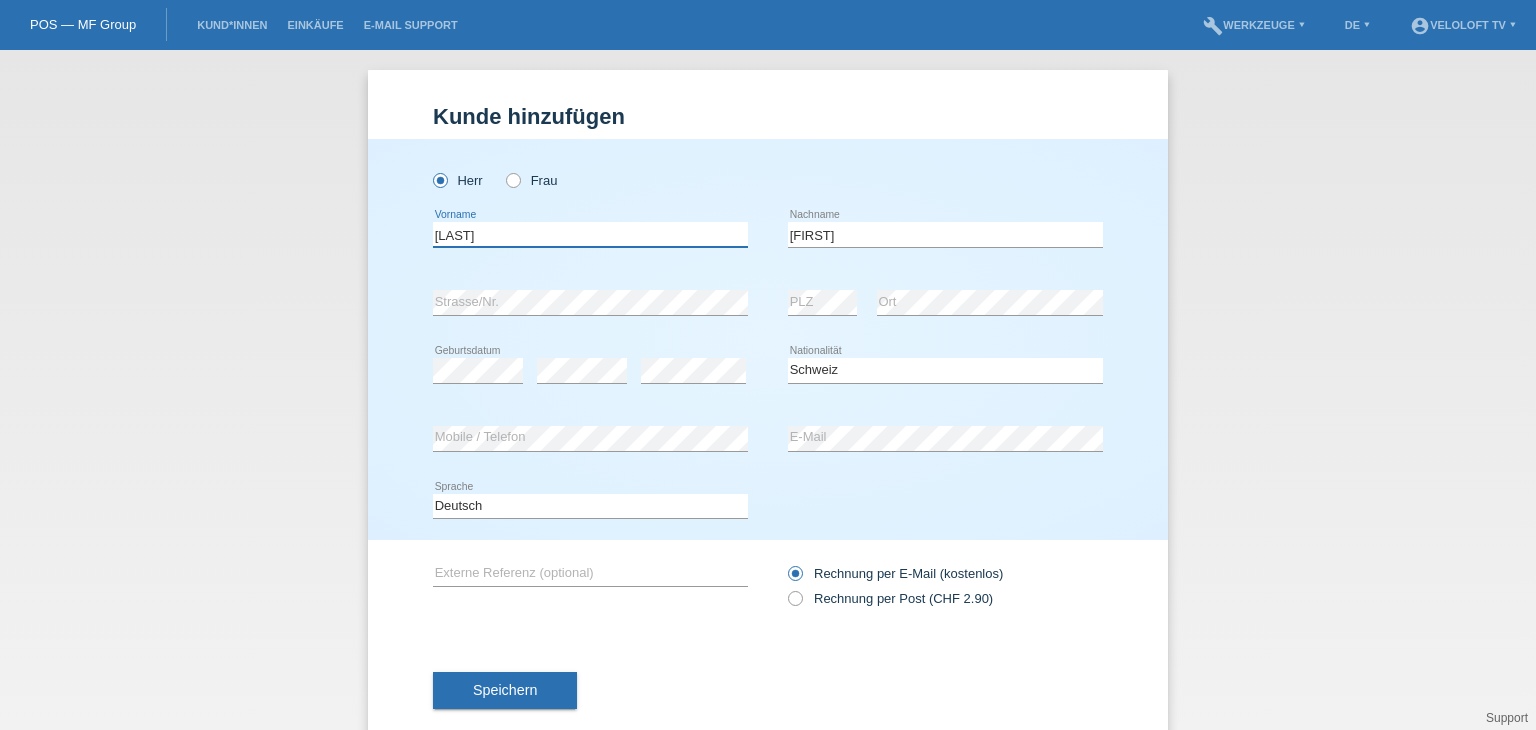 drag, startPoint x: 485, startPoint y: 233, endPoint x: 383, endPoint y: 227, distance: 102.176315 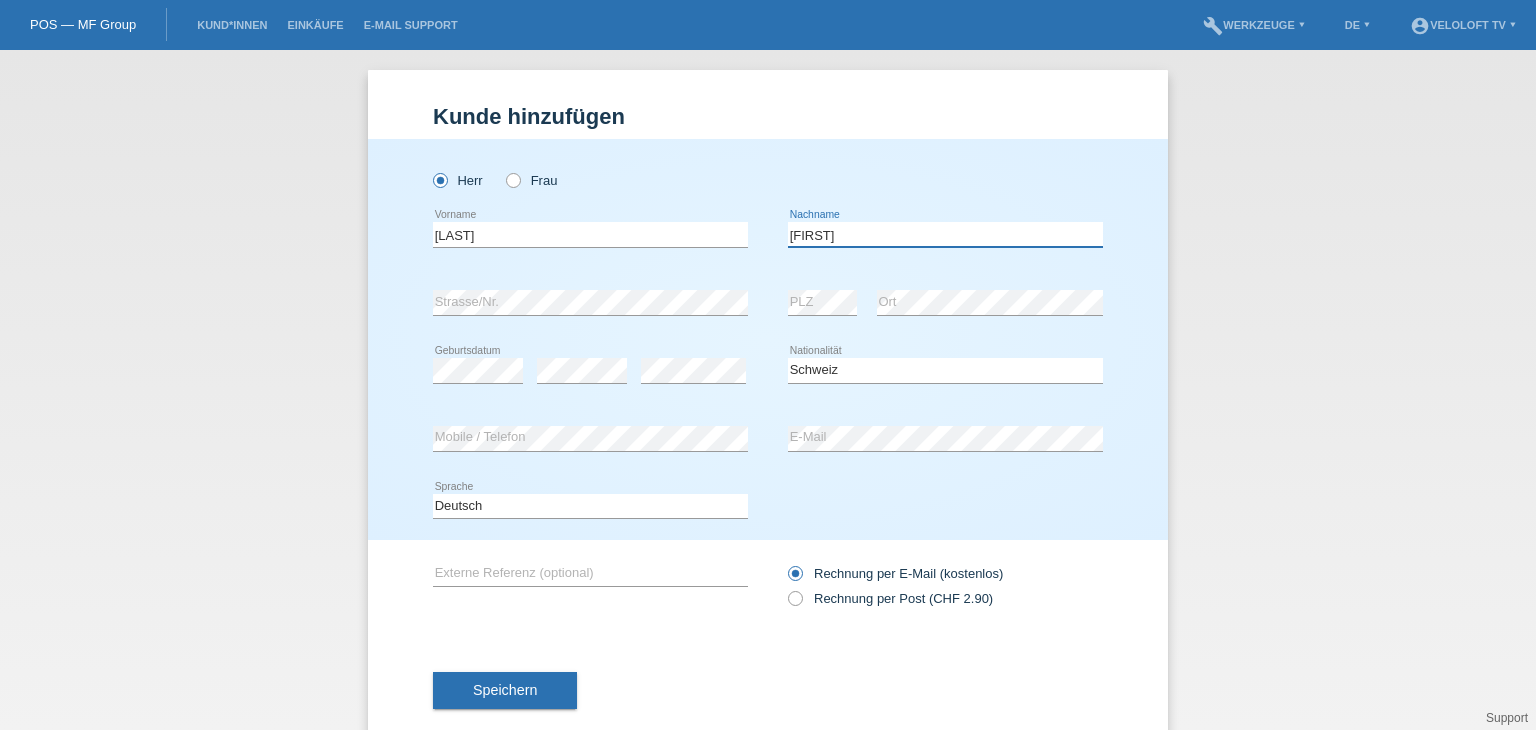 drag, startPoint x: 931, startPoint y: 235, endPoint x: 689, endPoint y: 223, distance: 242.29733 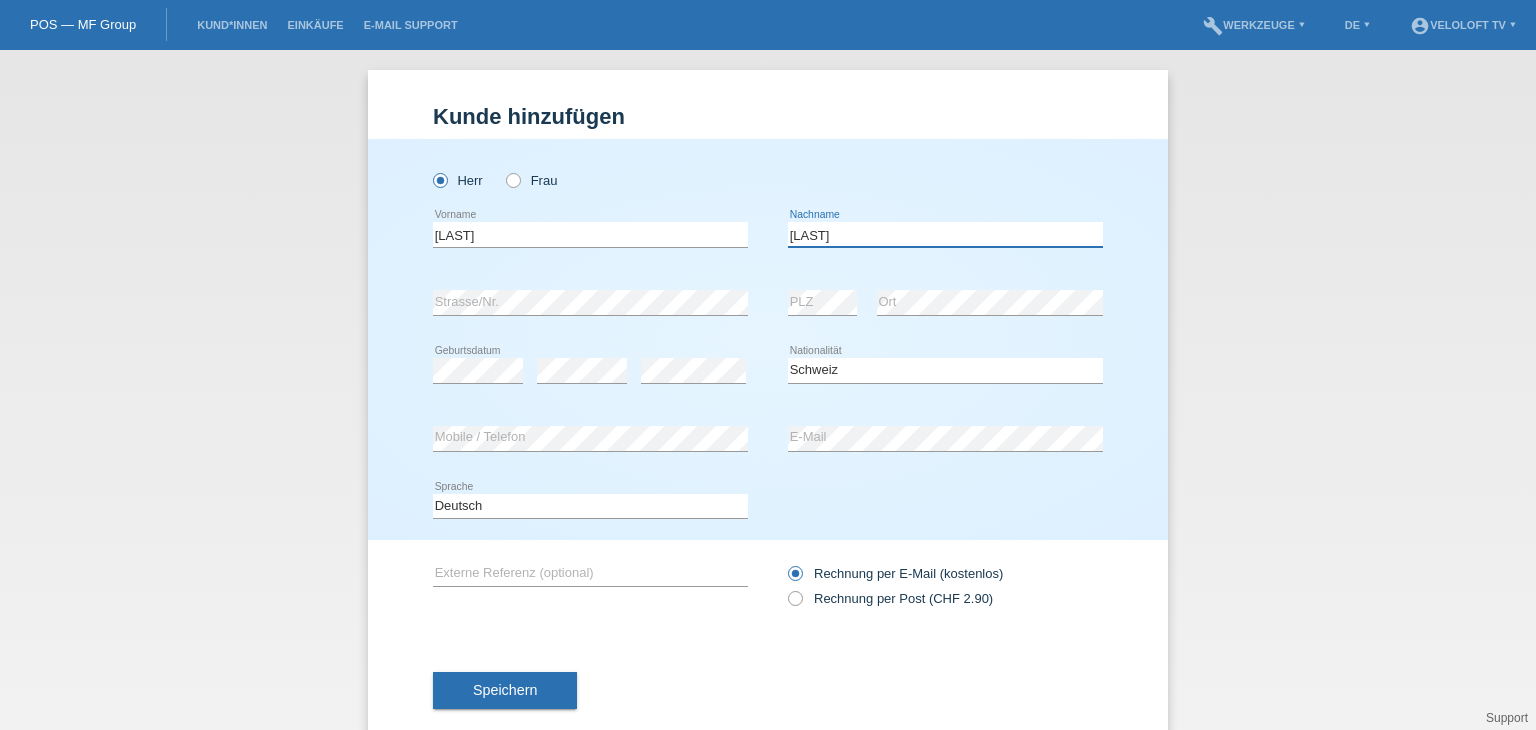 type on "[LAST]" 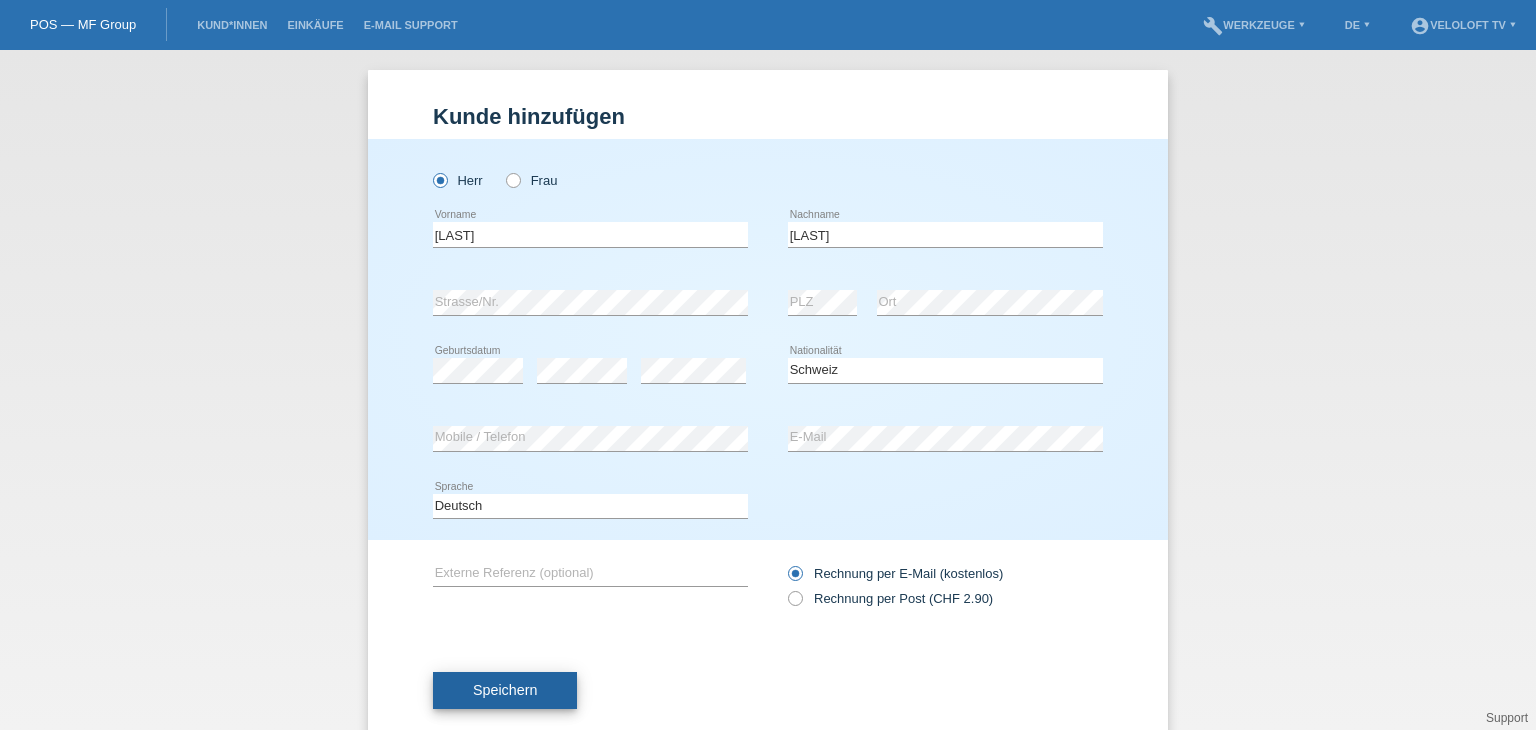 click on "Speichern" at bounding box center [505, 691] 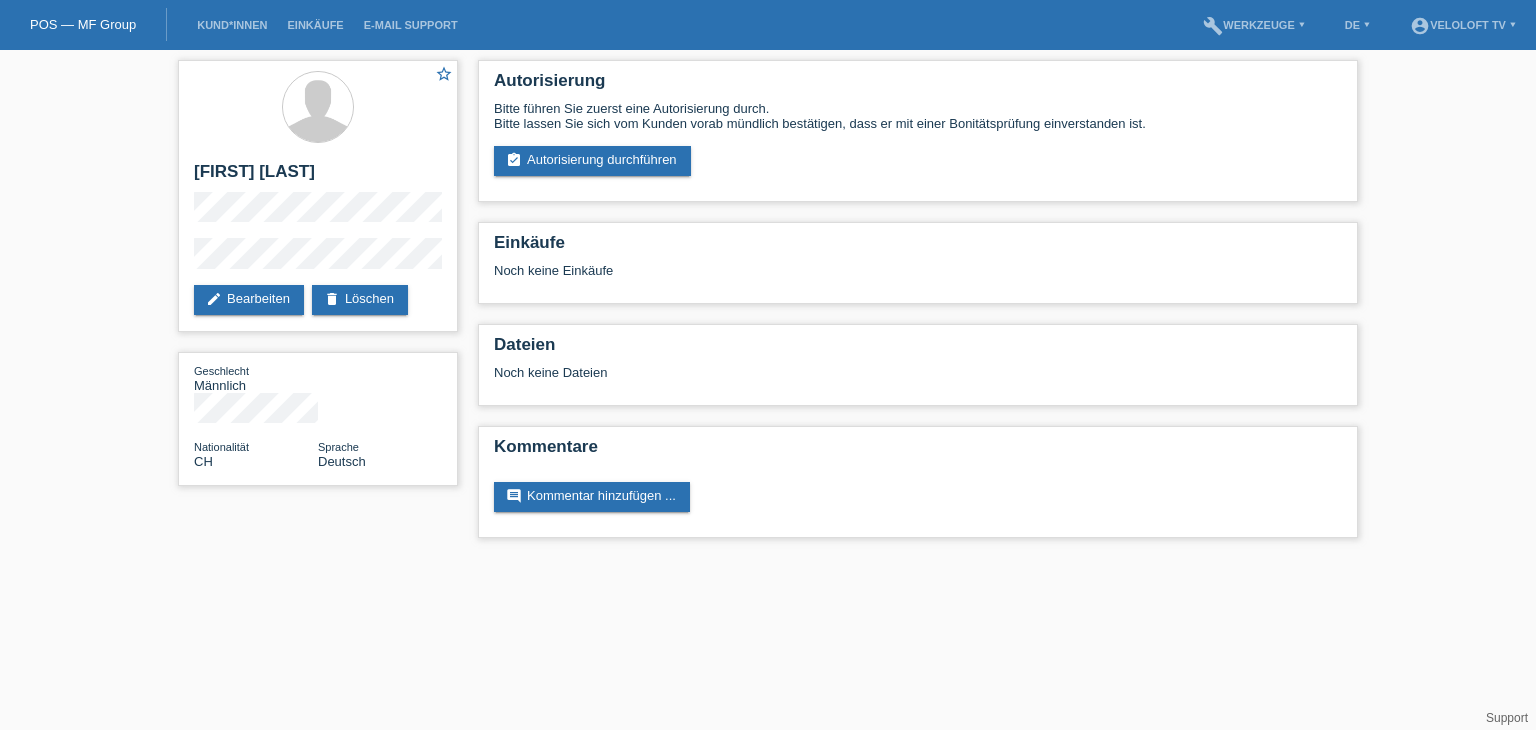 scroll, scrollTop: 0, scrollLeft: 0, axis: both 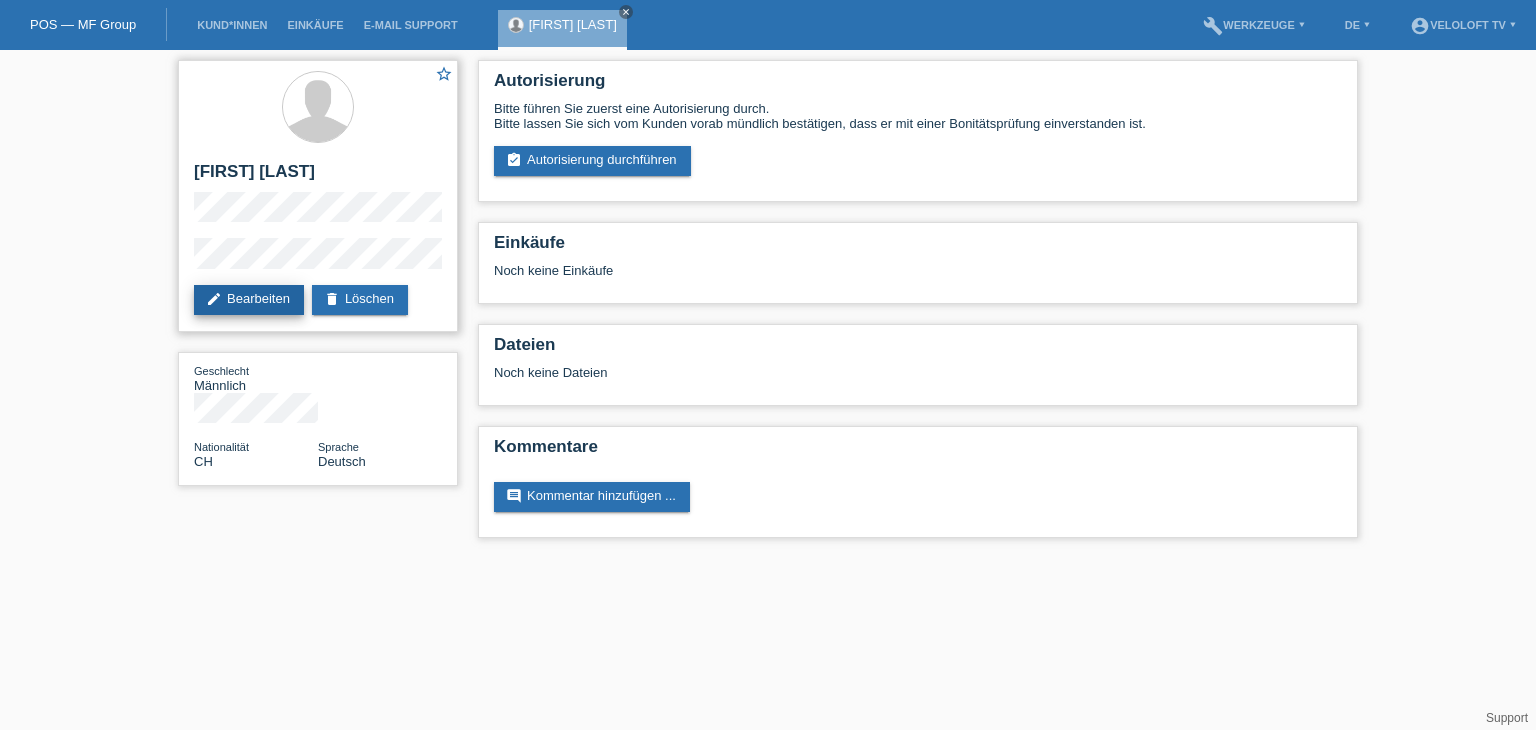 click on "edit  Bearbeiten" at bounding box center [249, 300] 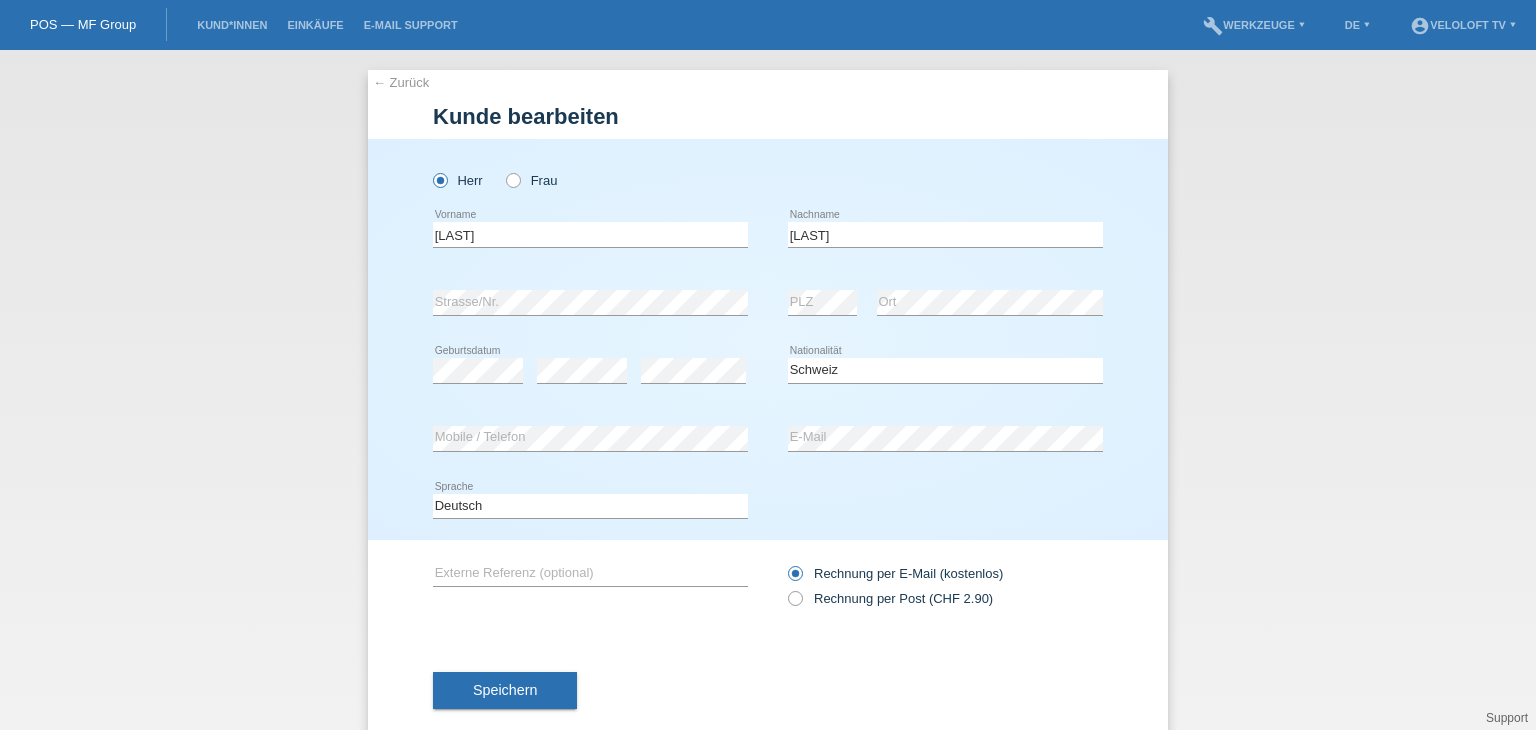 scroll, scrollTop: 0, scrollLeft: 0, axis: both 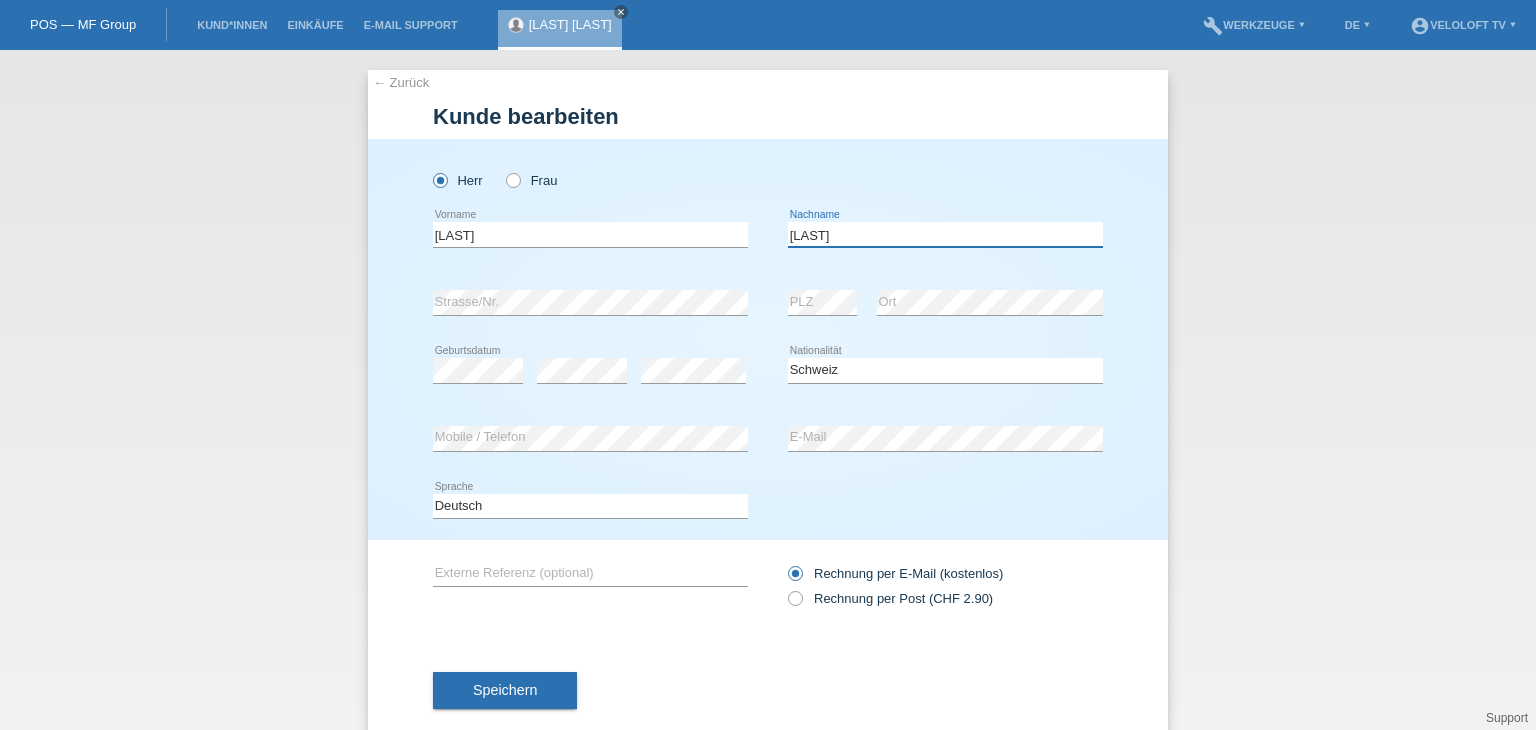 drag, startPoint x: 846, startPoint y: 241, endPoint x: 738, endPoint y: 224, distance: 109.32977 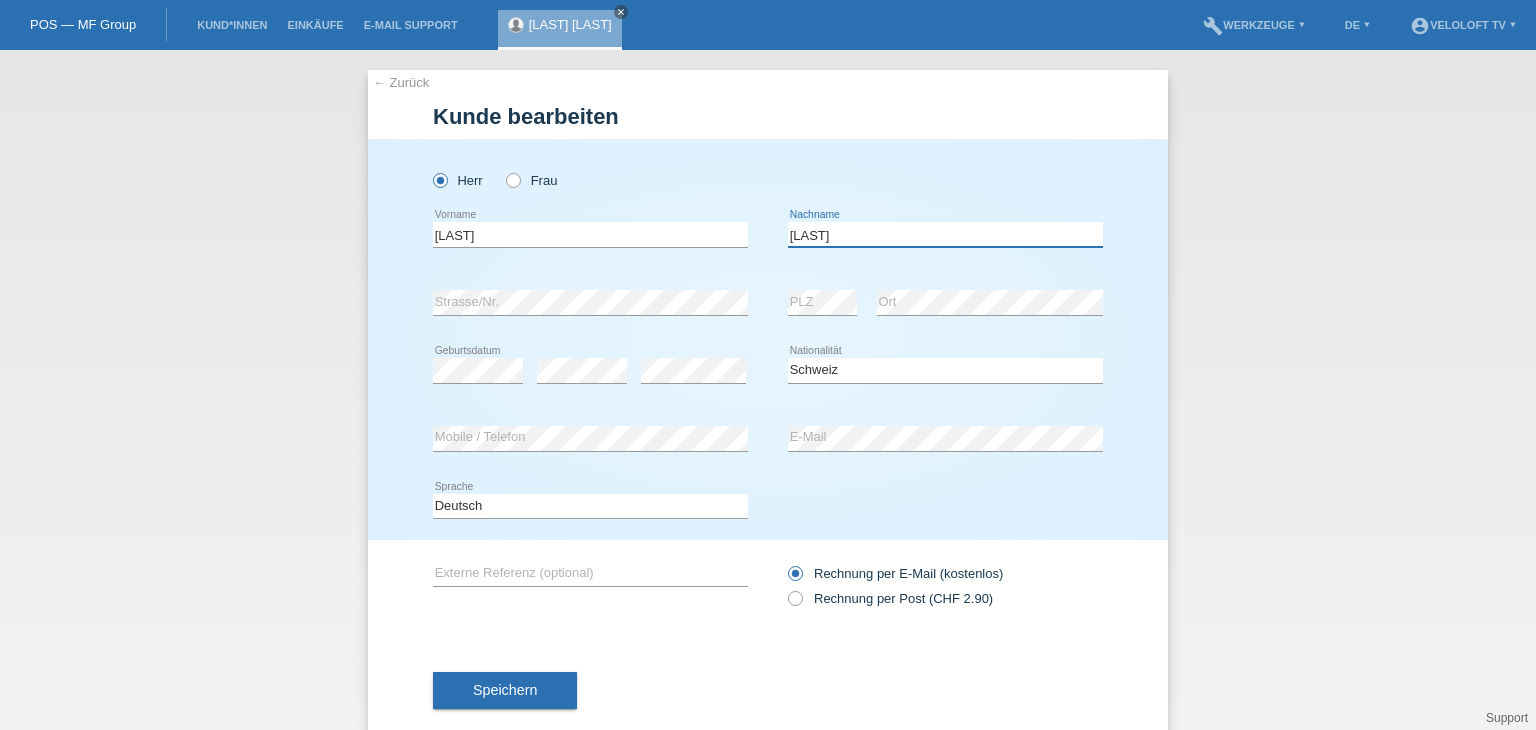 click on "[LAST]" at bounding box center (945, 234) 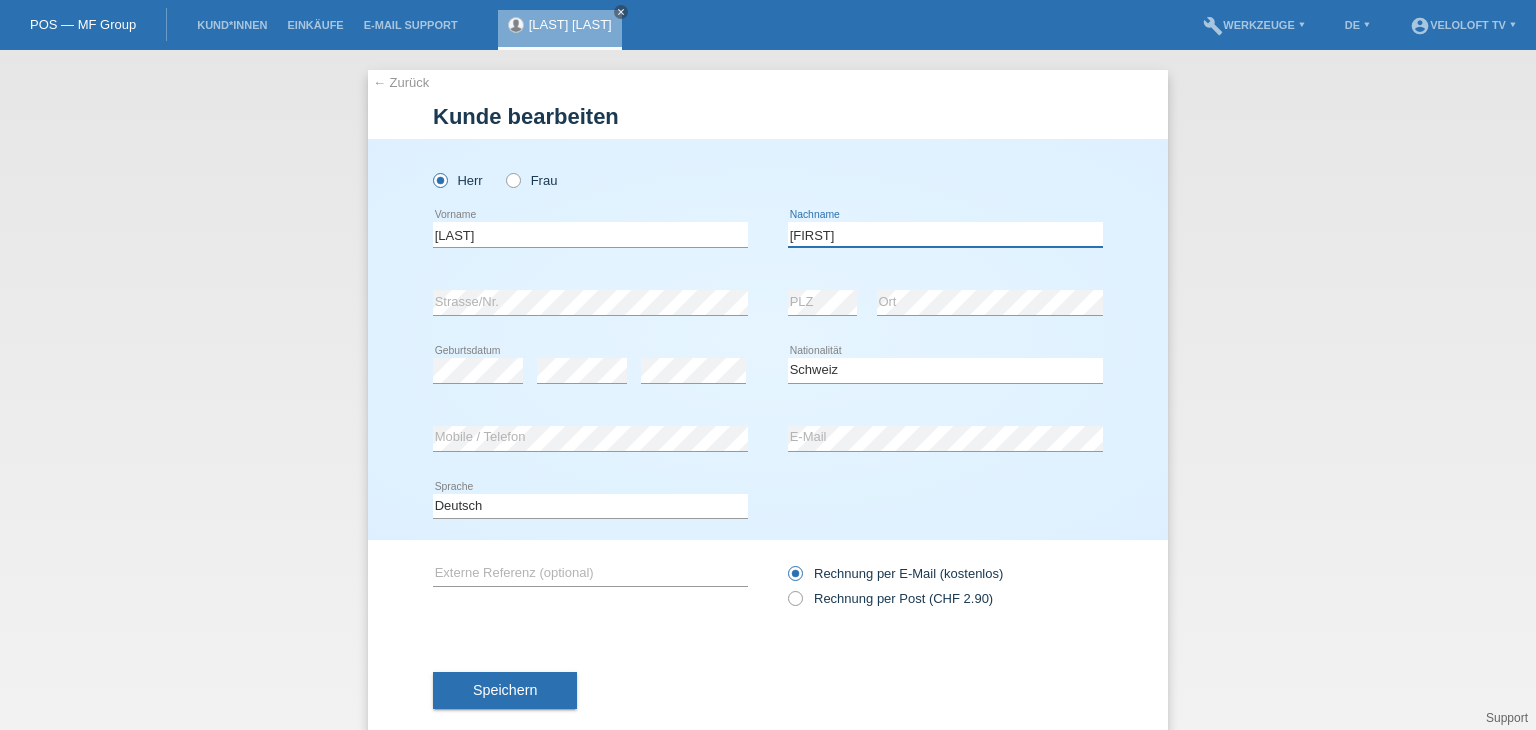type on "[FIRST]" 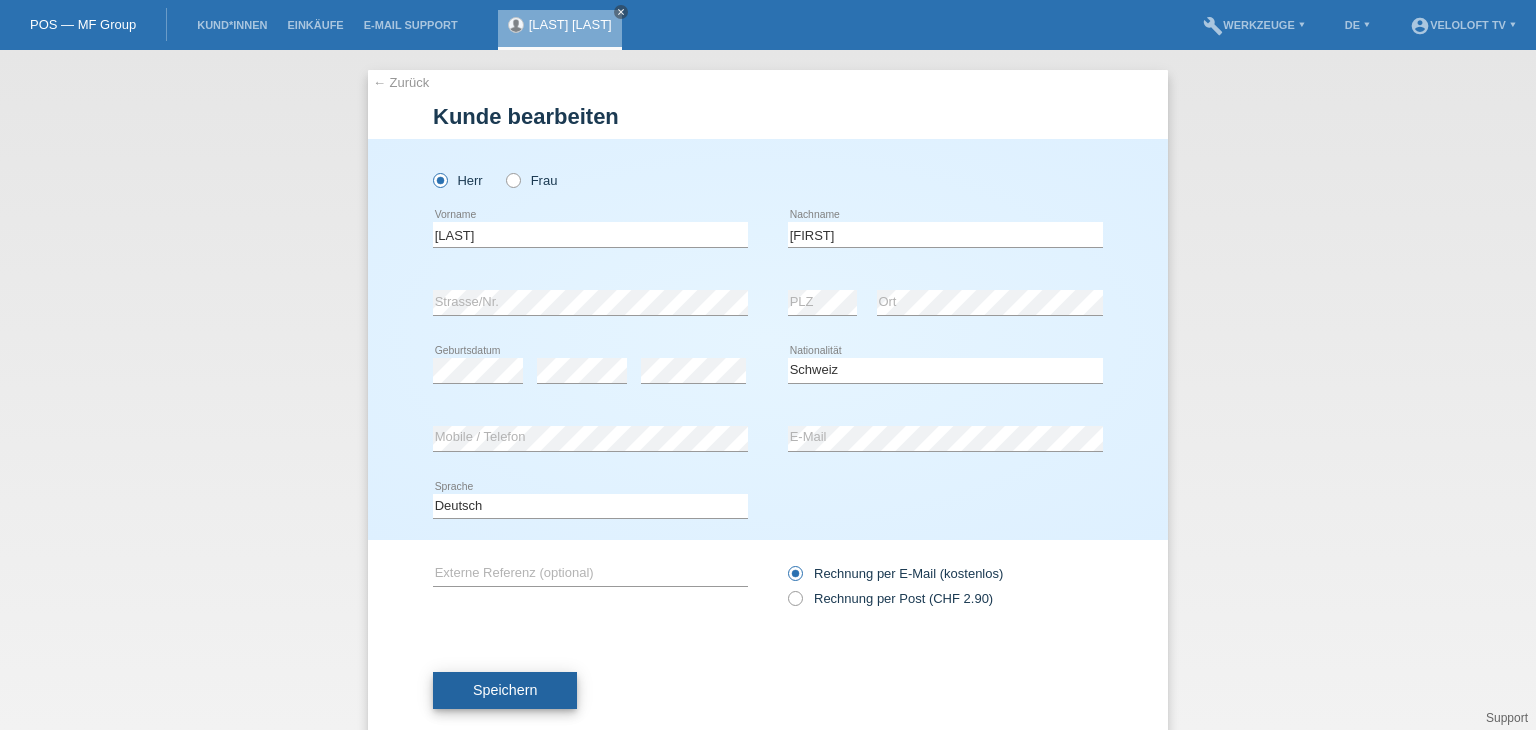 click on "Speichern" at bounding box center (505, 690) 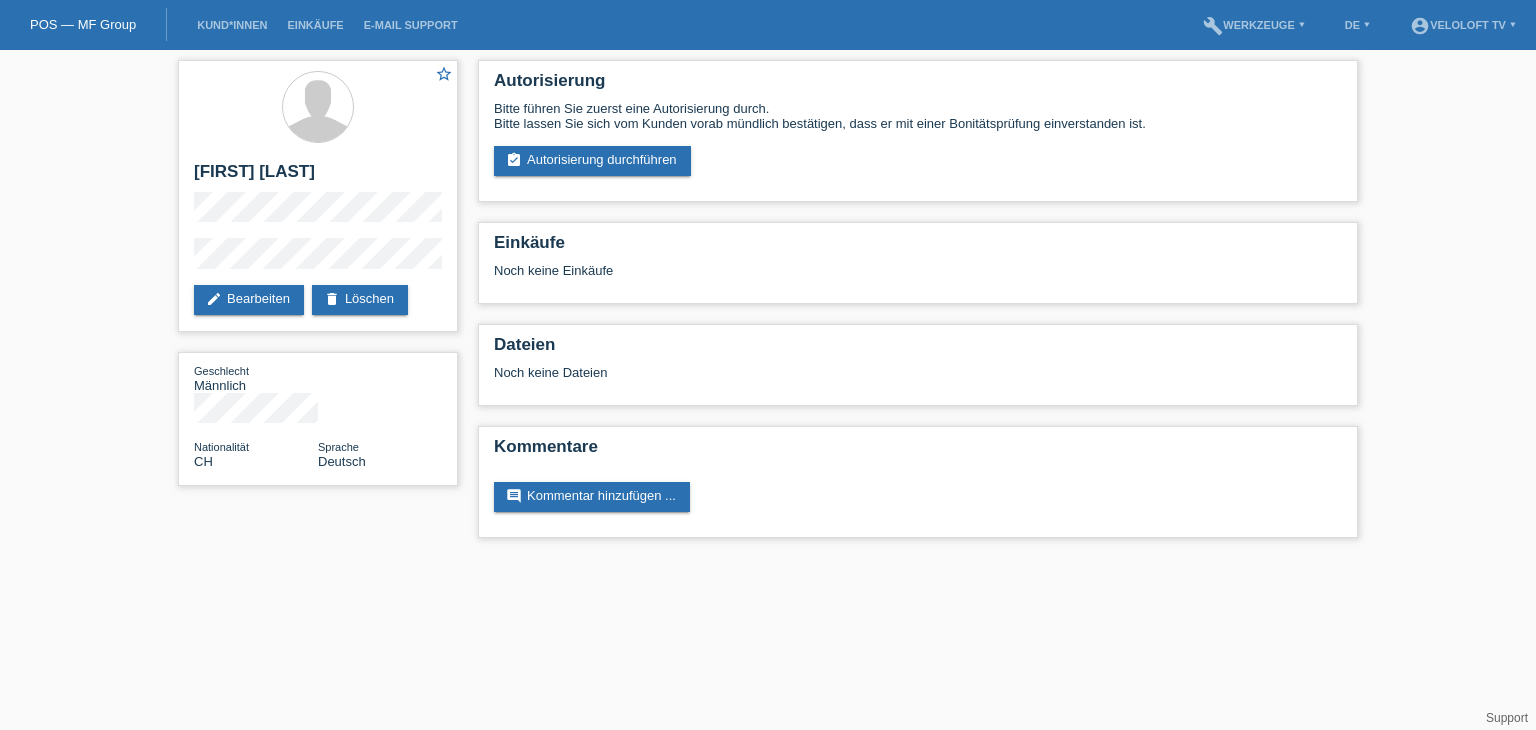scroll, scrollTop: 0, scrollLeft: 0, axis: both 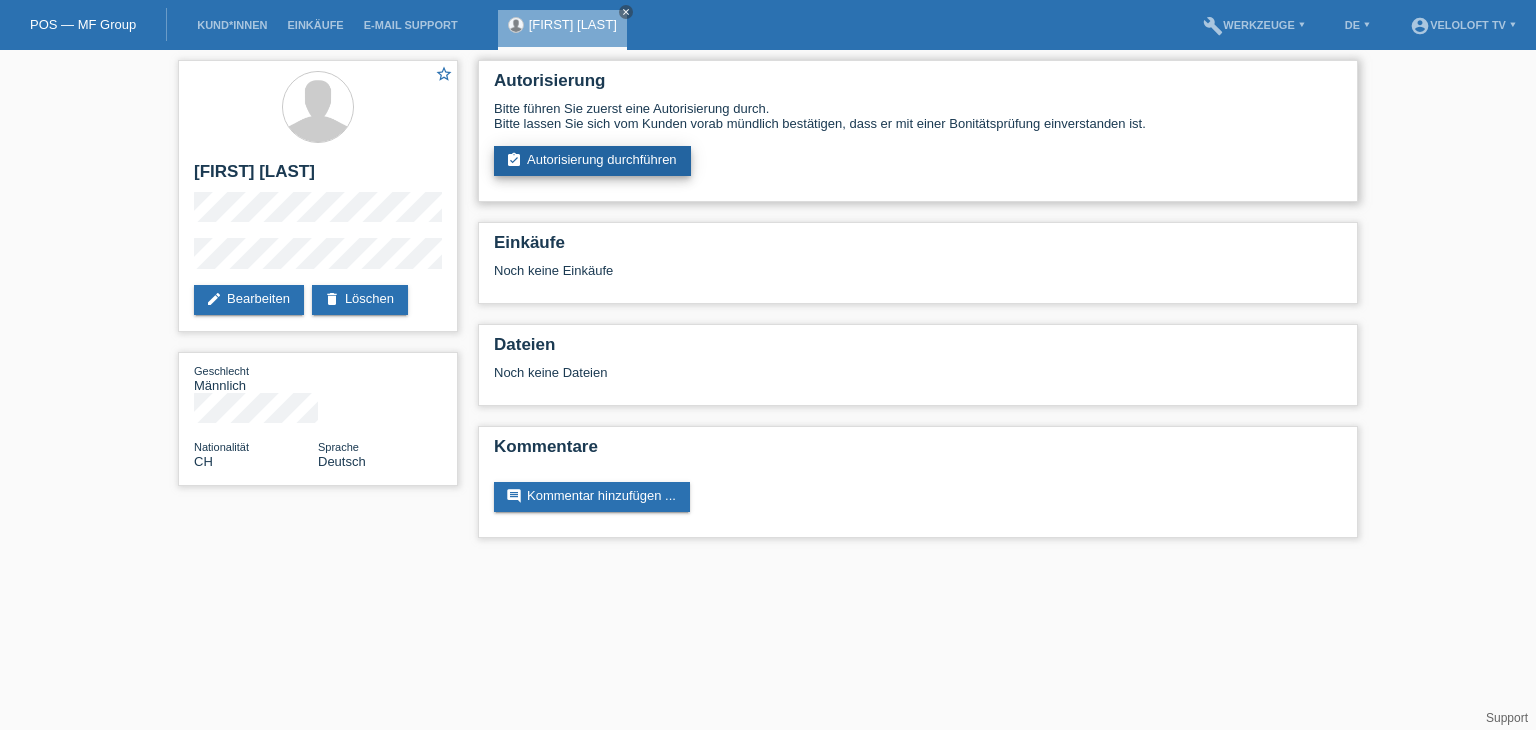 click on "assignment_turned_in  Autorisierung durchführen" at bounding box center (592, 161) 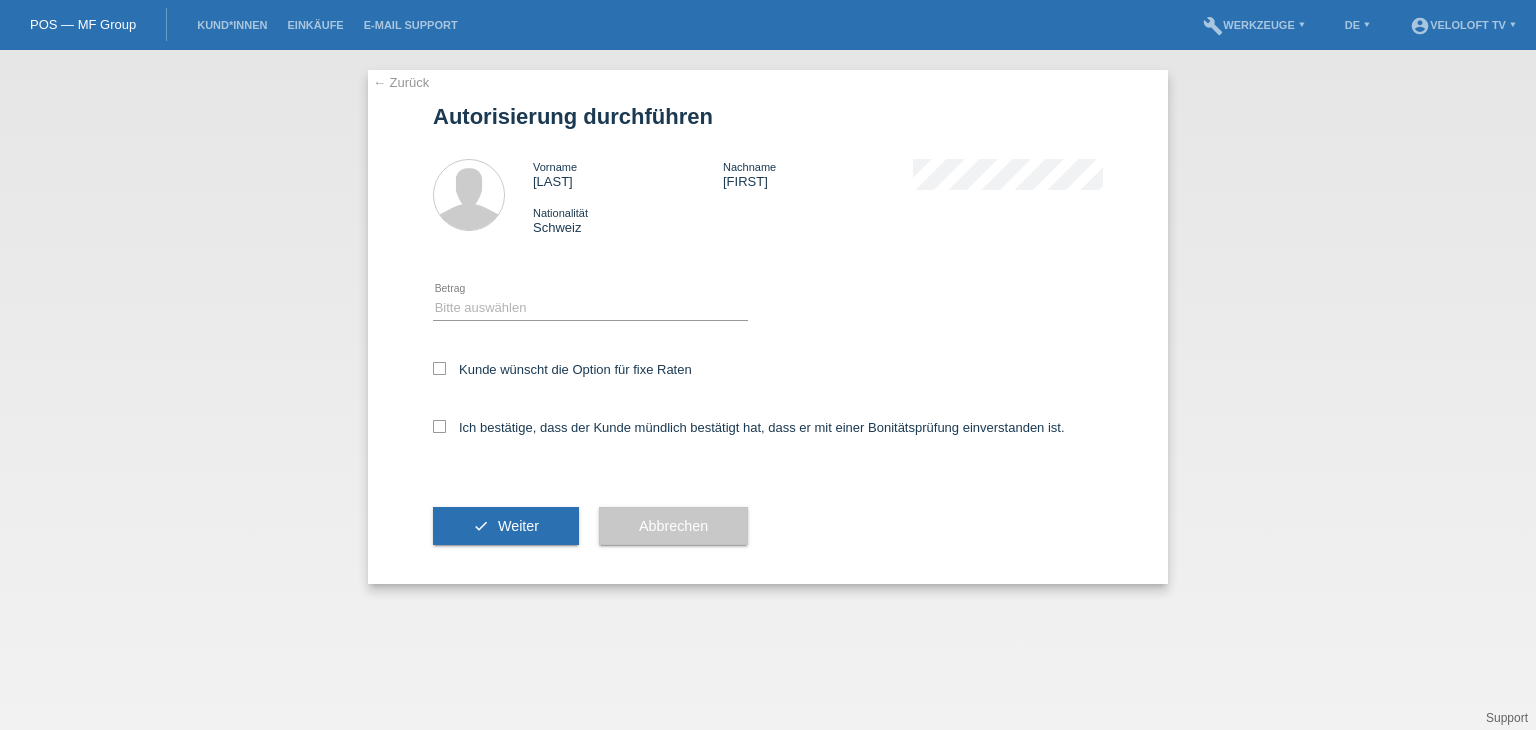 scroll, scrollTop: 0, scrollLeft: 0, axis: both 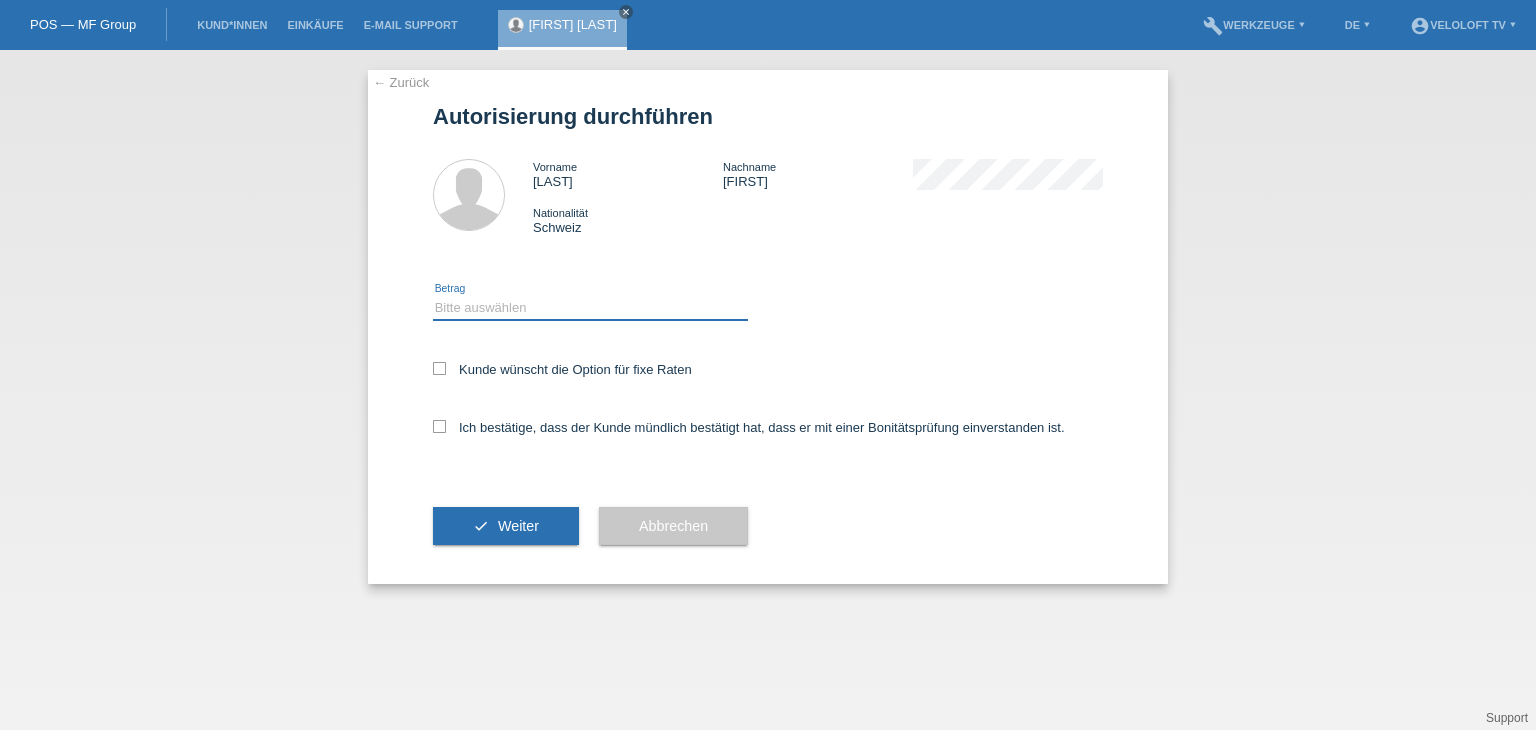click on "Bitte auswählen
CHF 1.00 - CHF 499.00
CHF 500.00 - CHF 1'999.00
CHF 2'000.00 - CHF 15'000.00" at bounding box center [590, 308] 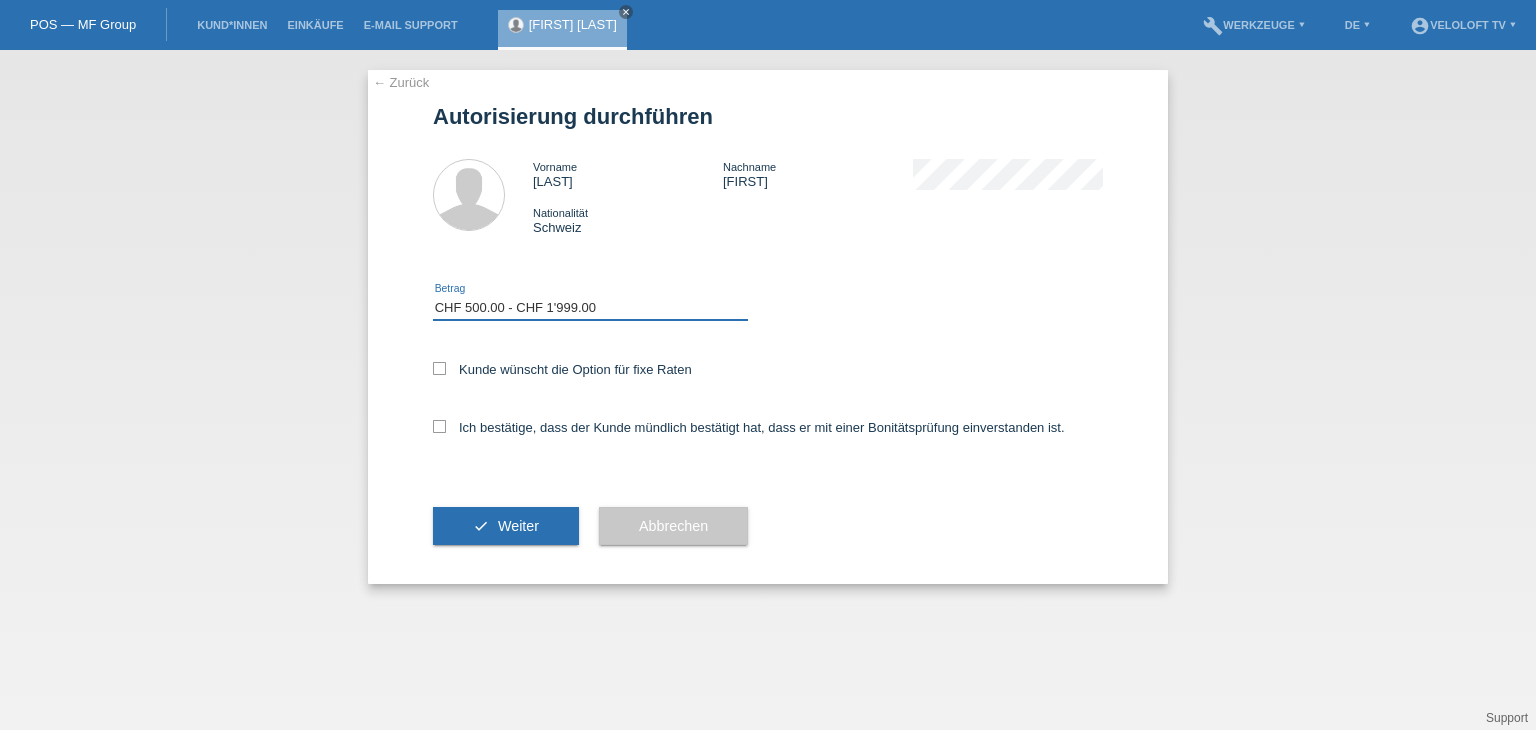 click on "Bitte auswählen
CHF 1.00 - CHF 499.00
CHF 500.00 - CHF 1'999.00
CHF 2'000.00 - CHF 15'000.00" at bounding box center [590, 308] 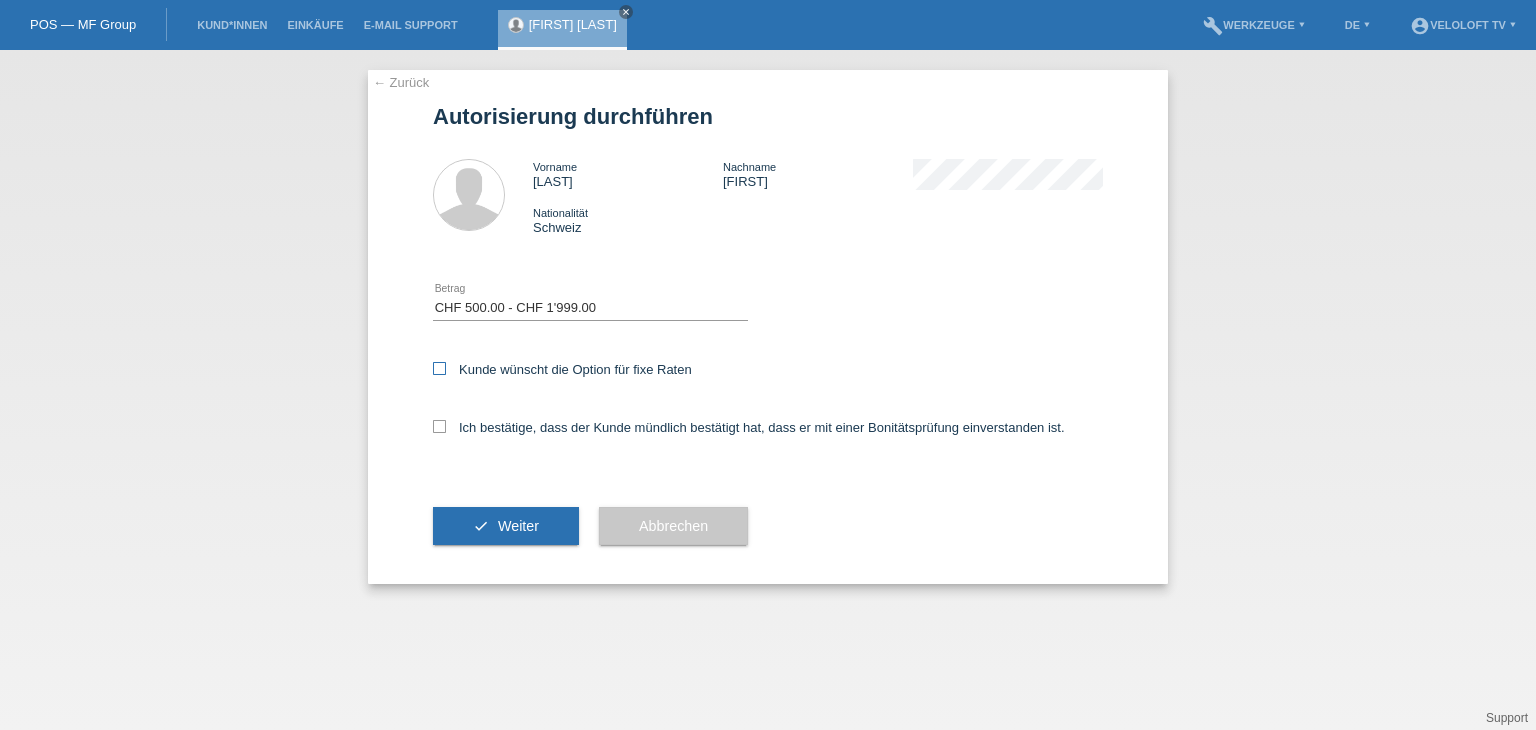 click on "Kunde wünscht die Option für fixe Raten" at bounding box center (562, 369) 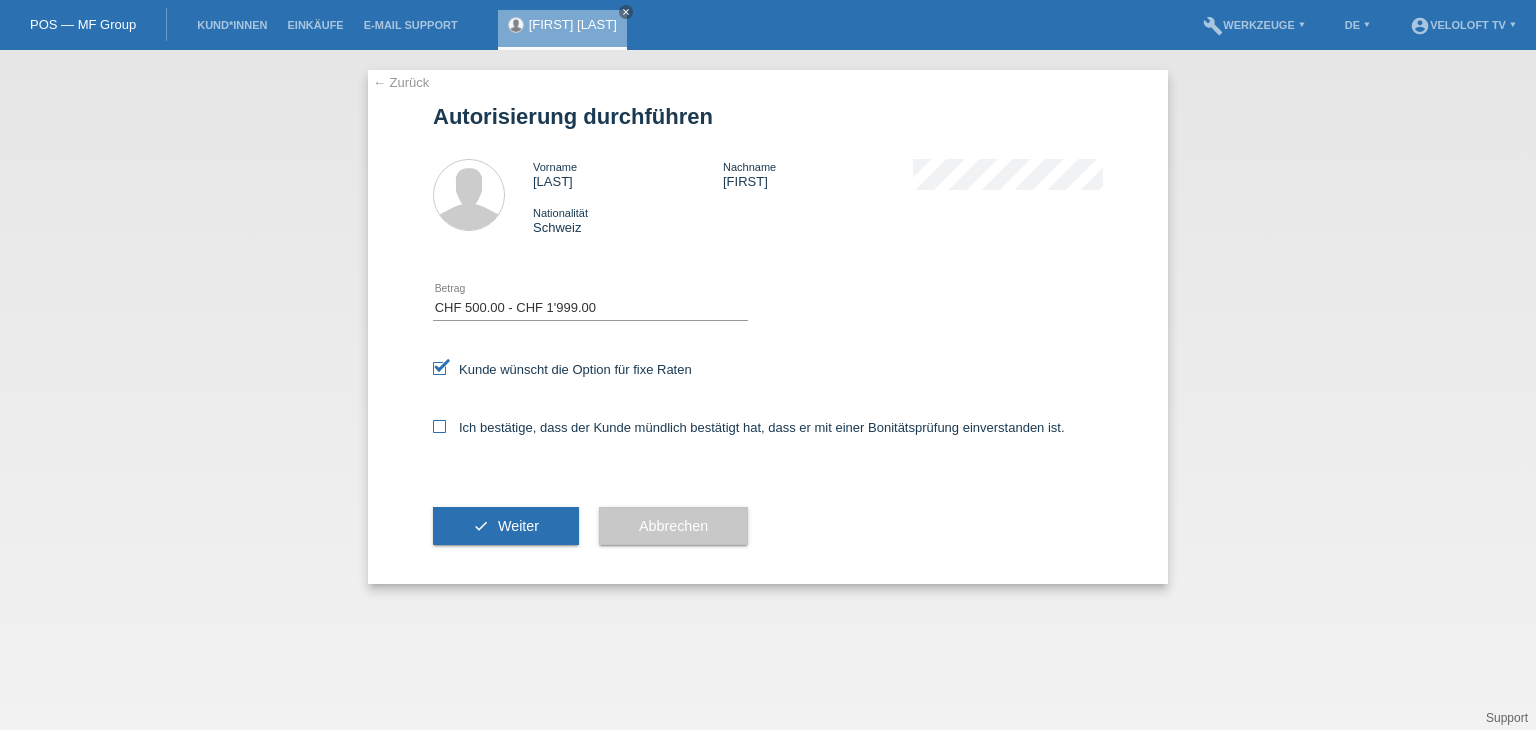 click on "Ich bestätige, dass der Kunde mündlich bestätigt hat, dass er mit einer Bonitätsprüfung einverstanden ist." at bounding box center (562, 369) 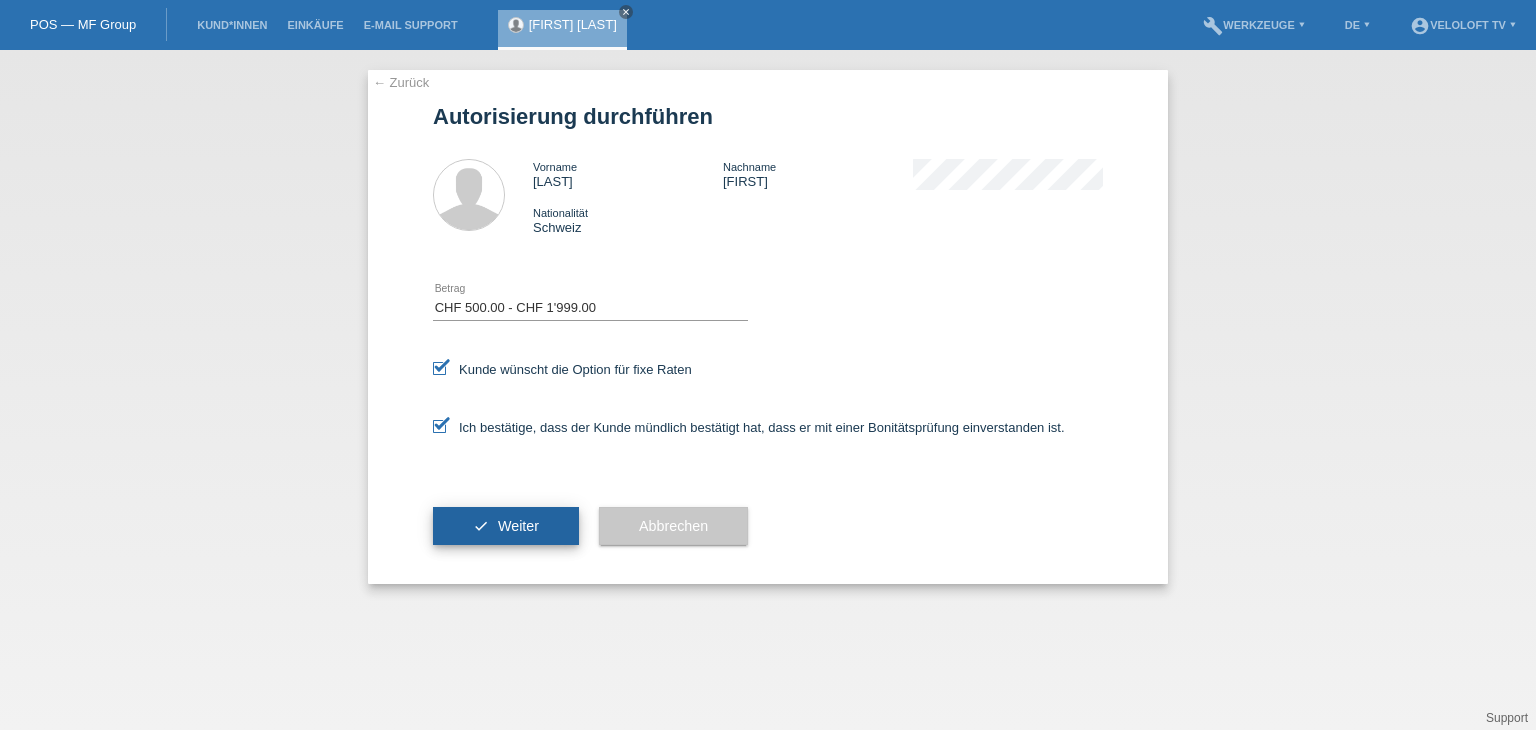 click on "Weiter" at bounding box center (518, 526) 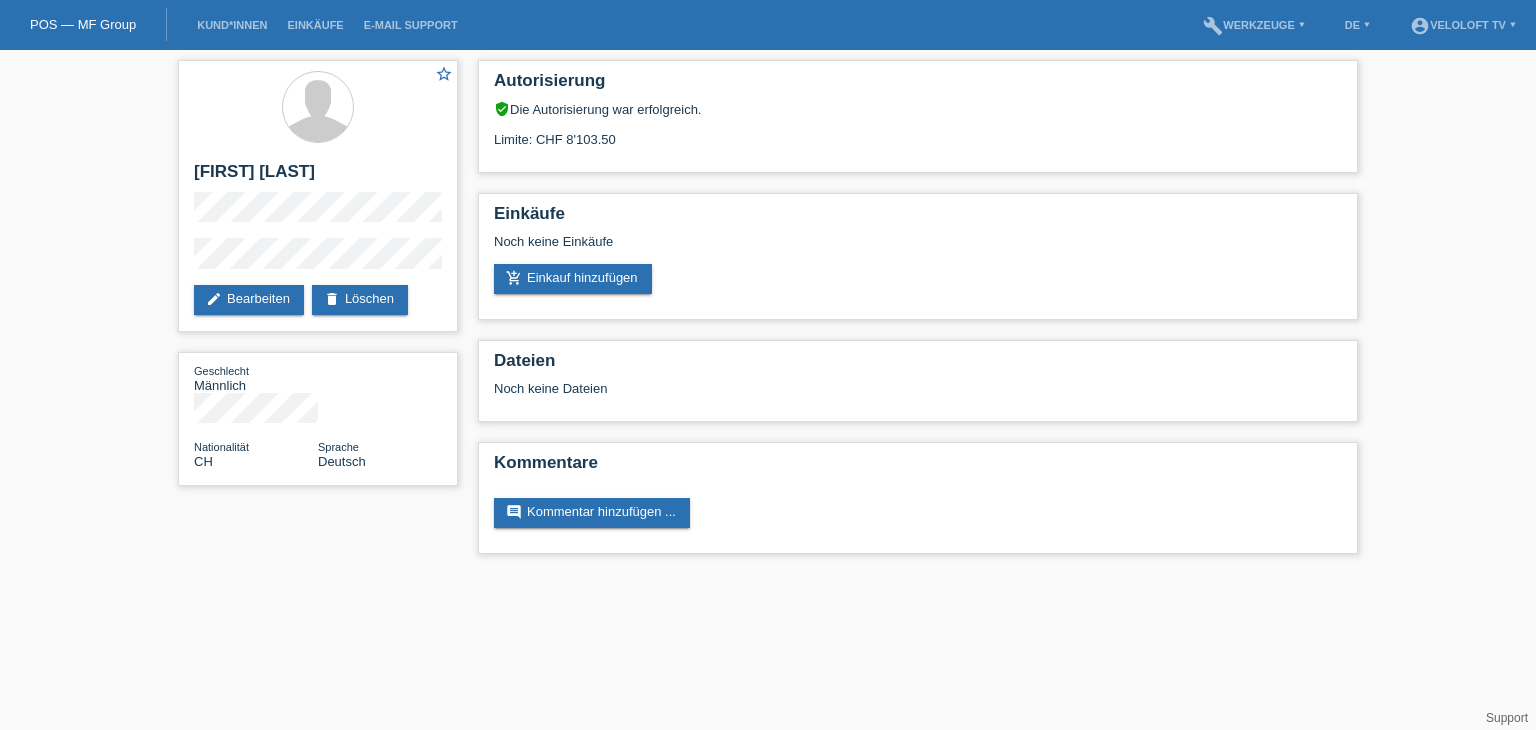 scroll, scrollTop: 0, scrollLeft: 0, axis: both 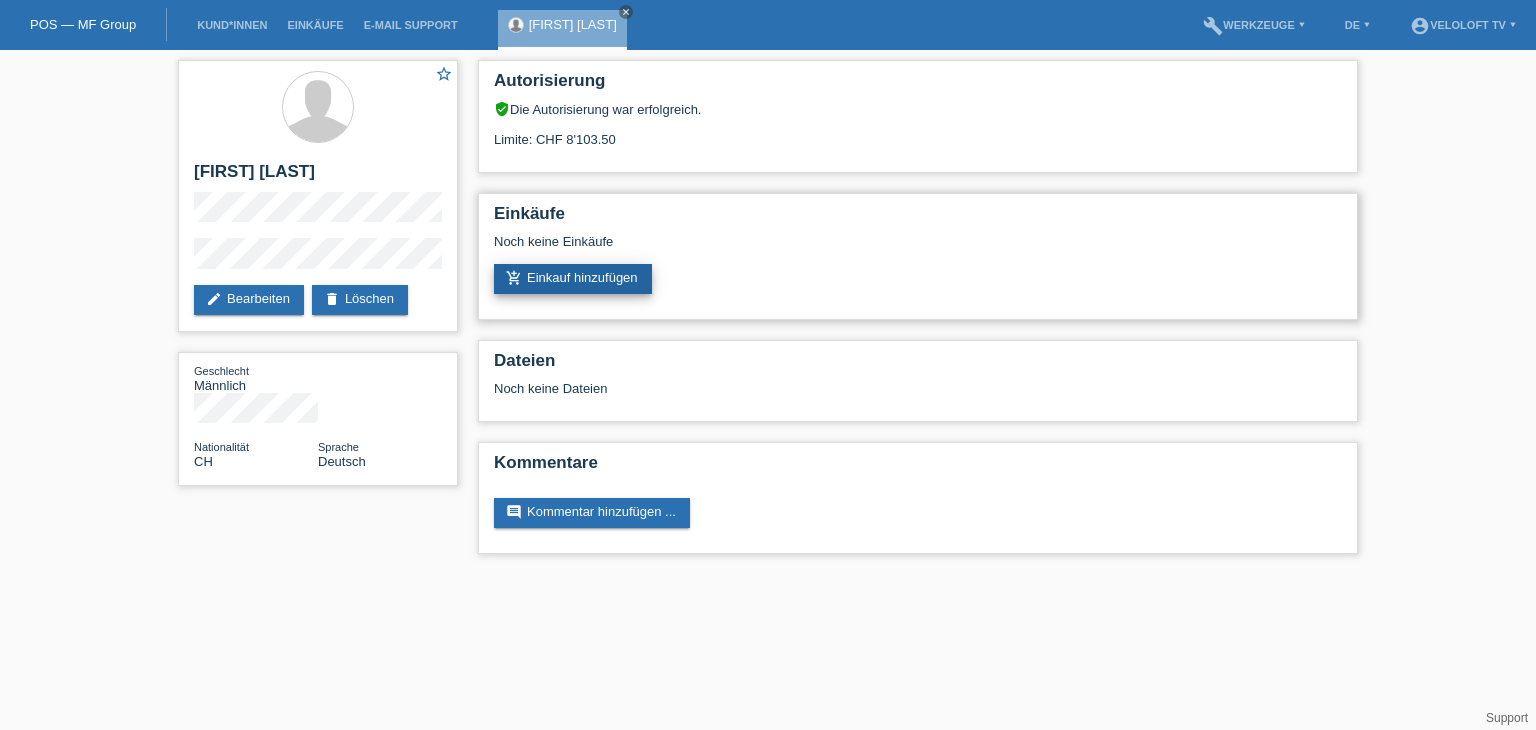 click on "add_shopping_cart  Einkauf hinzufügen" at bounding box center [573, 279] 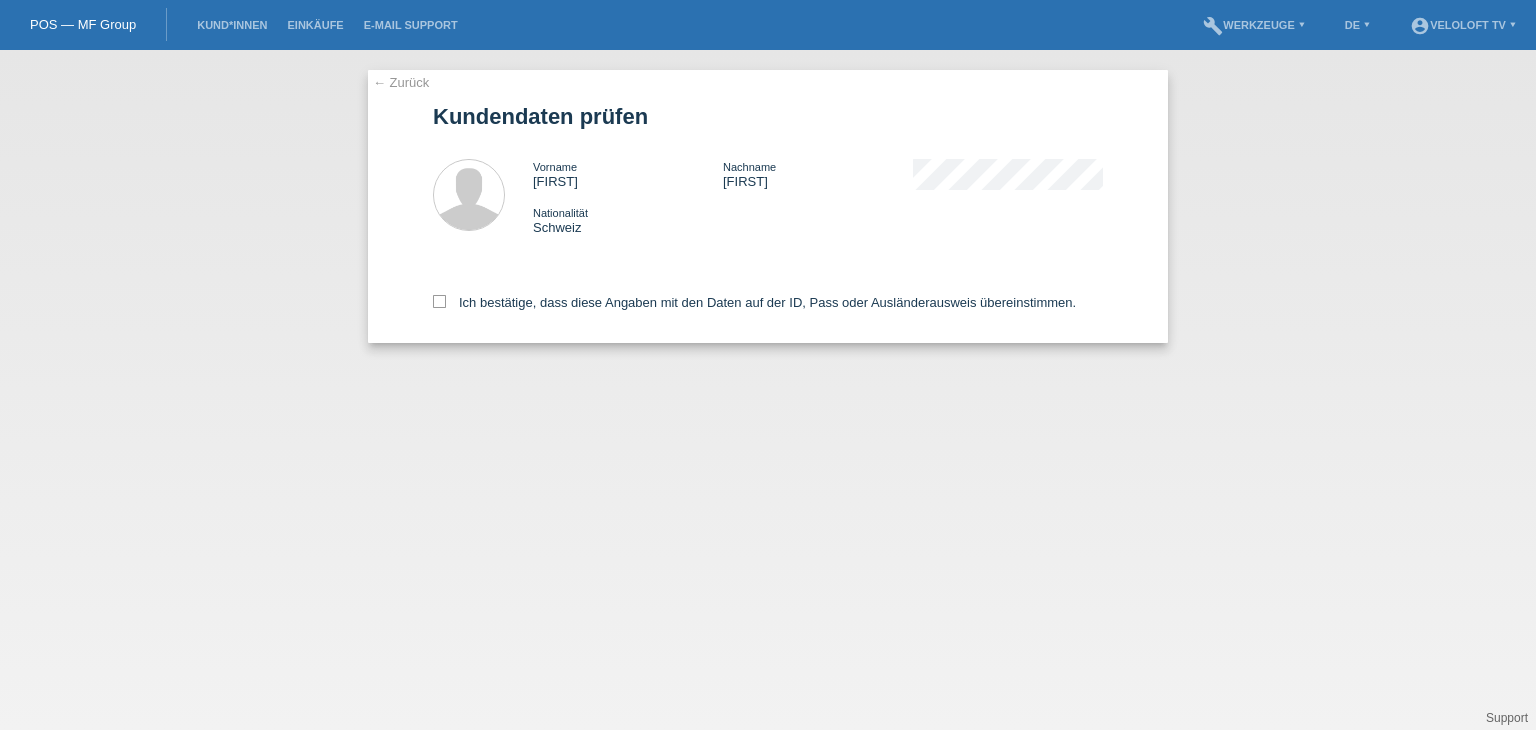 scroll, scrollTop: 0, scrollLeft: 0, axis: both 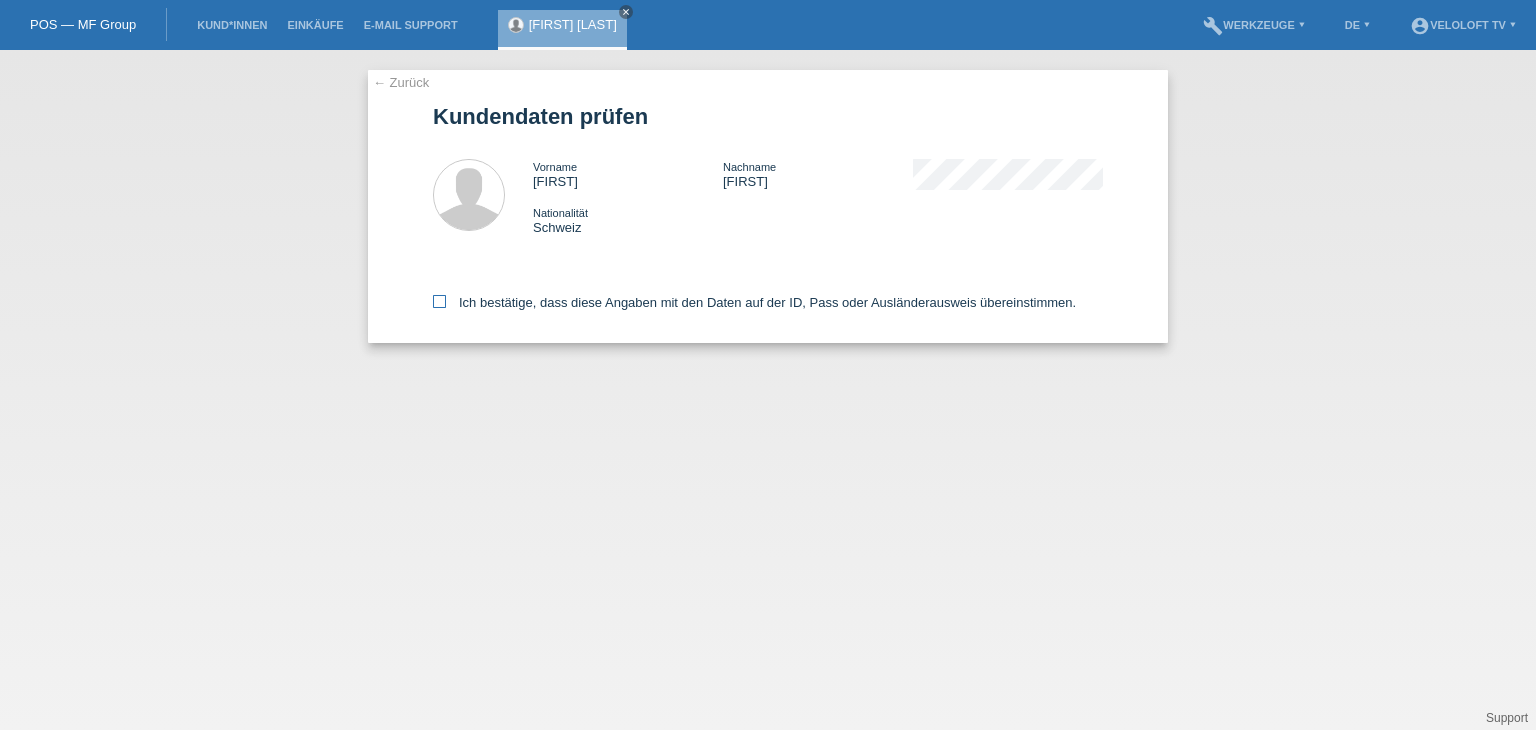 click on "Ich bestätige, dass diese Angaben mit den Daten auf der ID, Pass oder Ausländerausweis übereinstimmen." at bounding box center (754, 302) 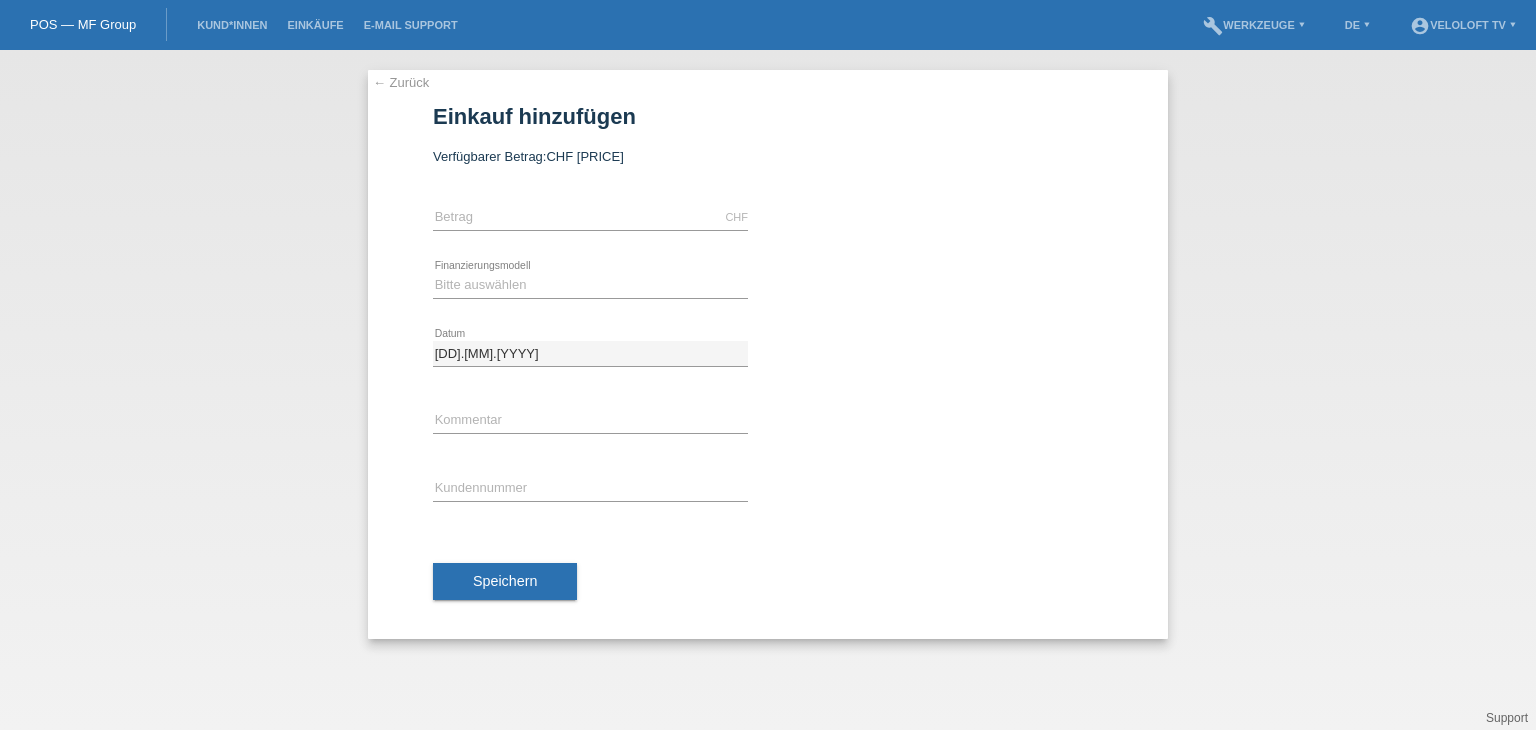 scroll, scrollTop: 0, scrollLeft: 0, axis: both 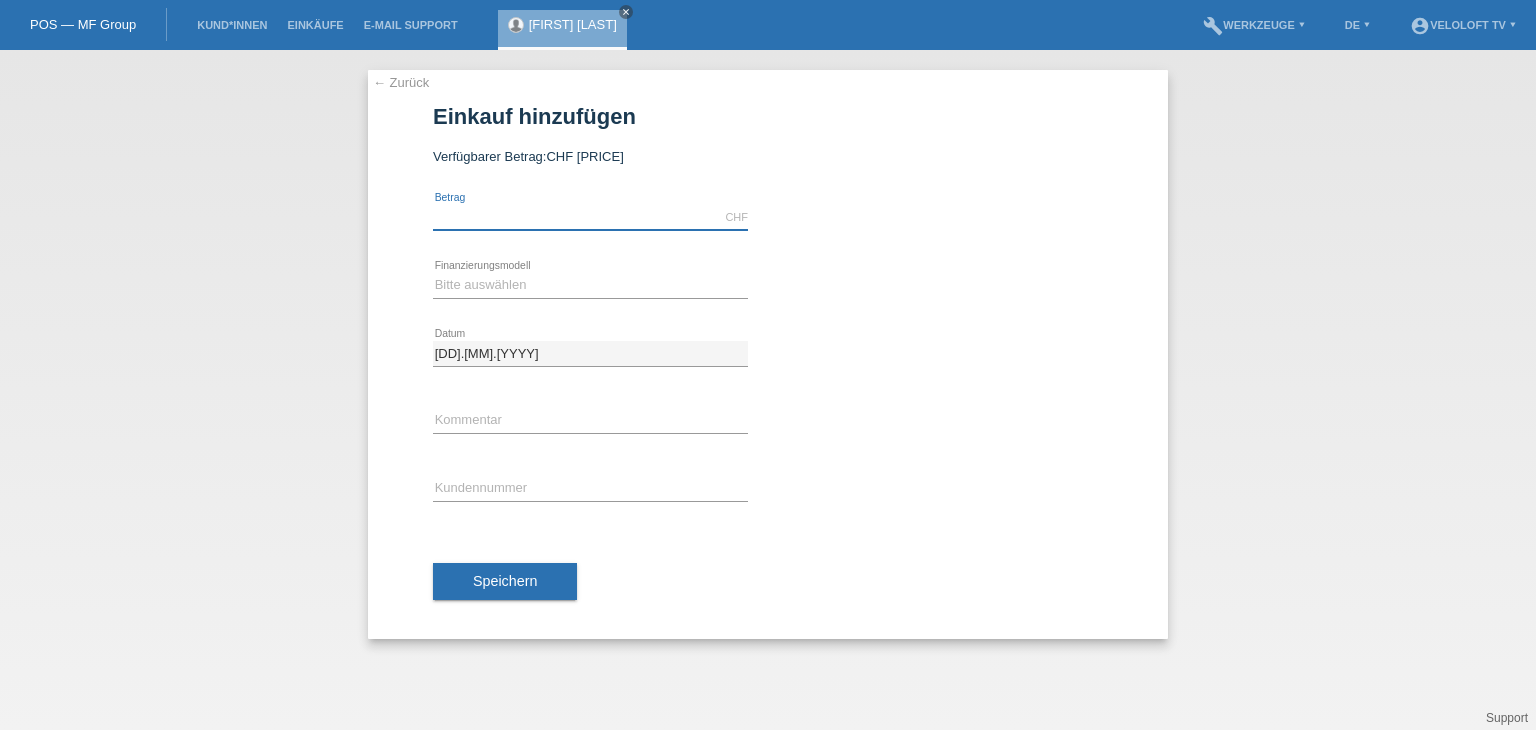 click at bounding box center (590, 217) 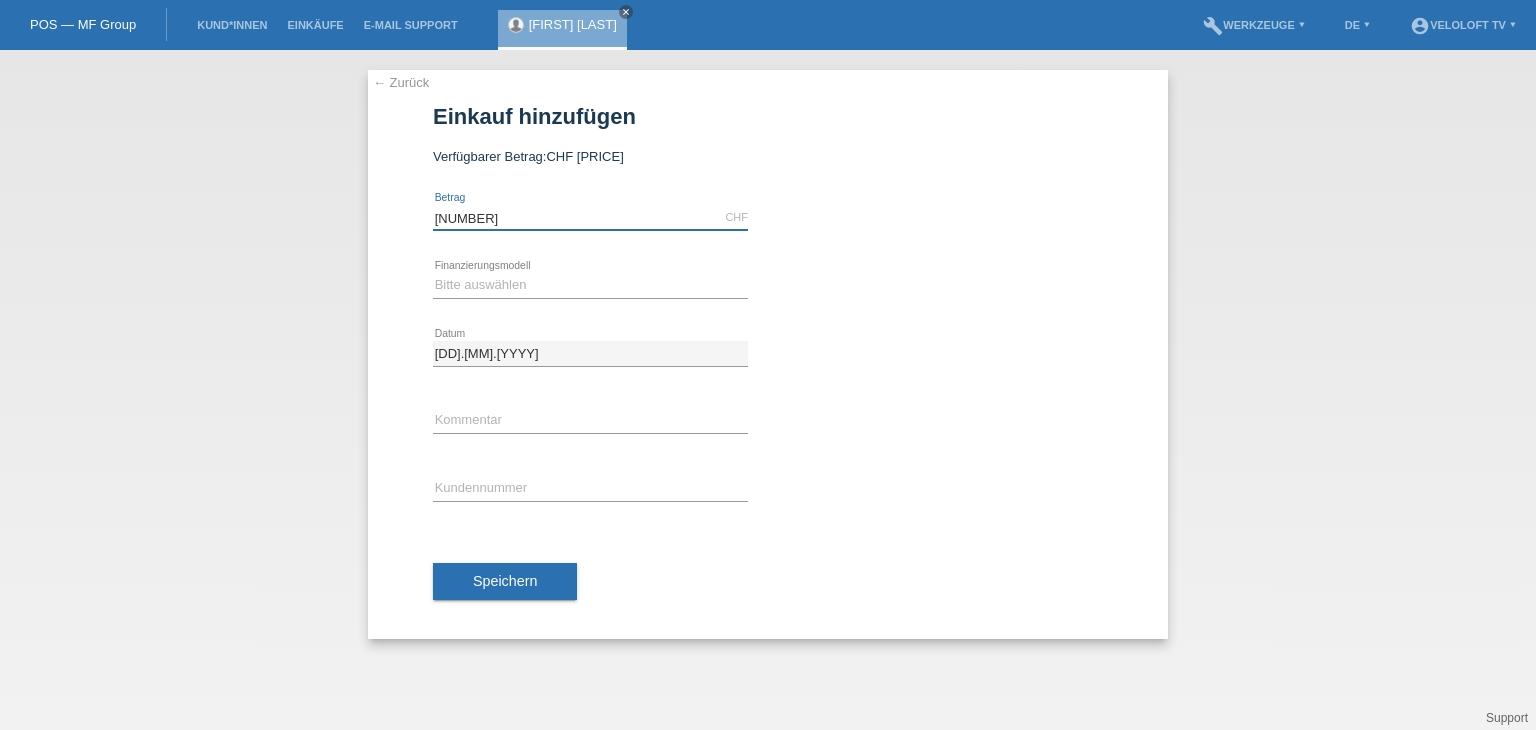 type on "[NUMBER]" 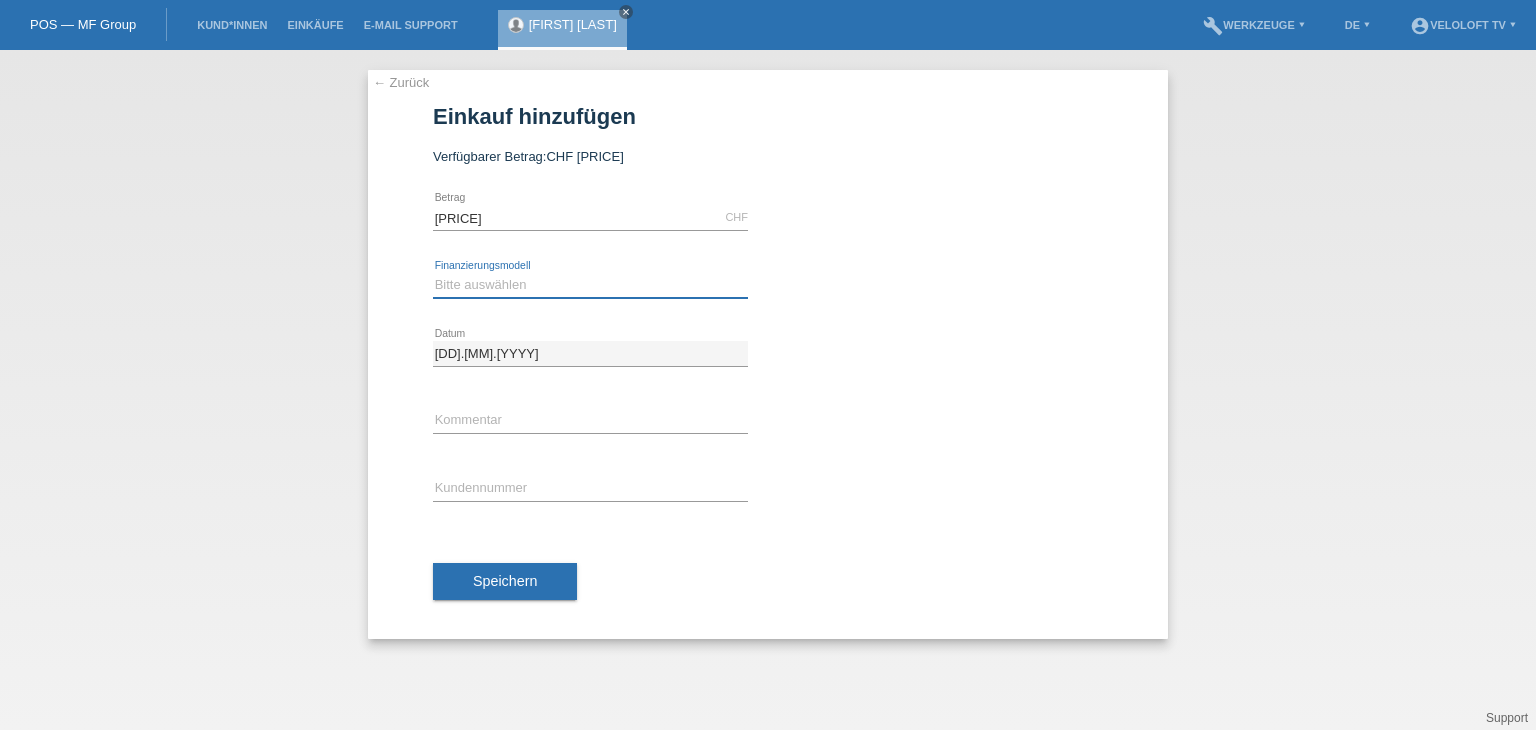click on "Bitte auswählen
Fixe Raten
Kauf auf Rechnung mit Teilzahlungsoption" at bounding box center [590, 285] 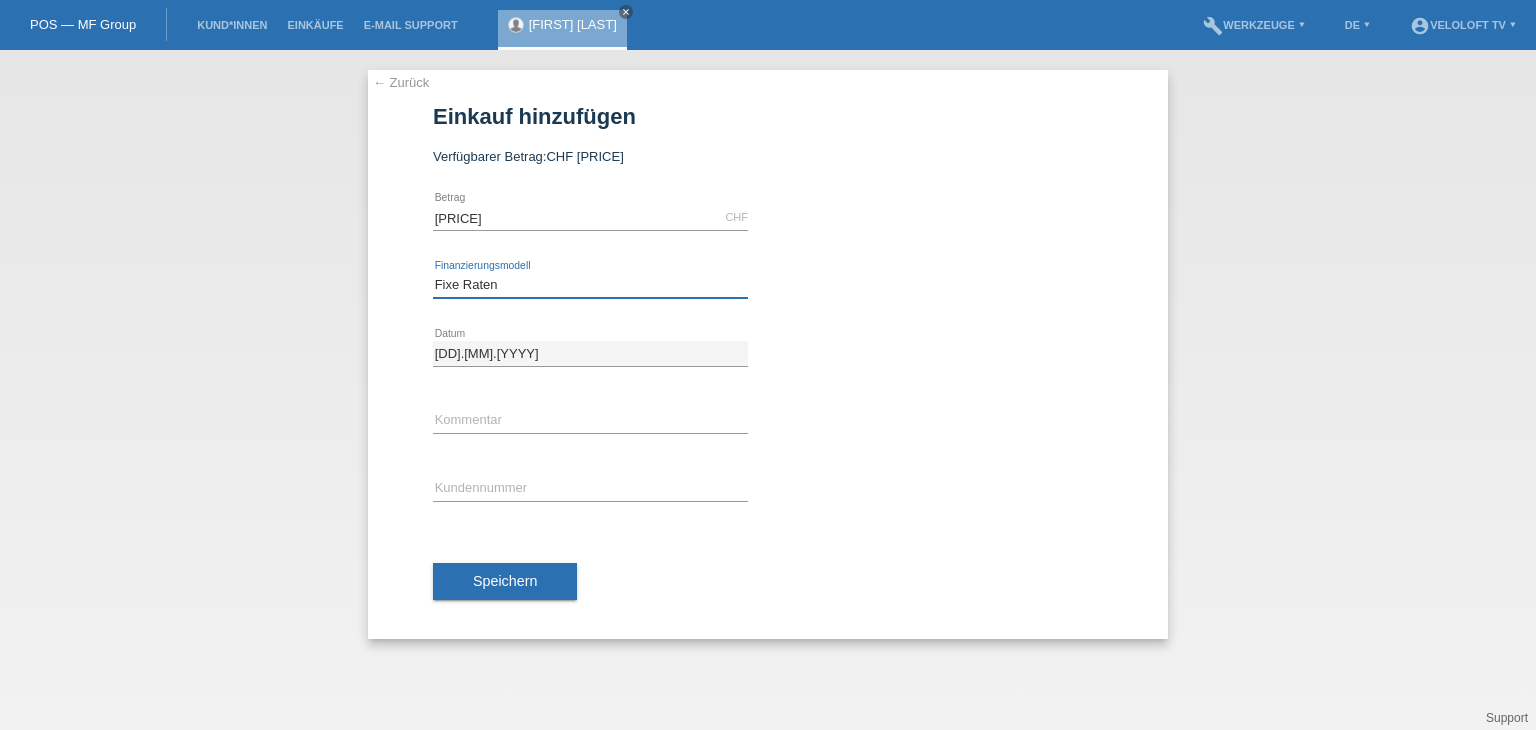 click on "Bitte auswählen
Fixe Raten
Kauf auf Rechnung mit Teilzahlungsoption" at bounding box center [590, 285] 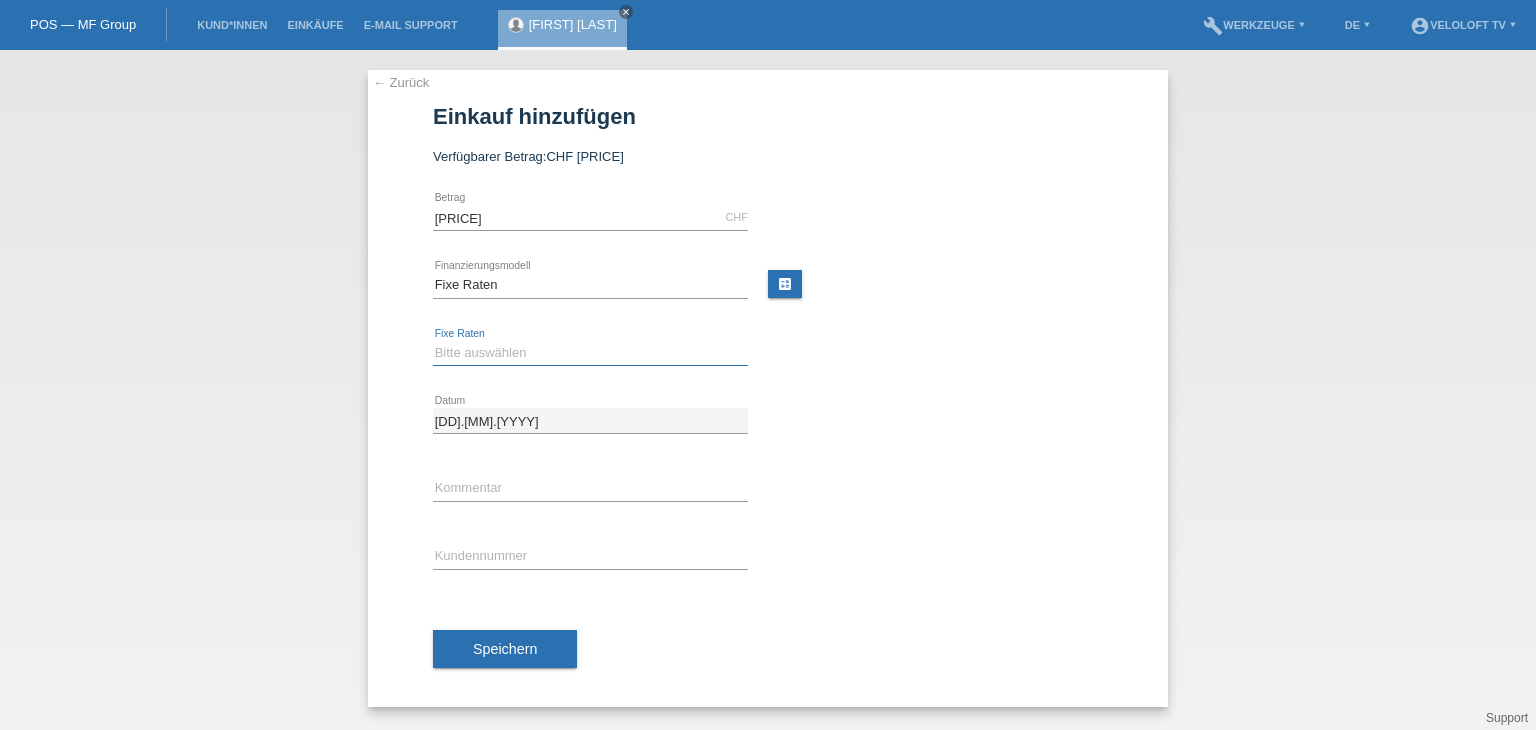 drag, startPoint x: 555, startPoint y: 351, endPoint x: 554, endPoint y: 362, distance: 11.045361 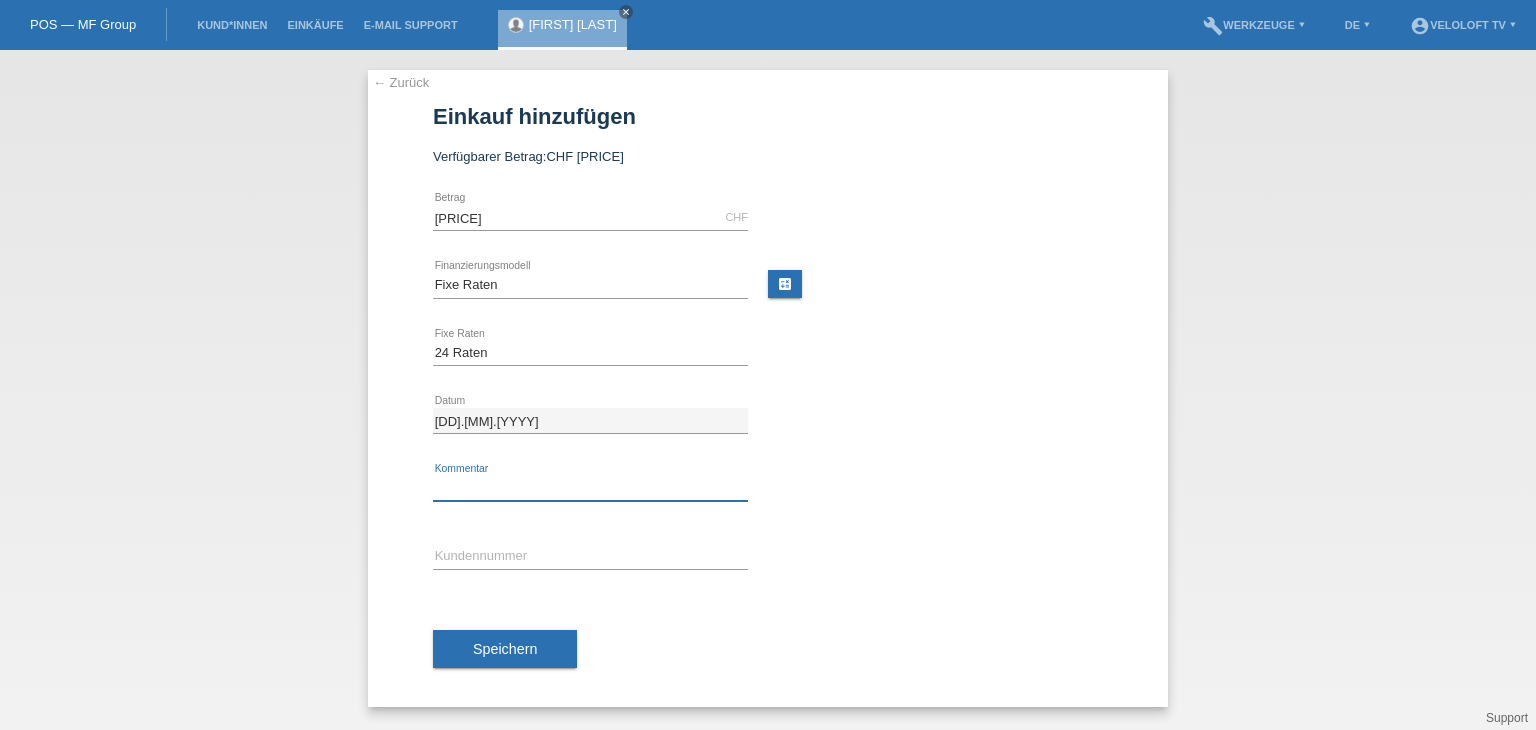 click at bounding box center (590, 488) 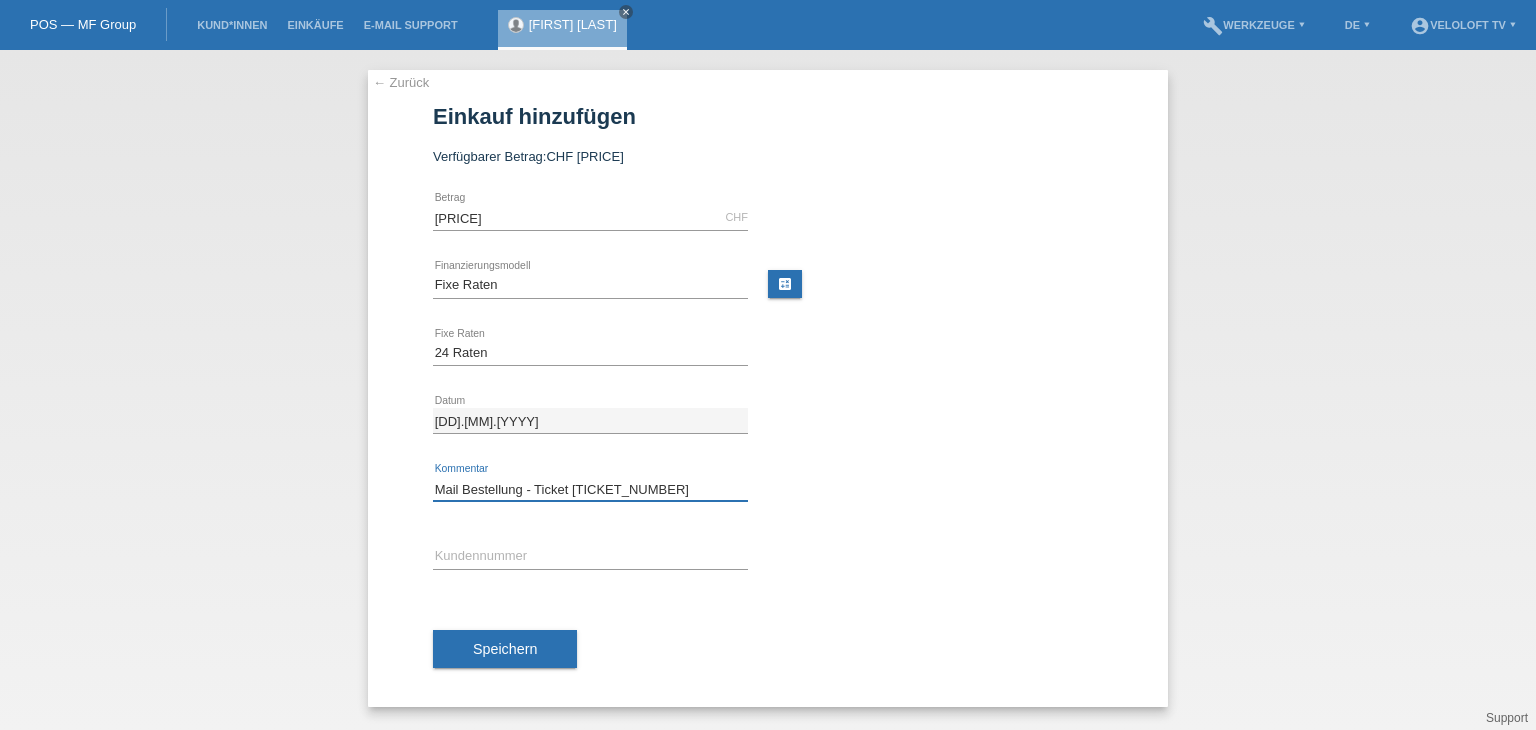 drag, startPoint x: 538, startPoint y: 487, endPoint x: 676, endPoint y: 487, distance: 138 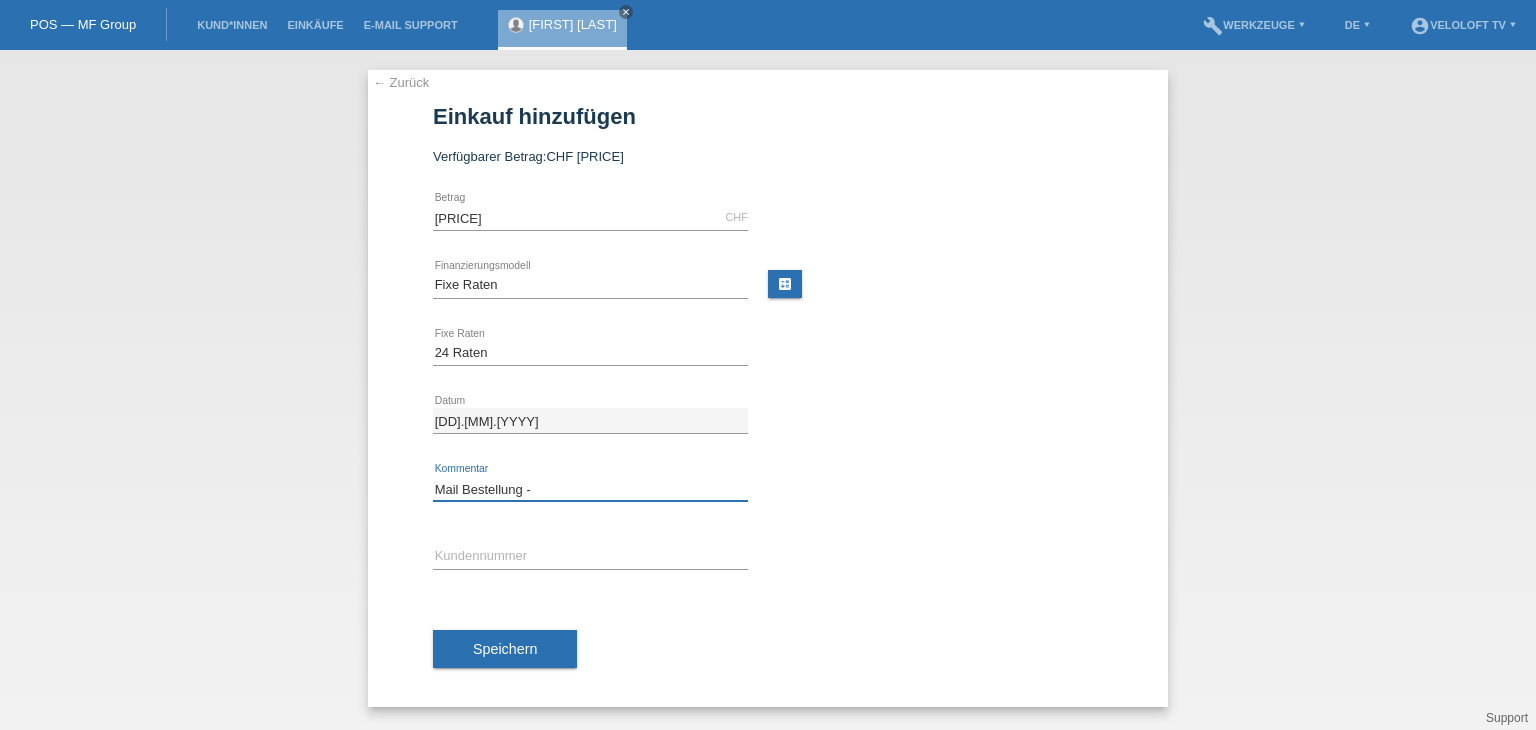 type on "Mail Bestellung -" 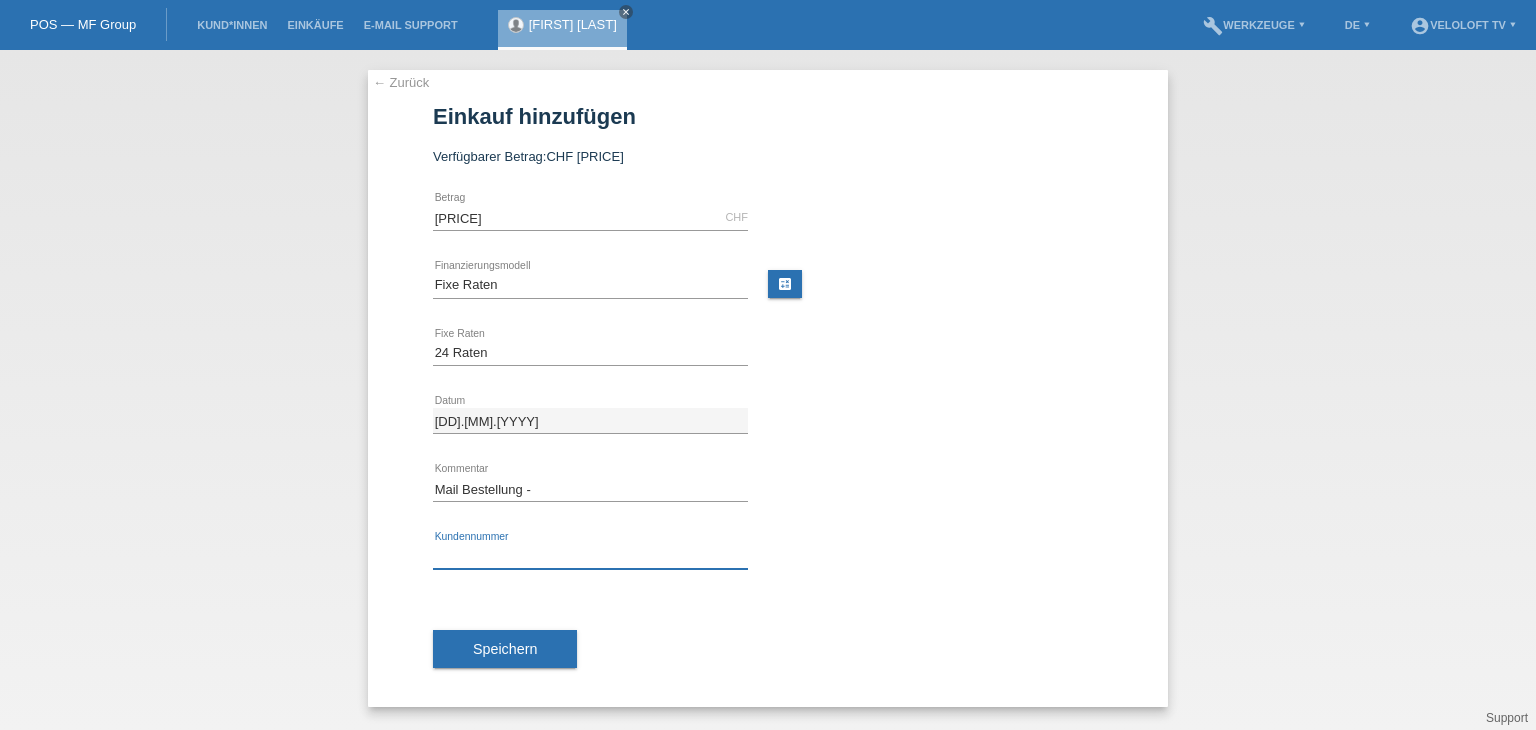 click at bounding box center [590, 556] 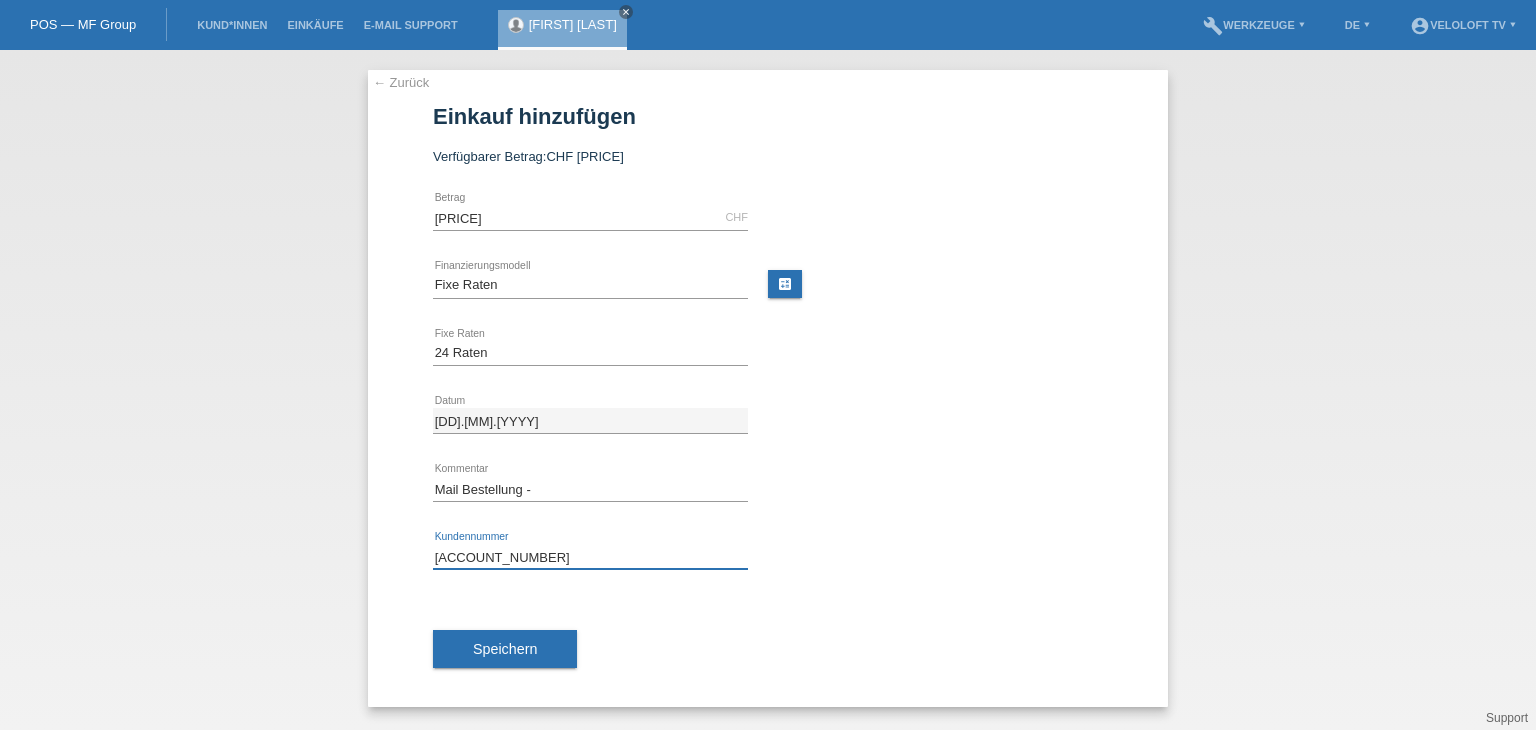 type on "[LICENSE]" 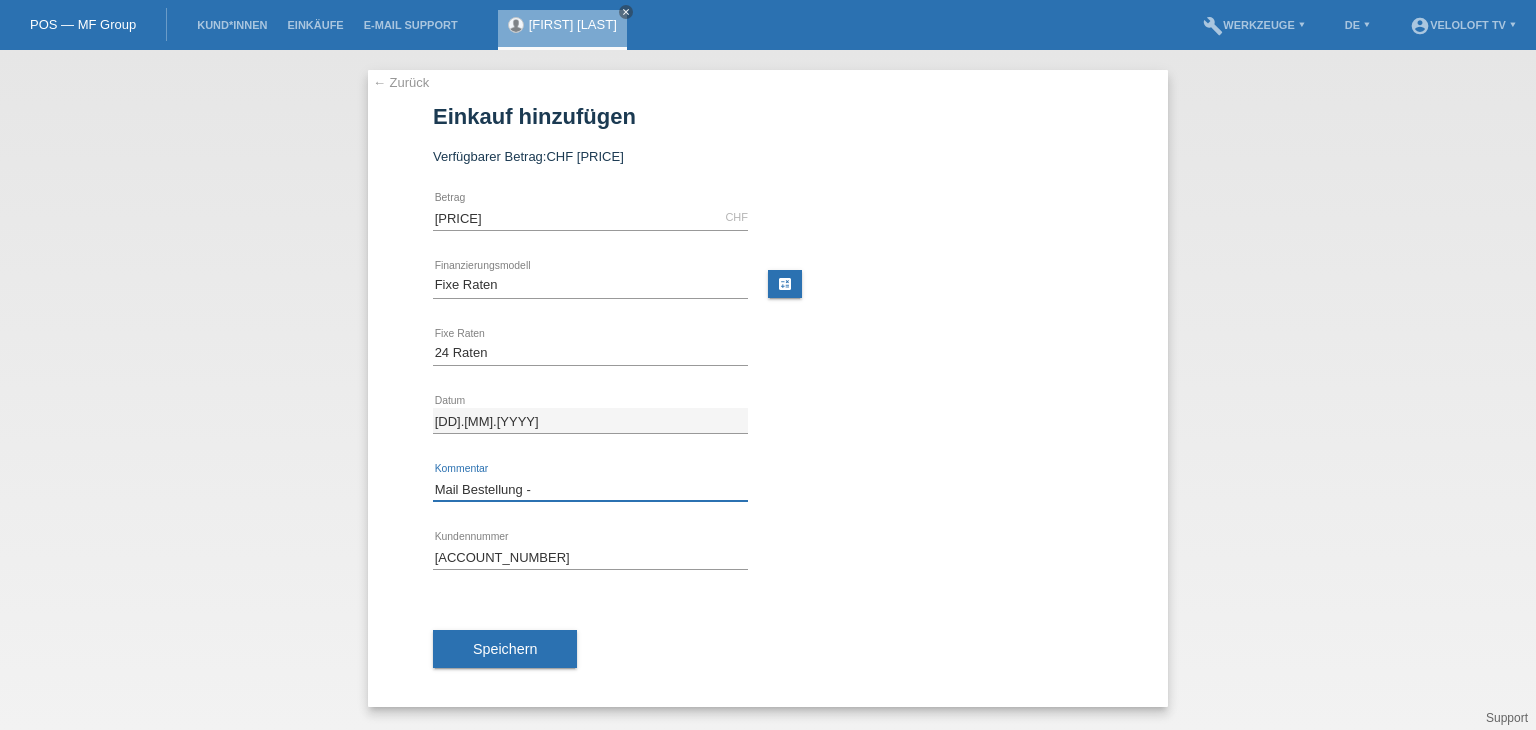 click on "Mail Bestellung -" at bounding box center (590, 488) 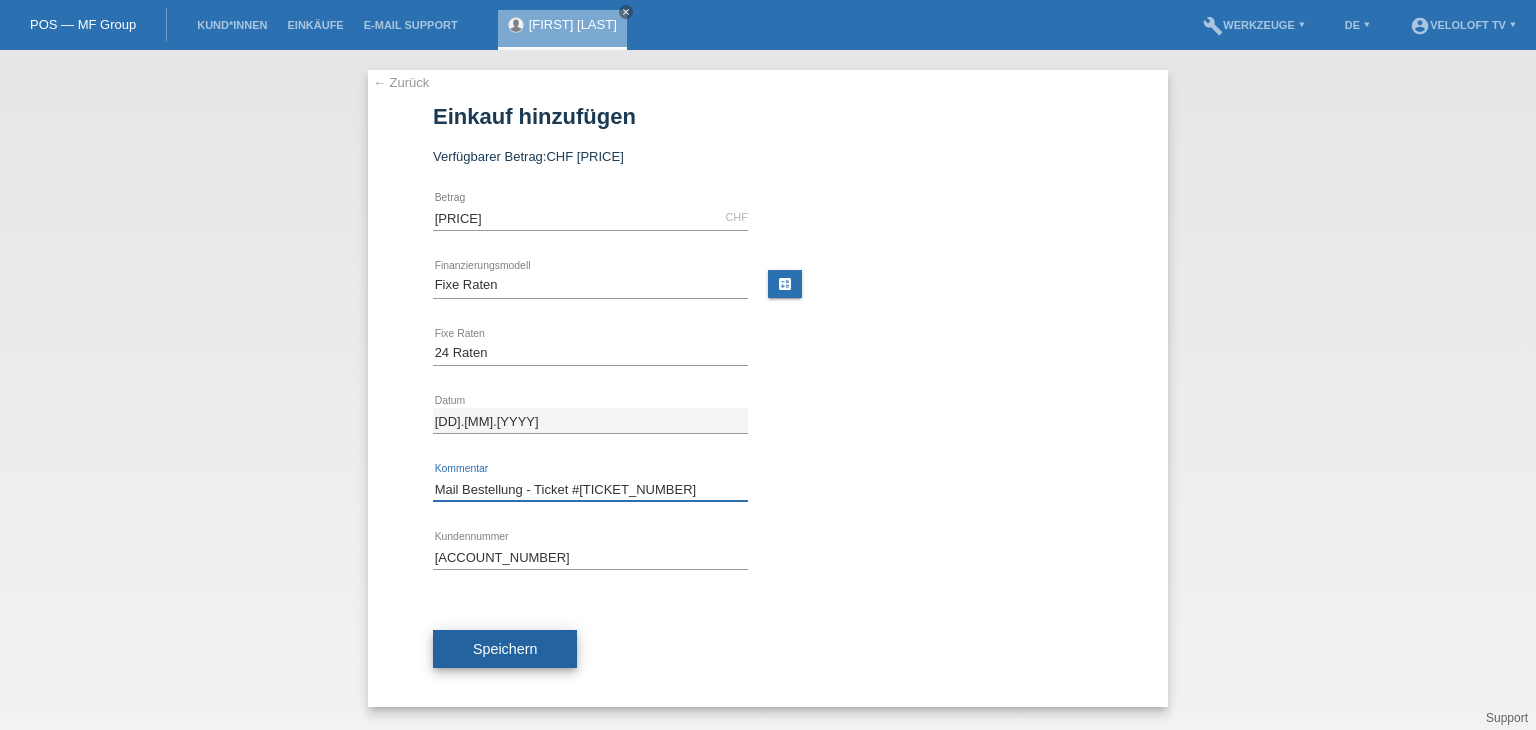 type on "Mail Bestellung - Ticket #210099" 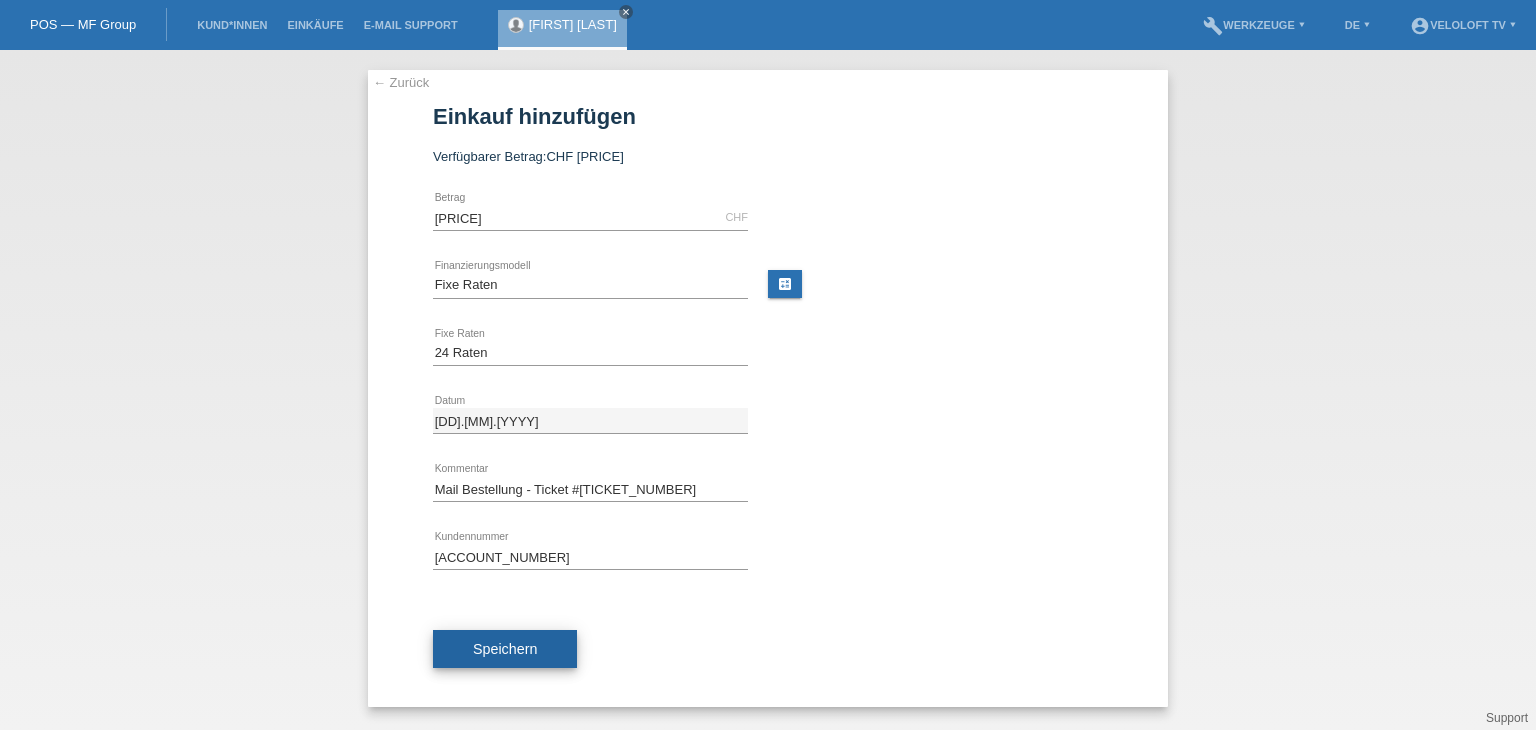 click on "Speichern" at bounding box center (505, 649) 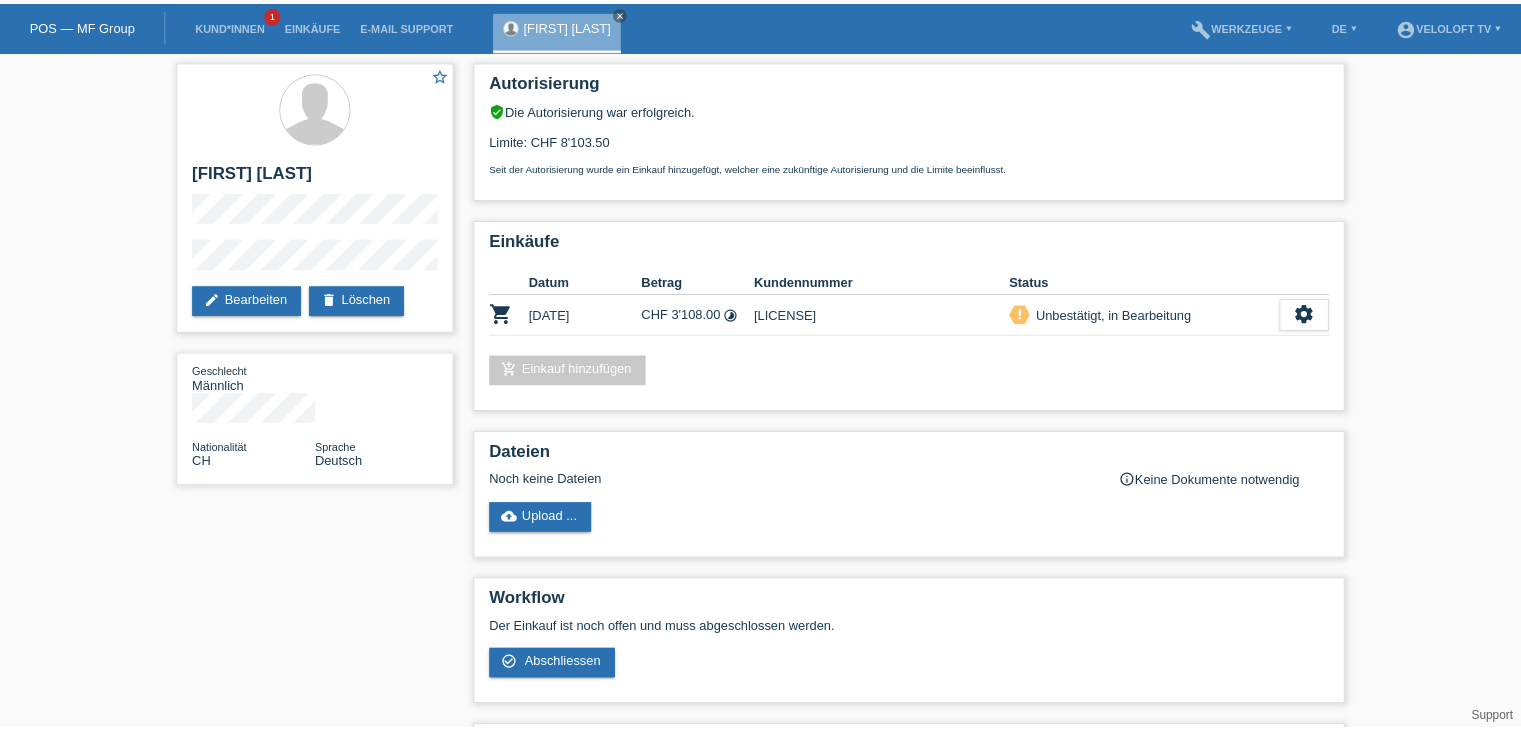 scroll, scrollTop: 0, scrollLeft: 0, axis: both 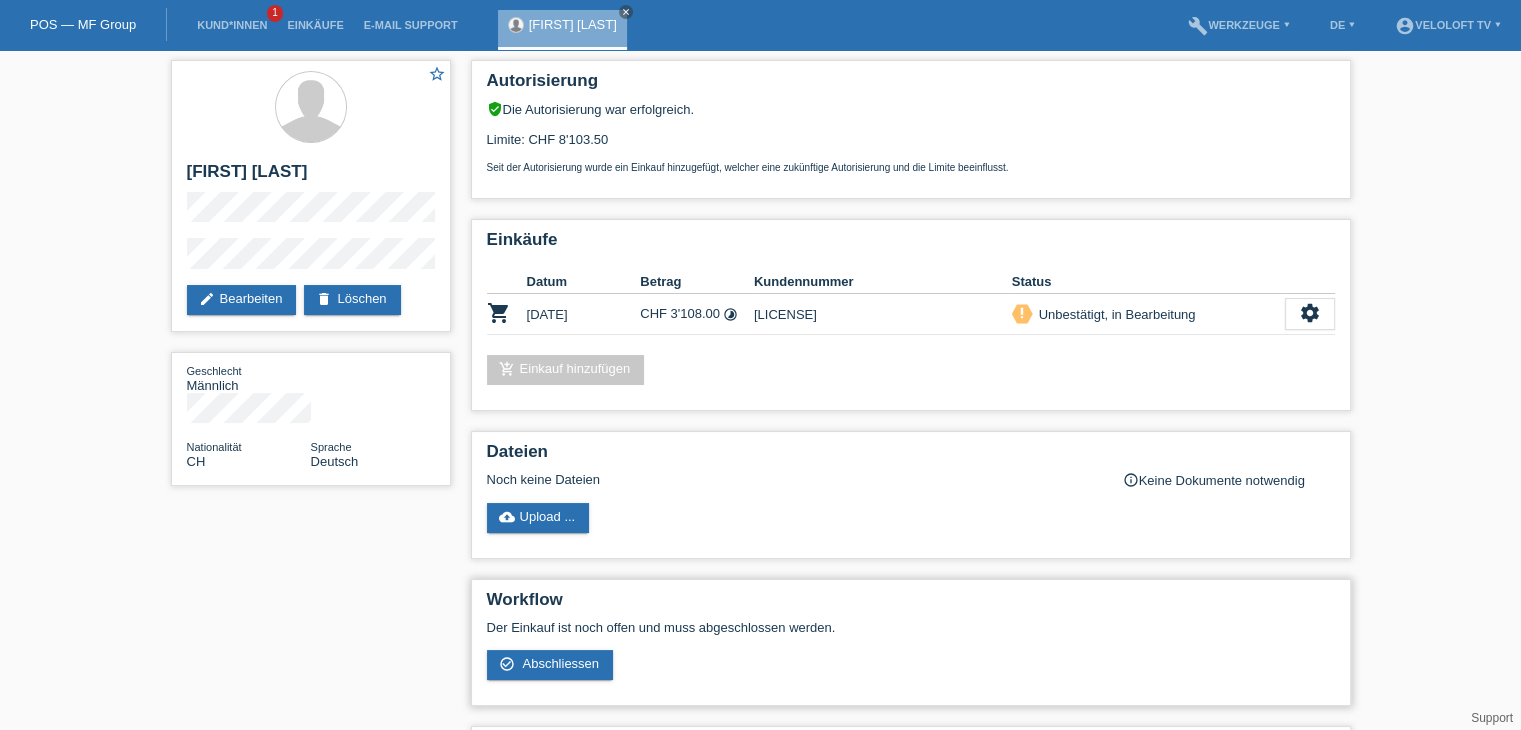 drag, startPoint x: 570, startPoint y: 661, endPoint x: 678, endPoint y: 606, distance: 121.19818 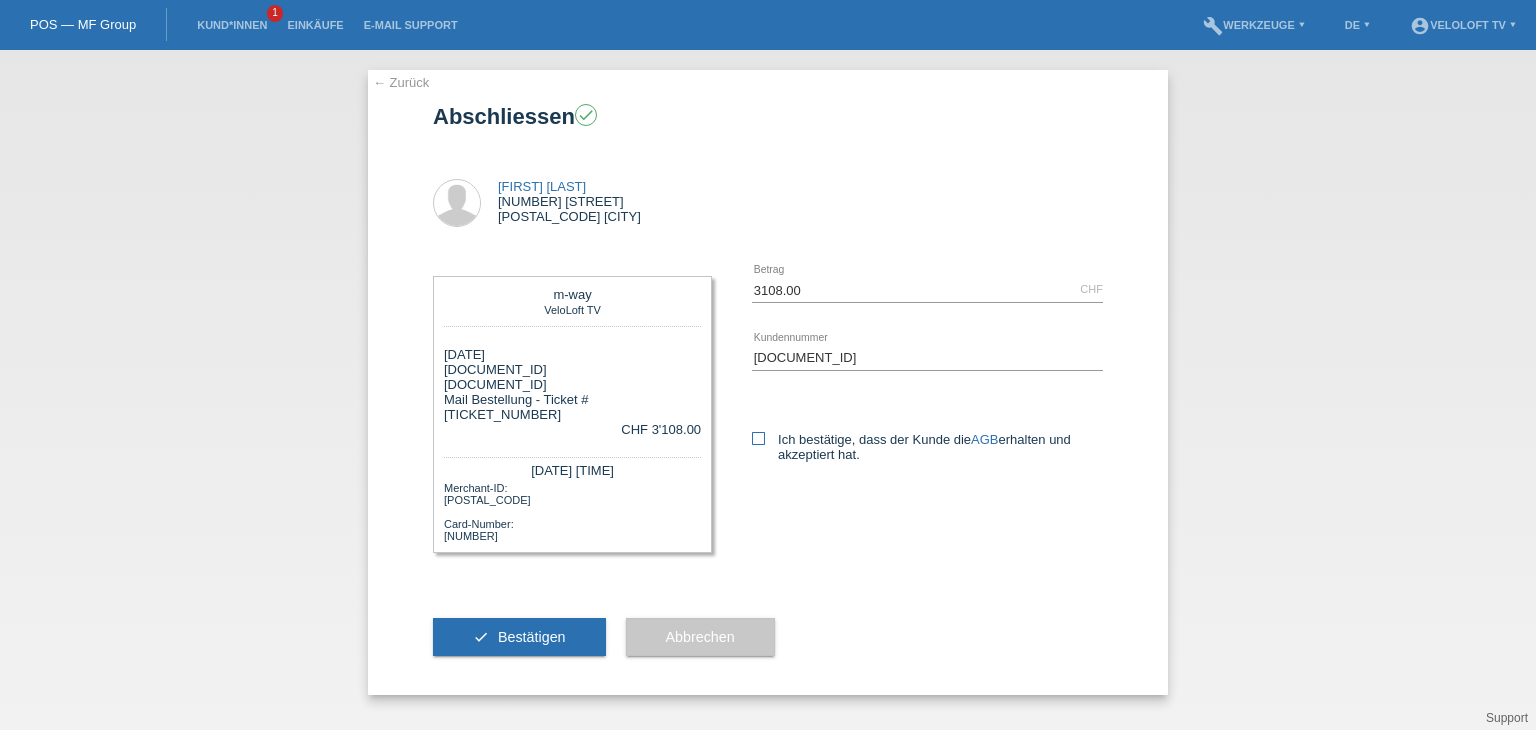 scroll, scrollTop: 0, scrollLeft: 0, axis: both 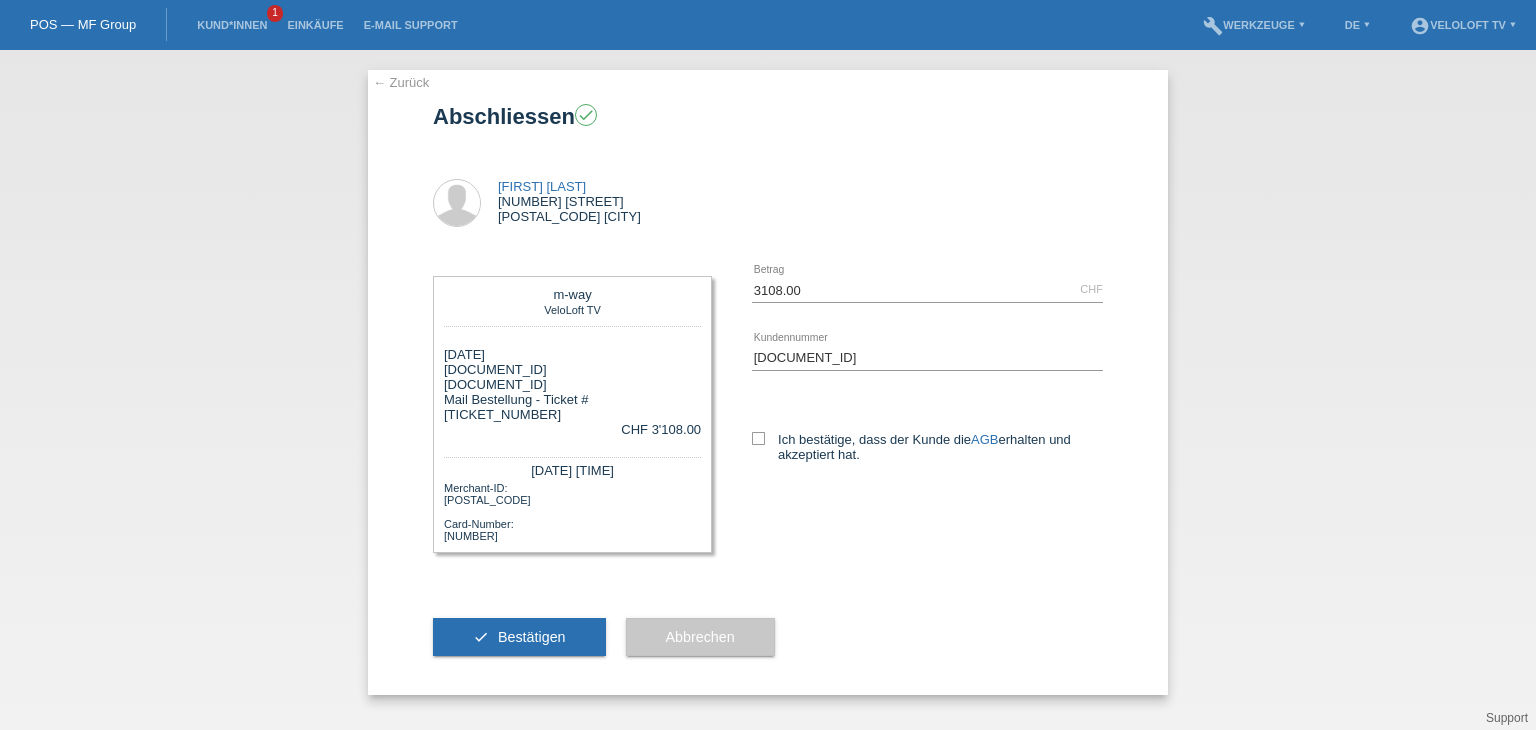 click at bounding box center [758, 438] 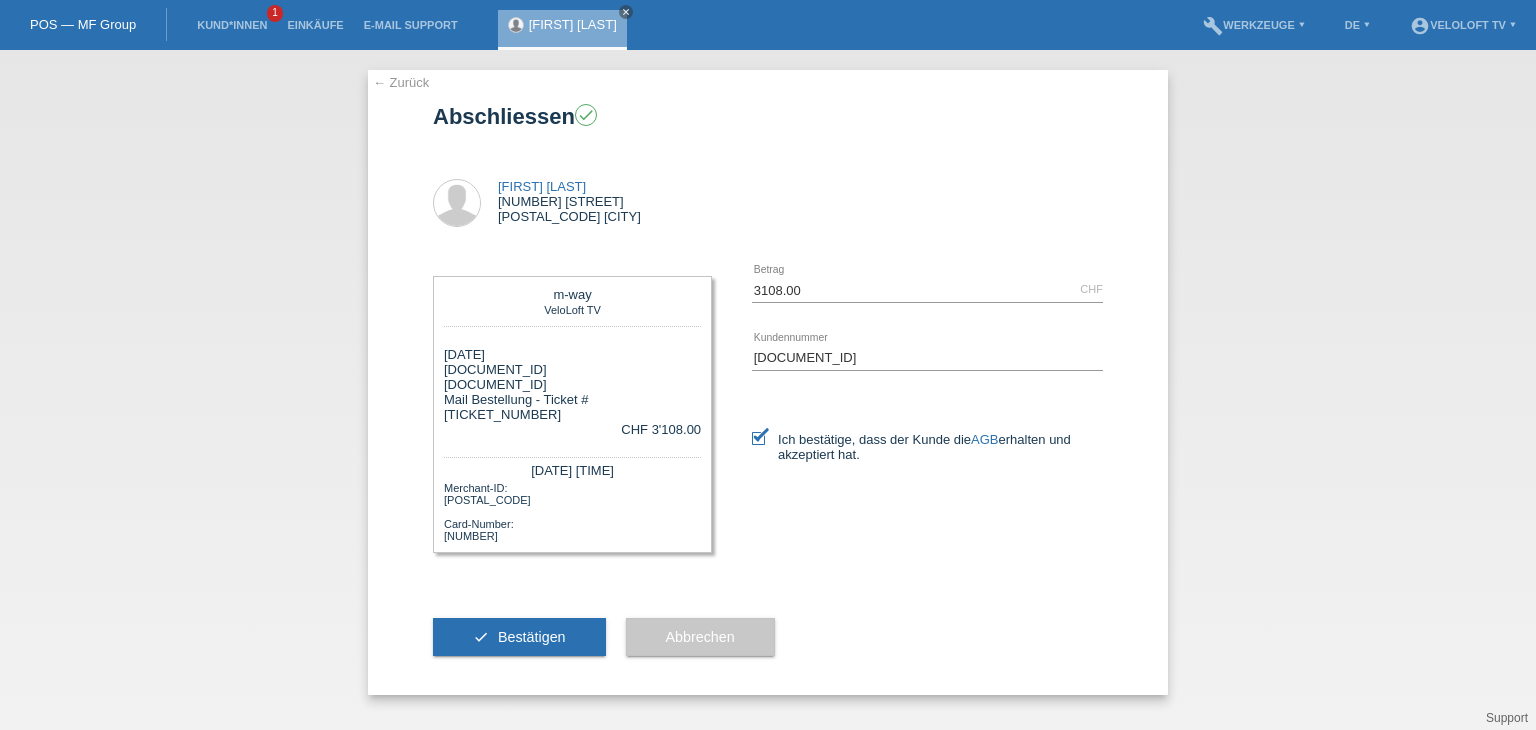 click on "check   Bestätigen" at bounding box center [519, 637] 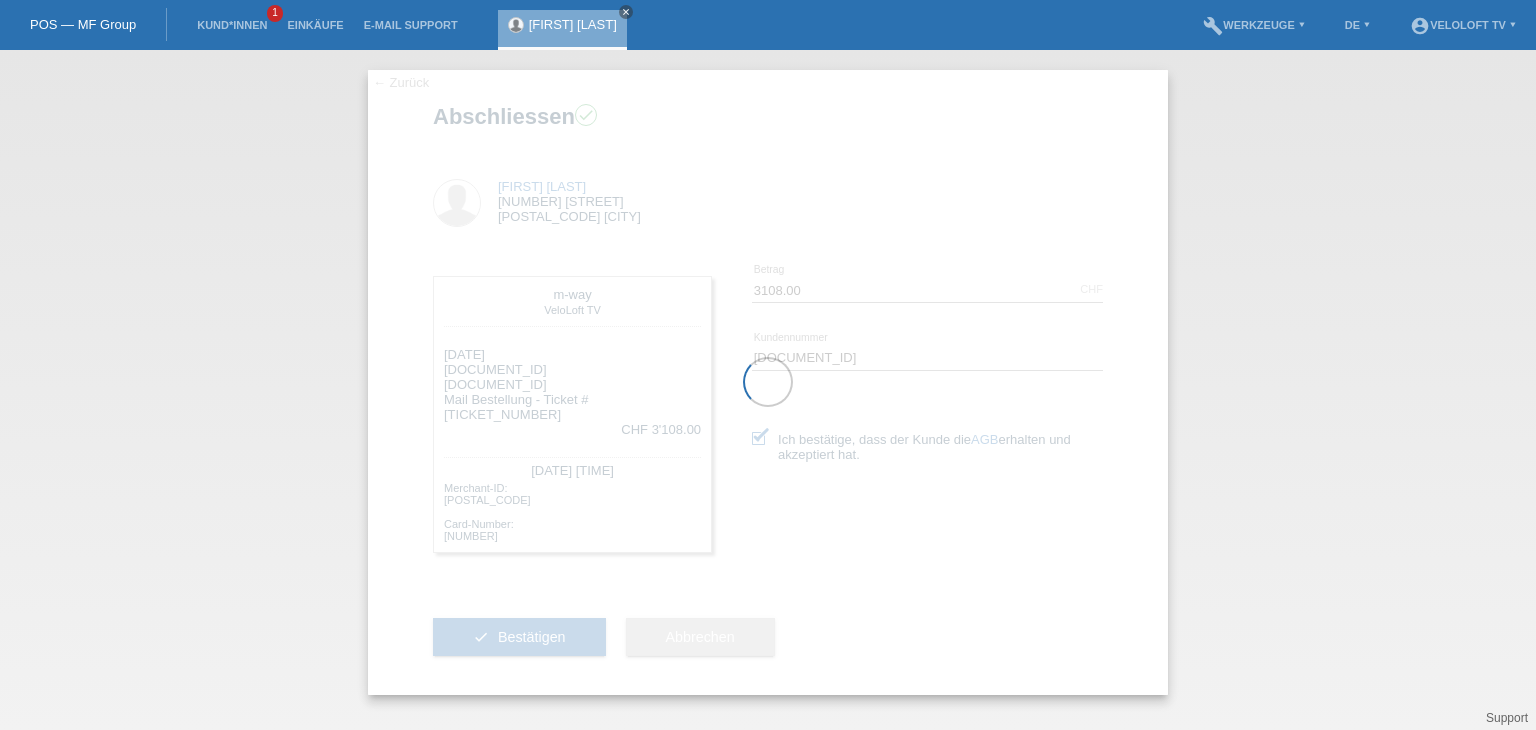 click at bounding box center (768, 382) 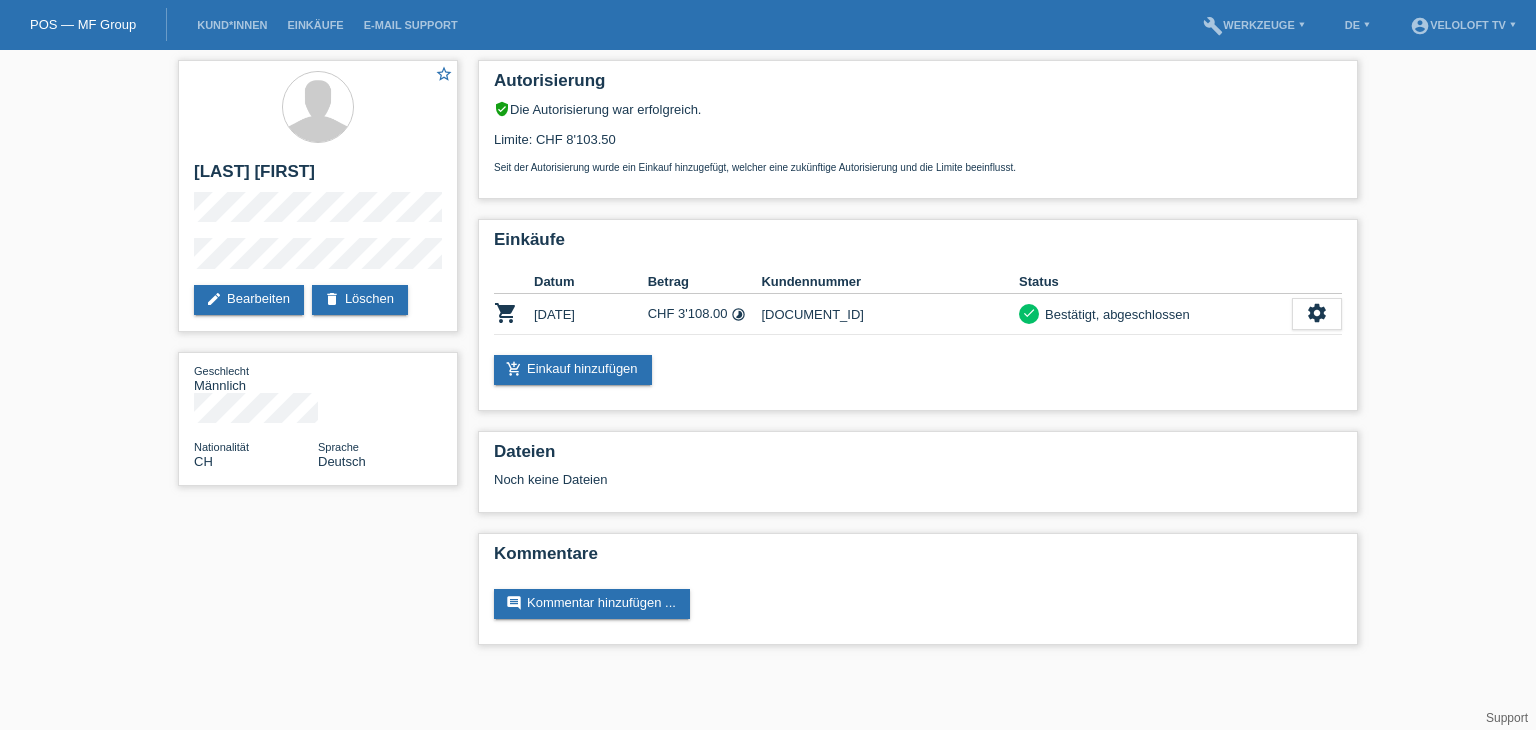 scroll, scrollTop: 0, scrollLeft: 0, axis: both 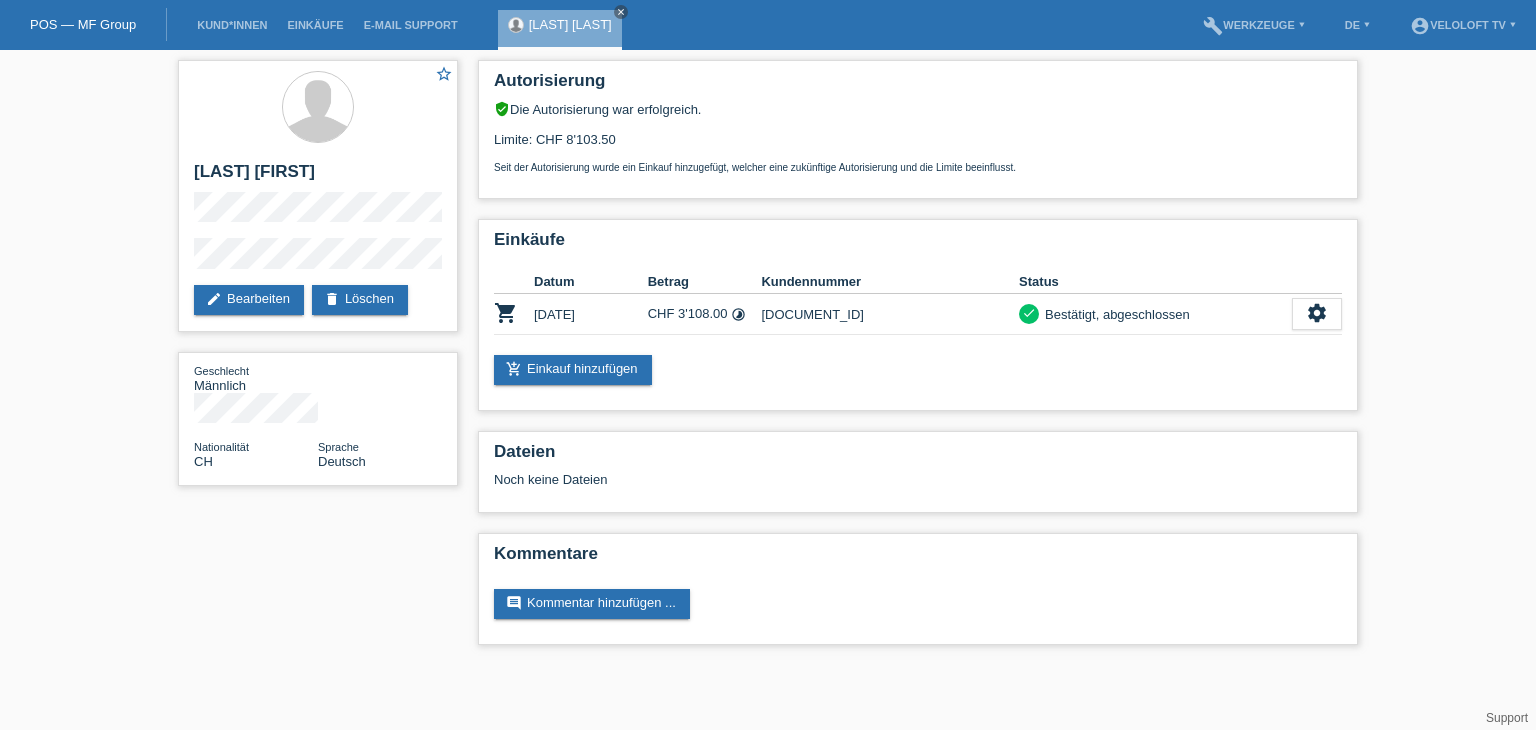 drag, startPoint x: 611, startPoint y: 13, endPoint x: 537, endPoint y: 13, distance: 74 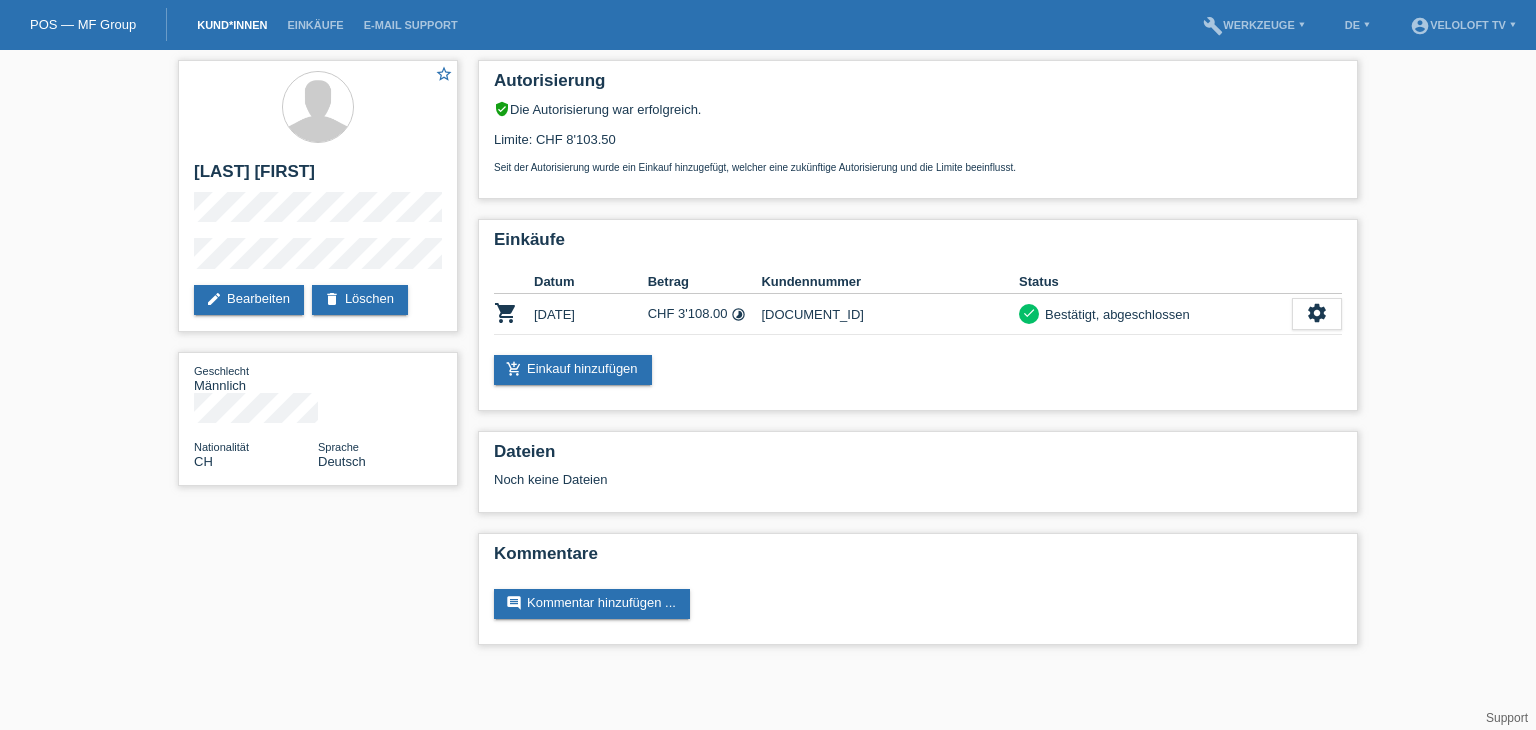 click on "Kund*innen" at bounding box center [232, 25] 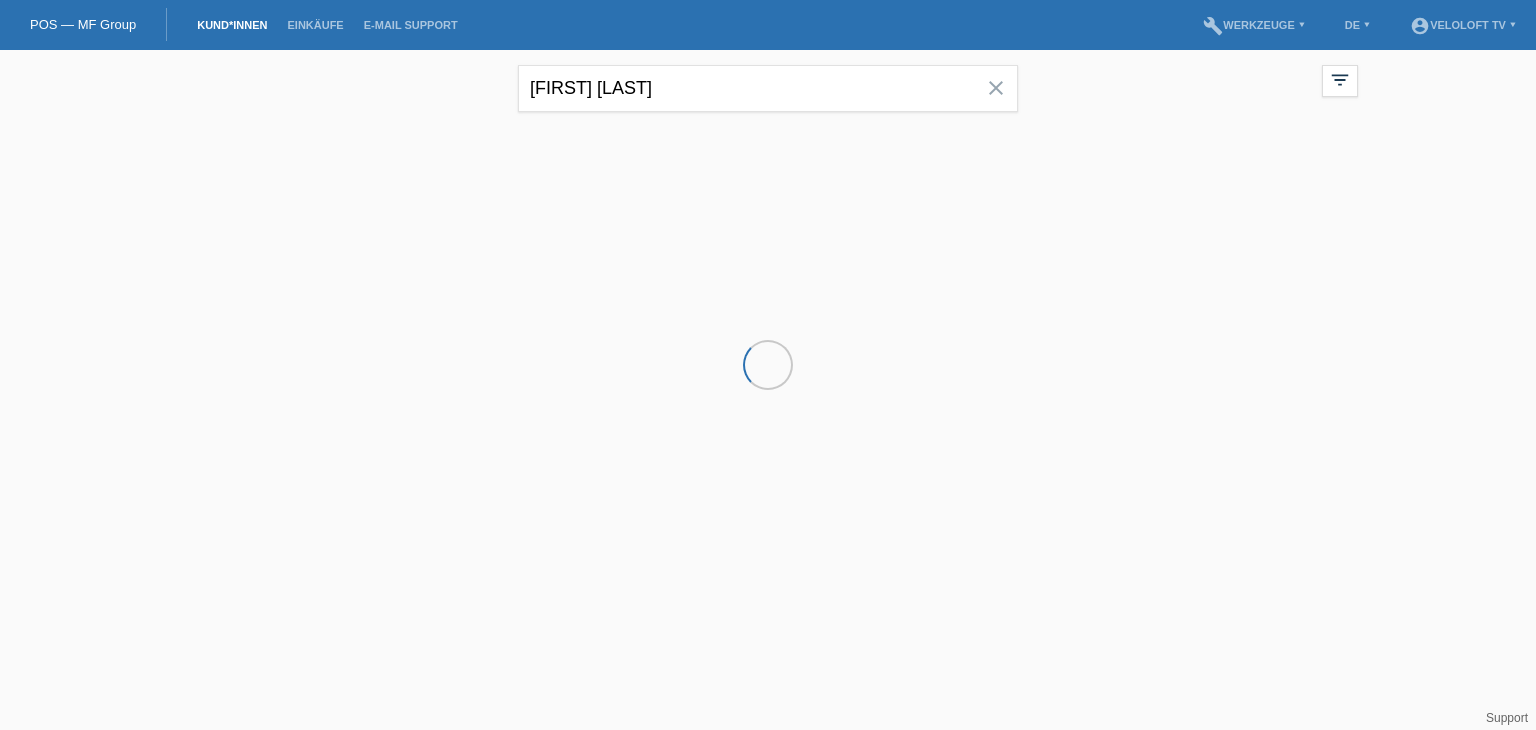 scroll, scrollTop: 0, scrollLeft: 0, axis: both 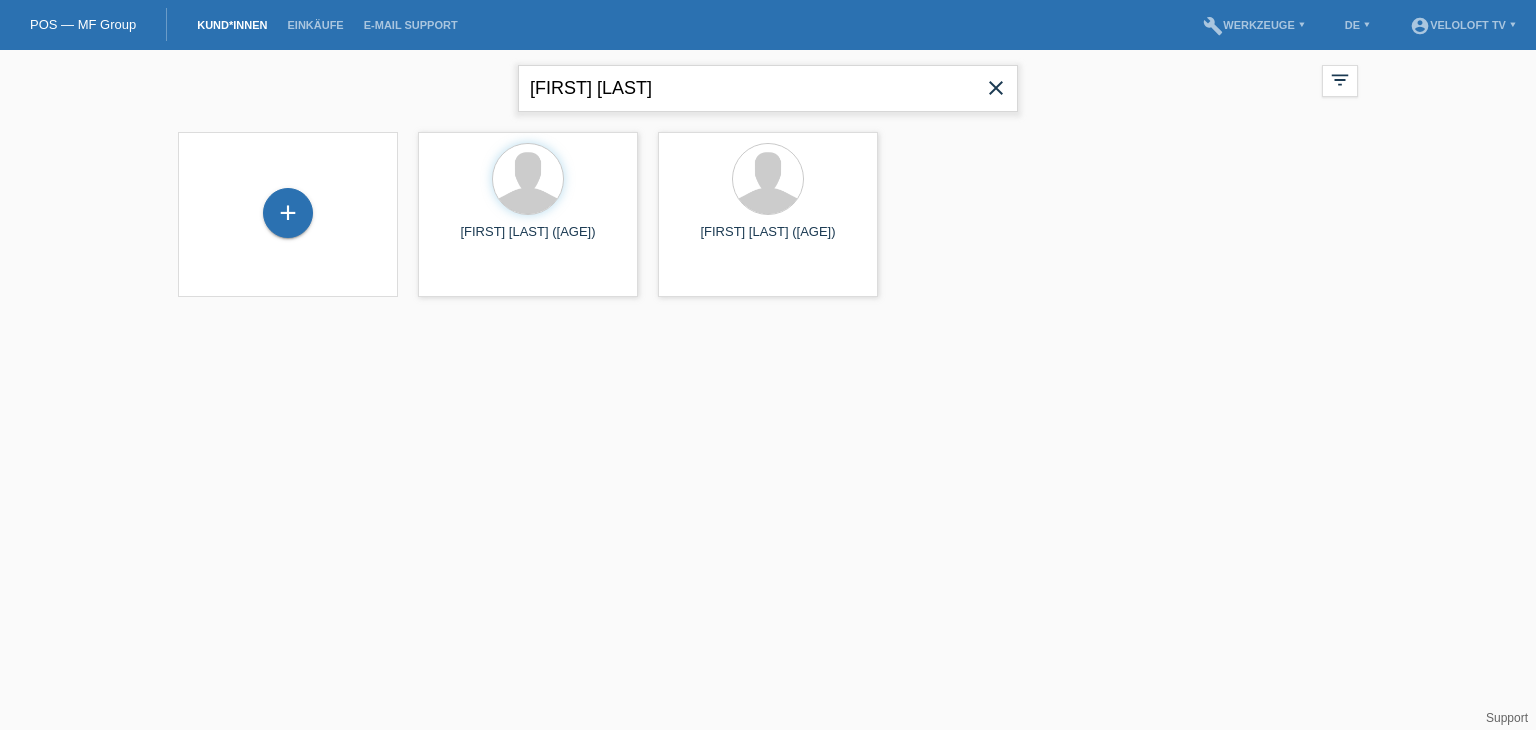 paste on "Patrick	Nadler" 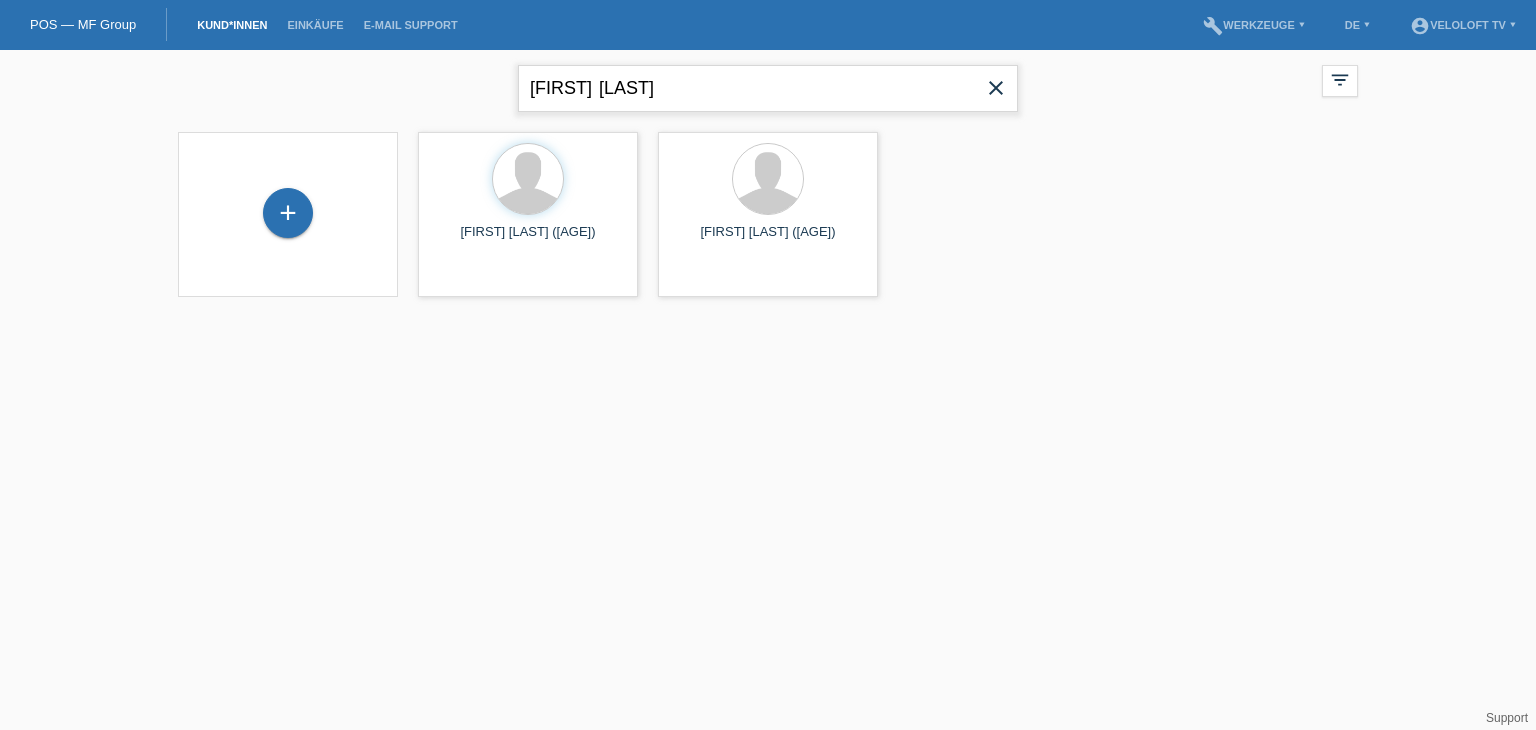 drag, startPoint x: 675, startPoint y: 81, endPoint x: 475, endPoint y: 74, distance: 200.12247 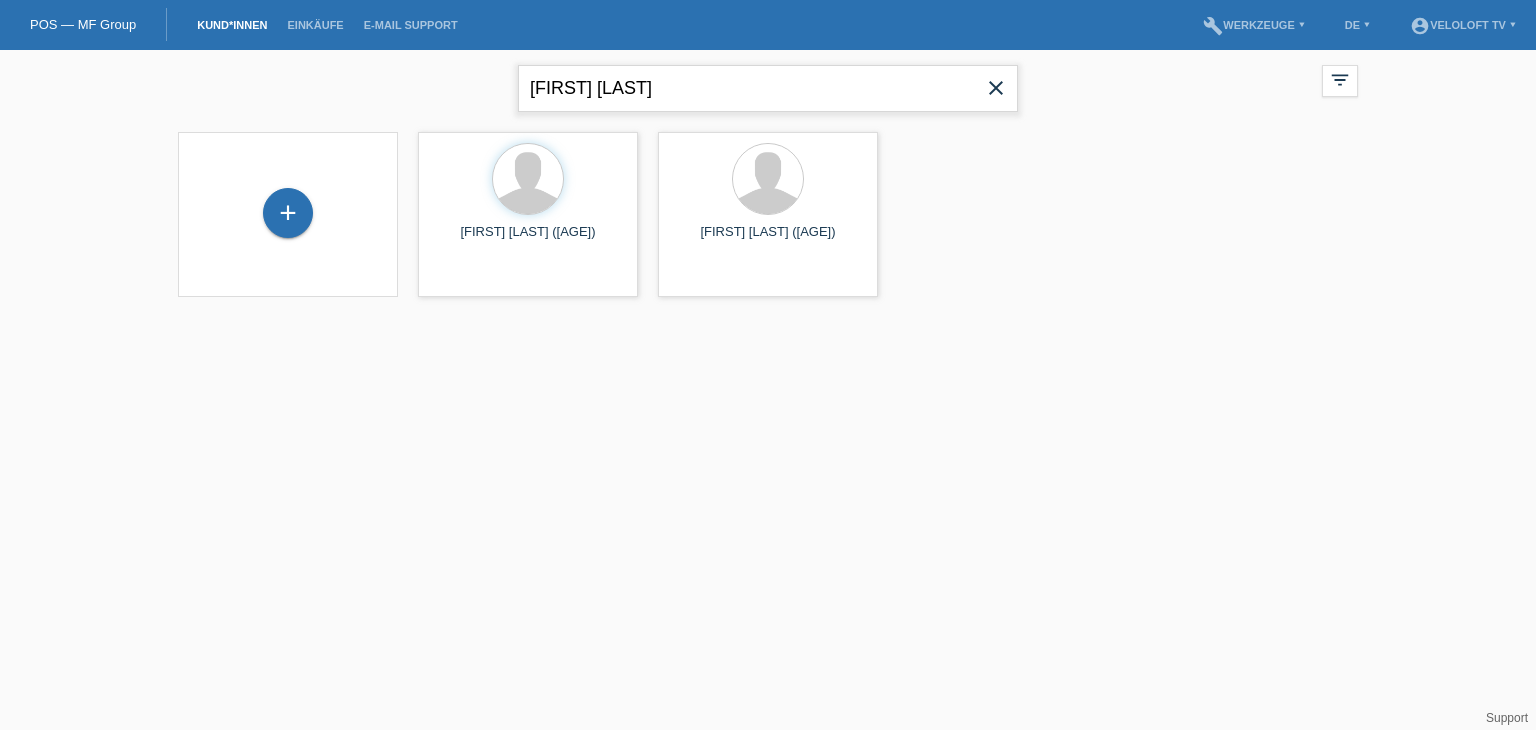 type on "Patrick Nadler" 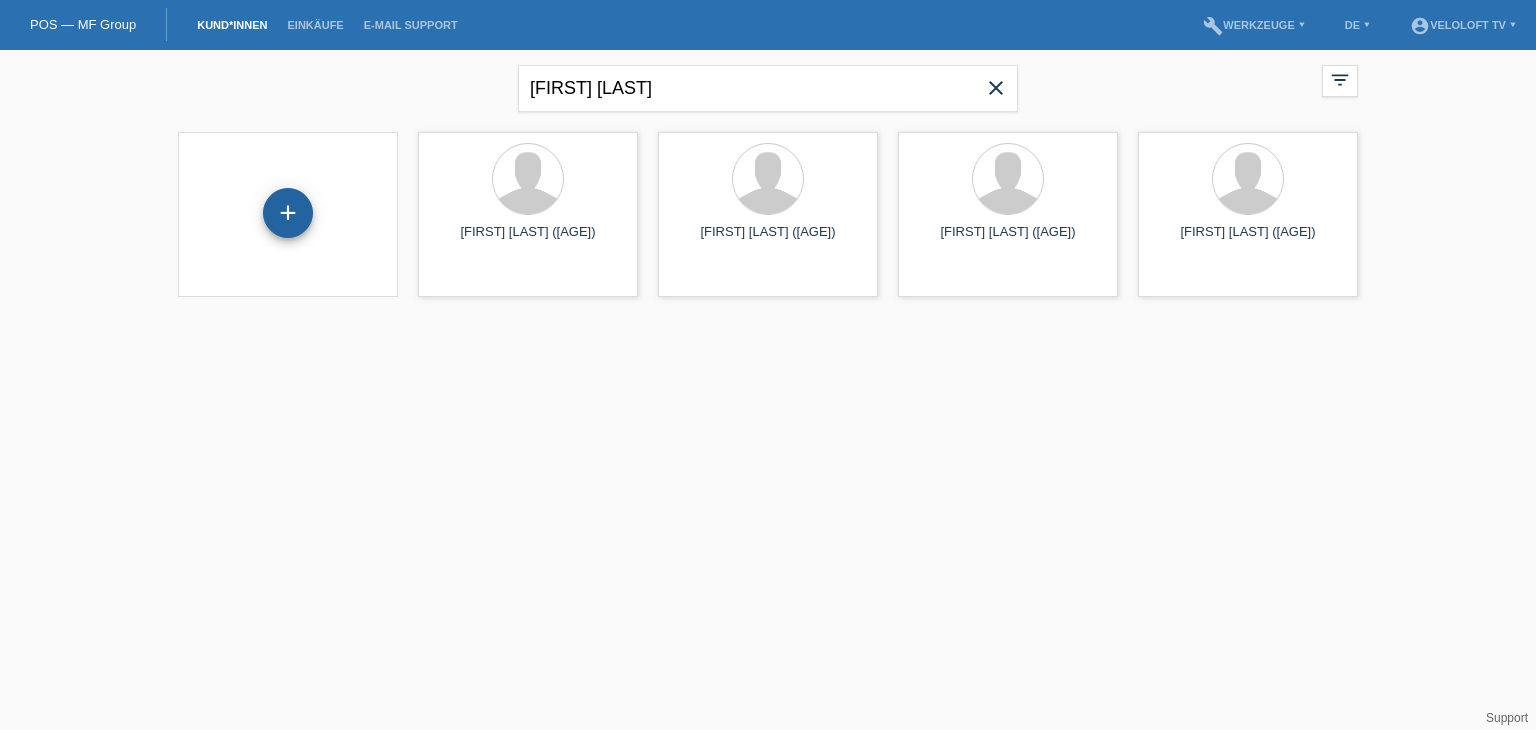 click on "+" at bounding box center (288, 213) 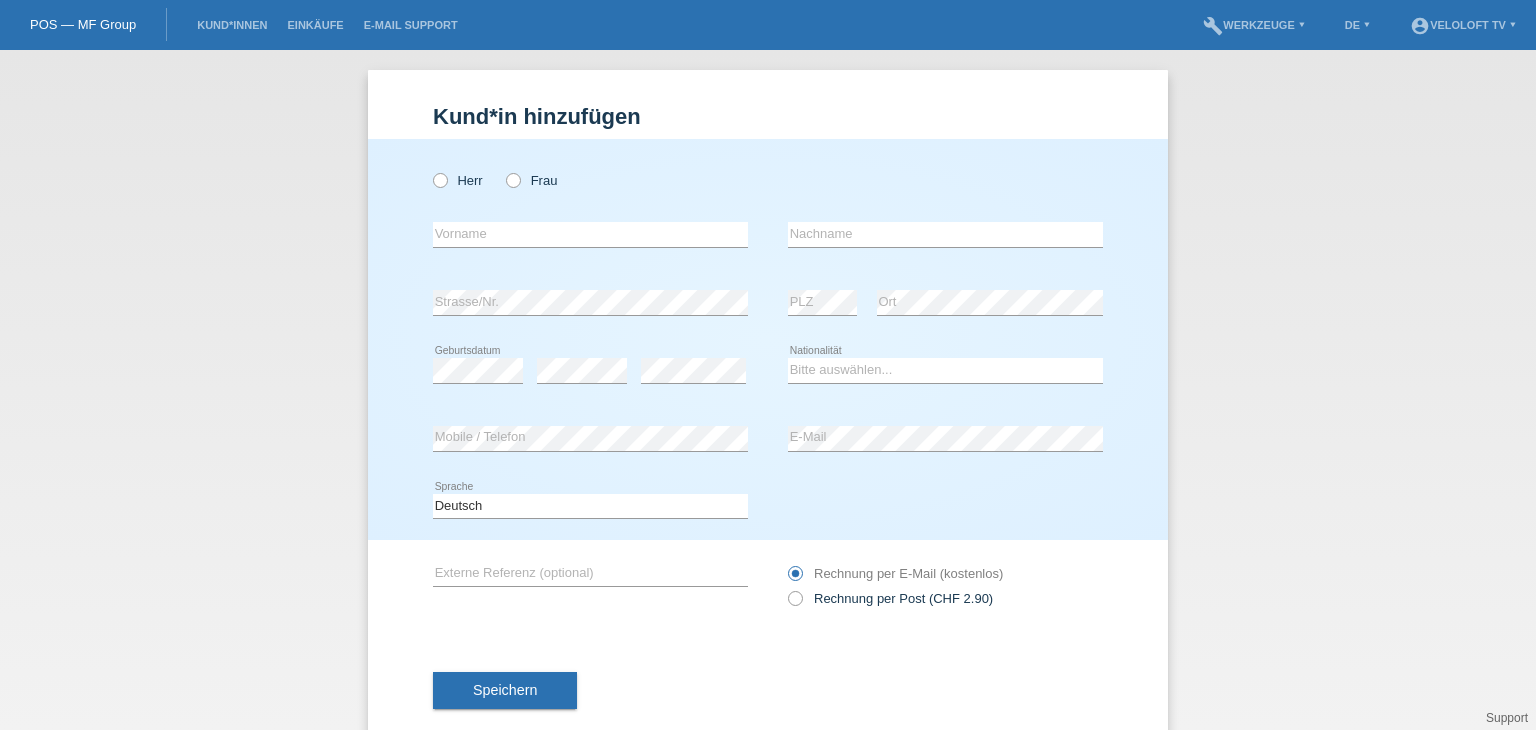 scroll, scrollTop: 0, scrollLeft: 0, axis: both 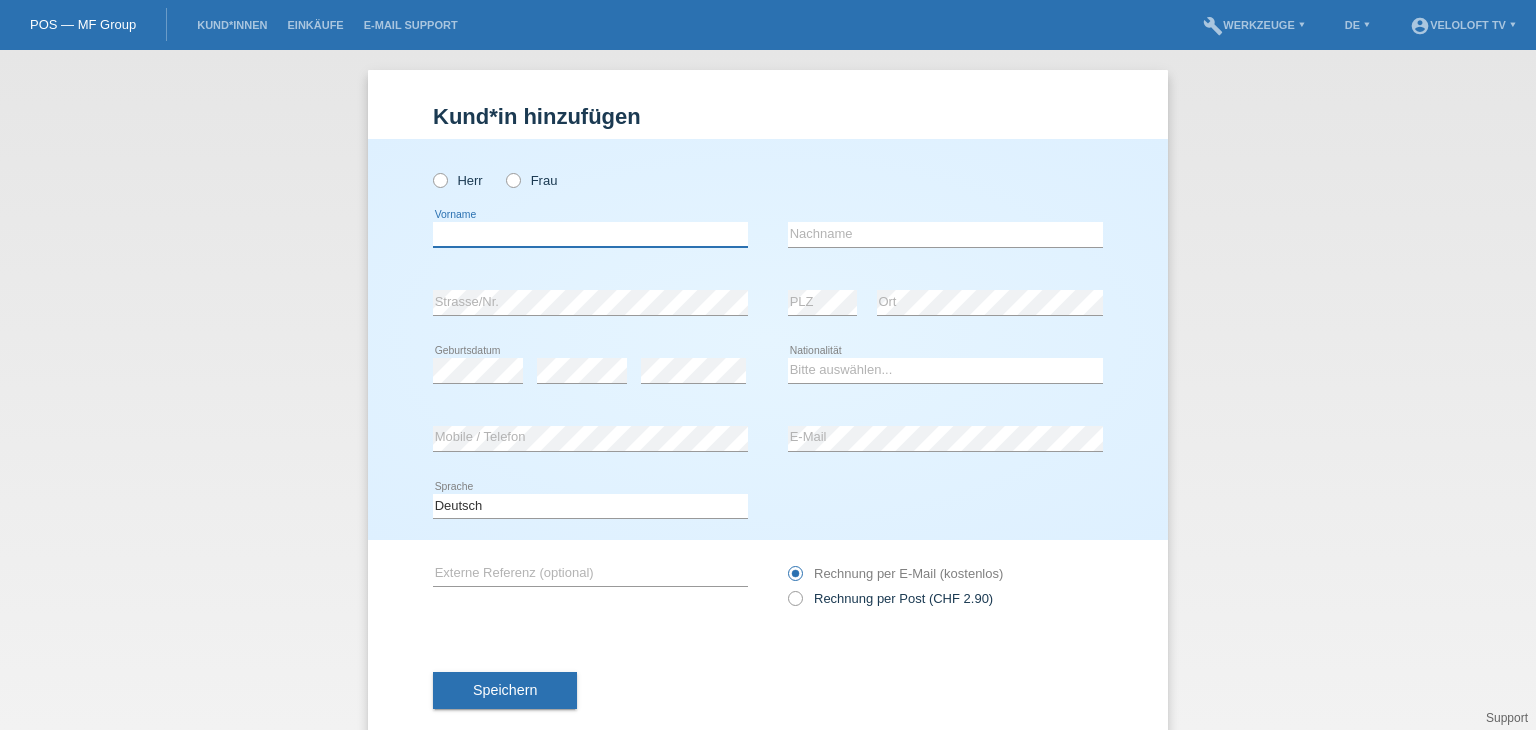 click at bounding box center (590, 234) 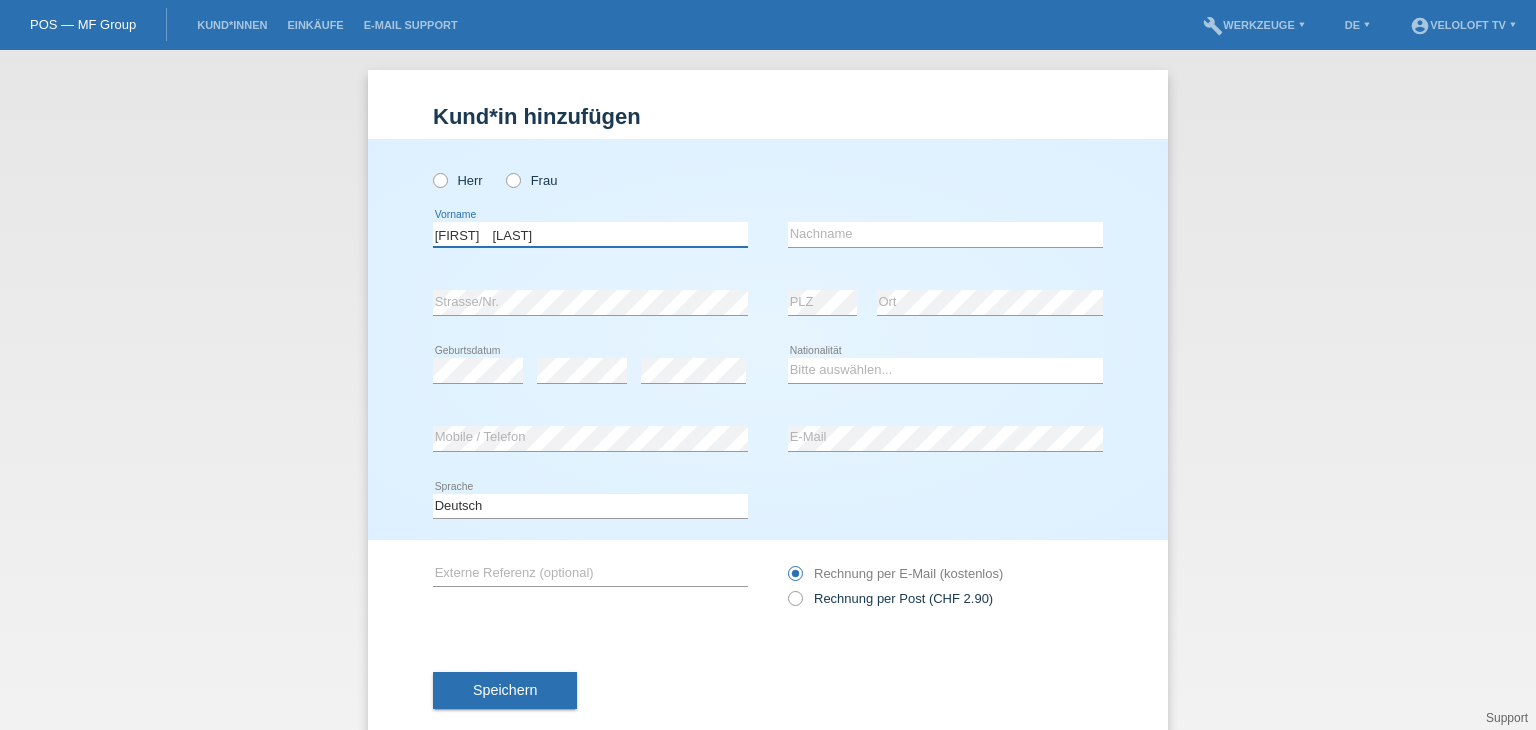drag, startPoint x: 484, startPoint y: 235, endPoint x: 615, endPoint y: 237, distance: 131.01526 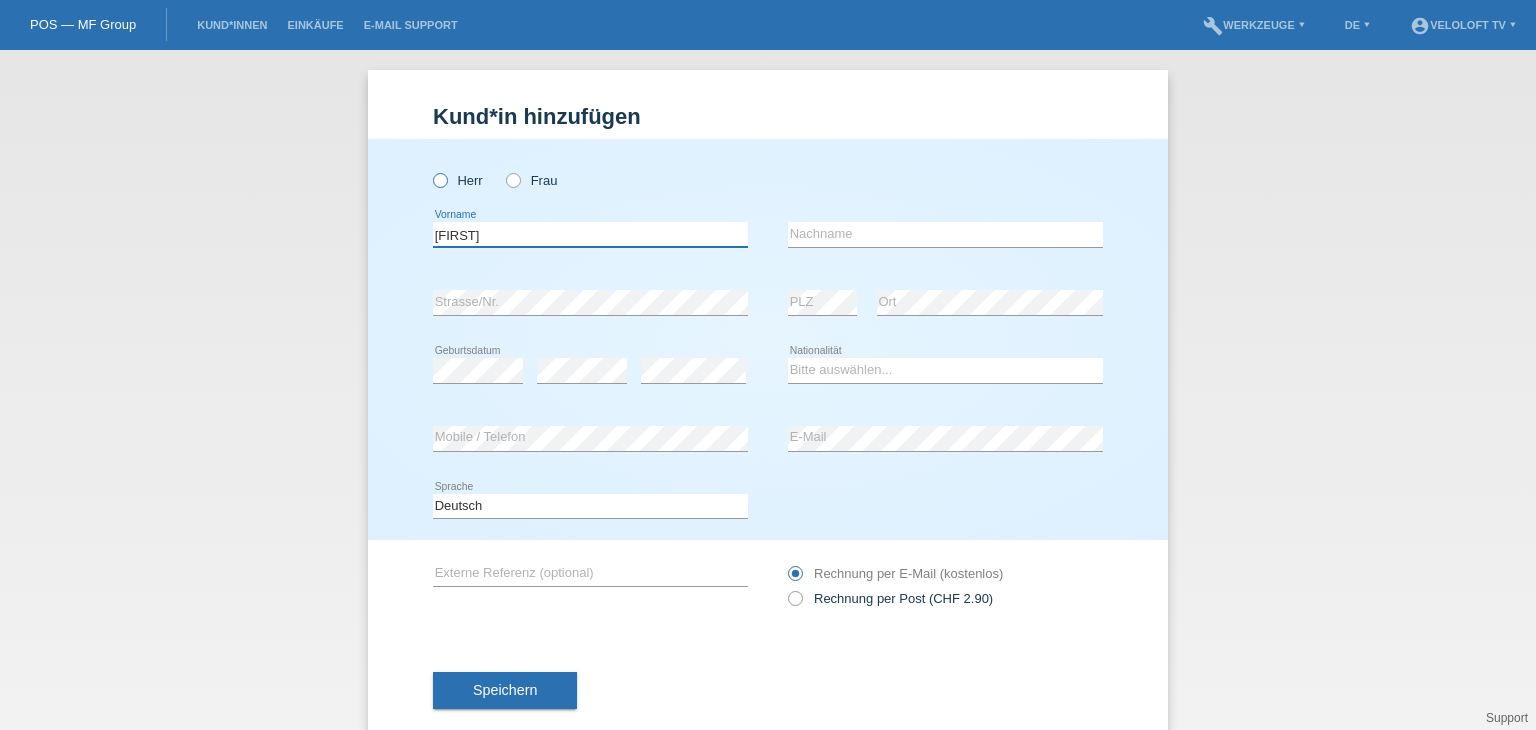 type on "Patrick" 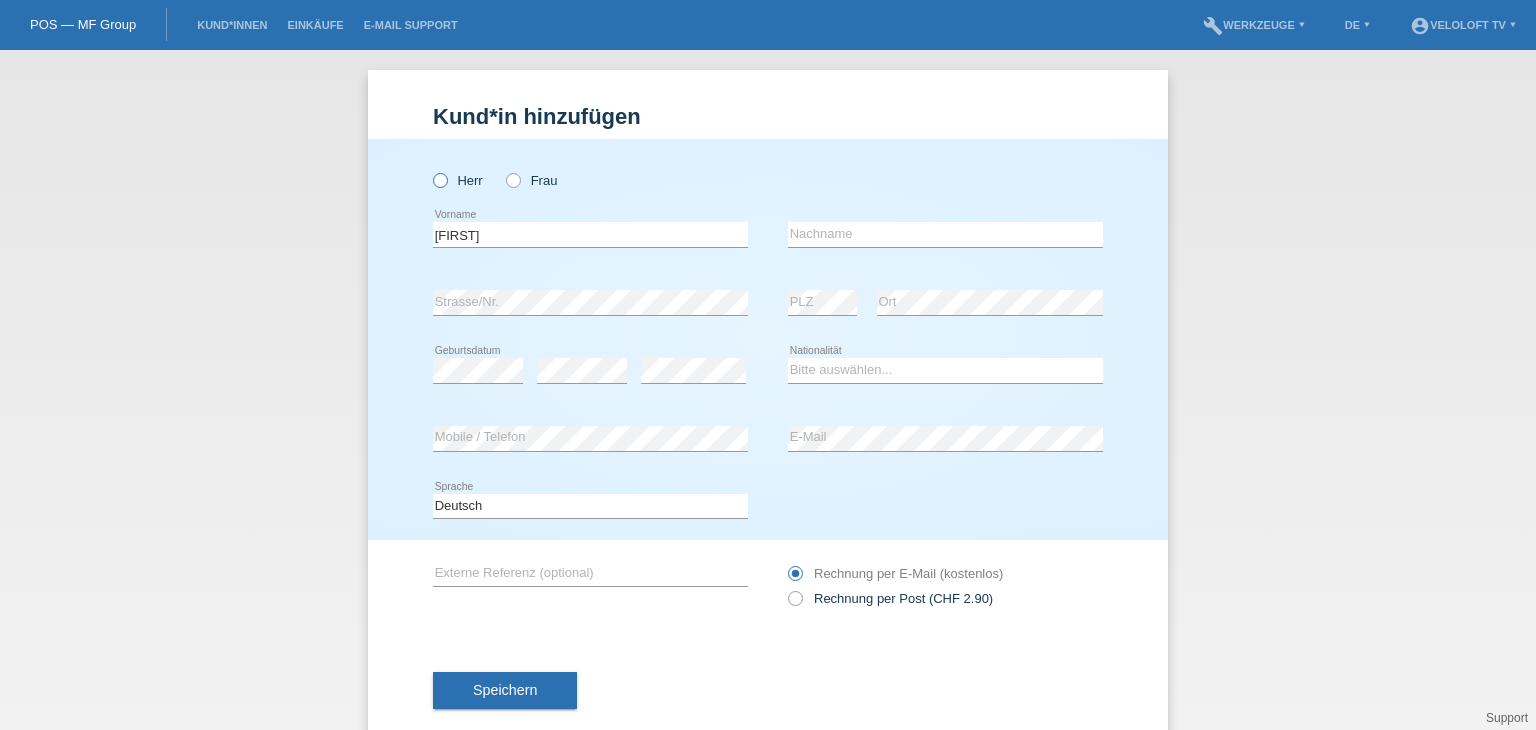 click at bounding box center (430, 170) 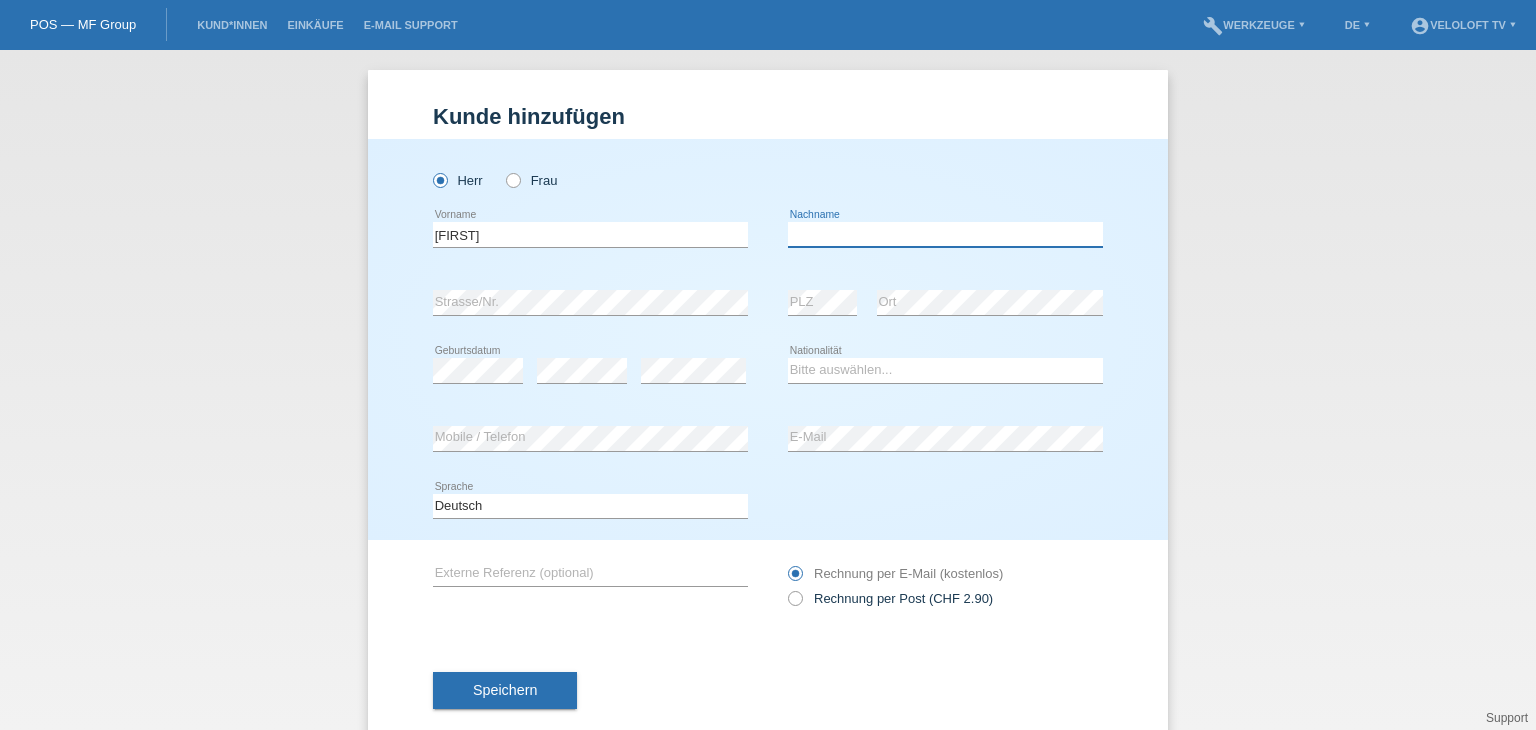 click at bounding box center [945, 234] 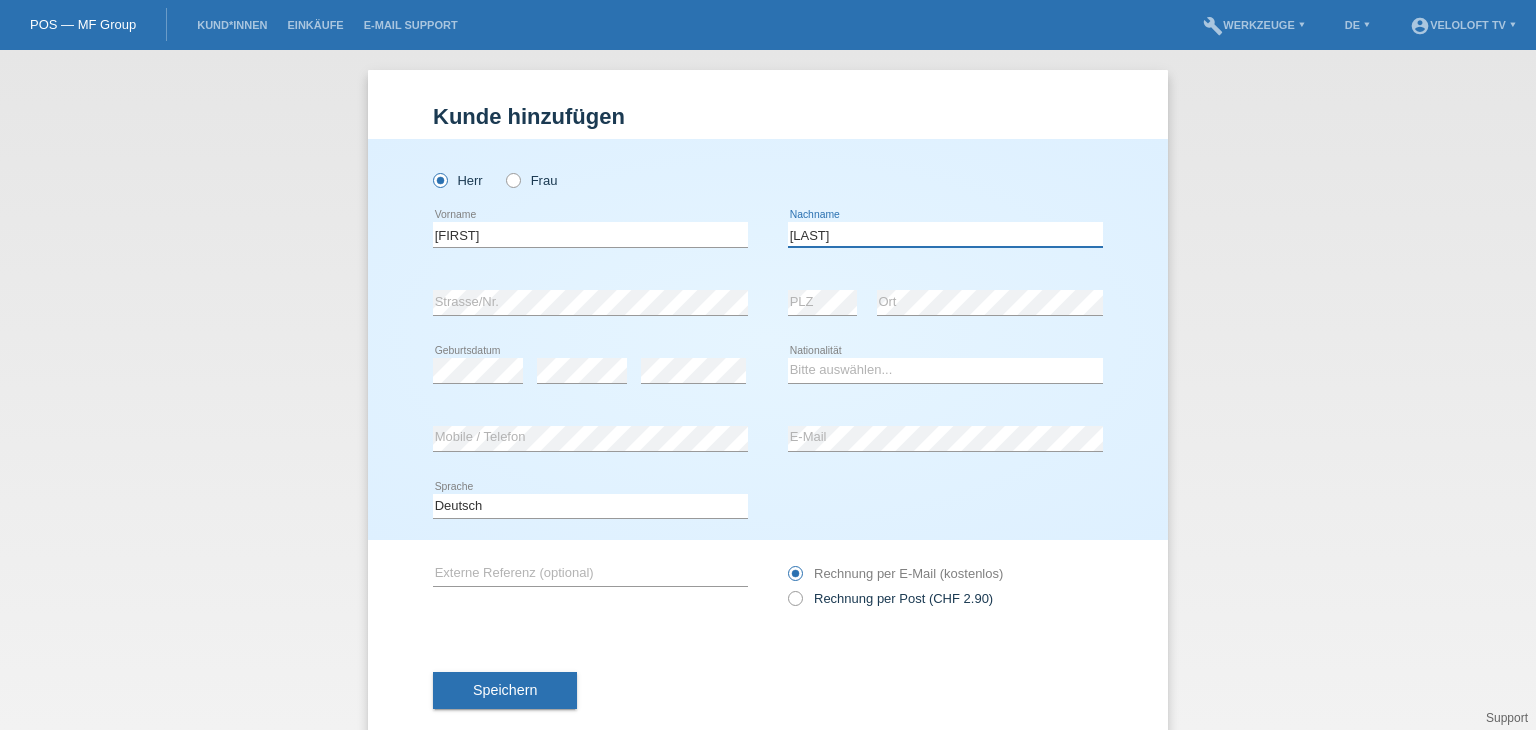 type on "Nadler" 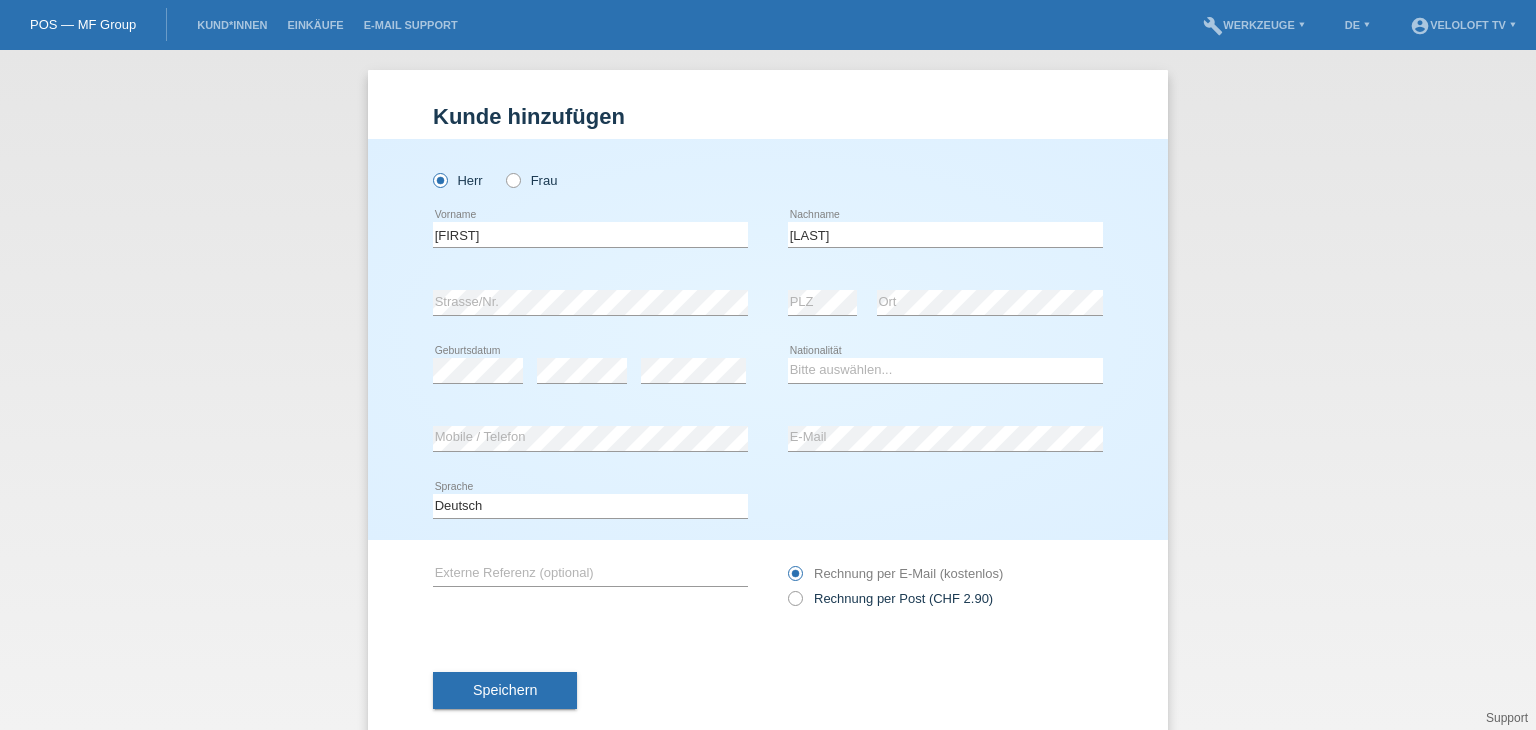 click at bounding box center [822, 315] 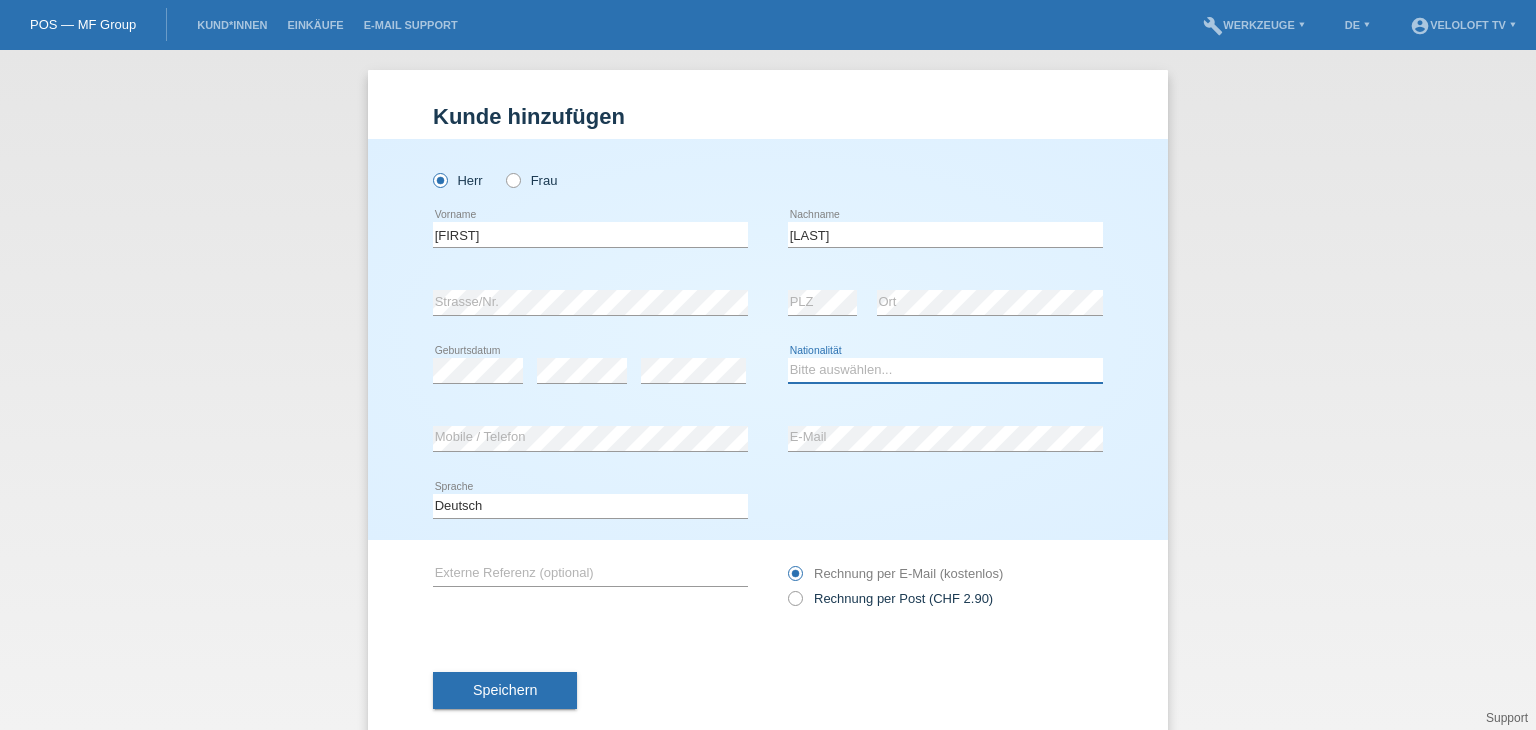 click on "Bitte auswählen...
Schweiz
Deutschland
Liechtenstein
Österreich
------------
Afghanistan
Ägypten
Åland
Albanien
Algerien" at bounding box center [945, 370] 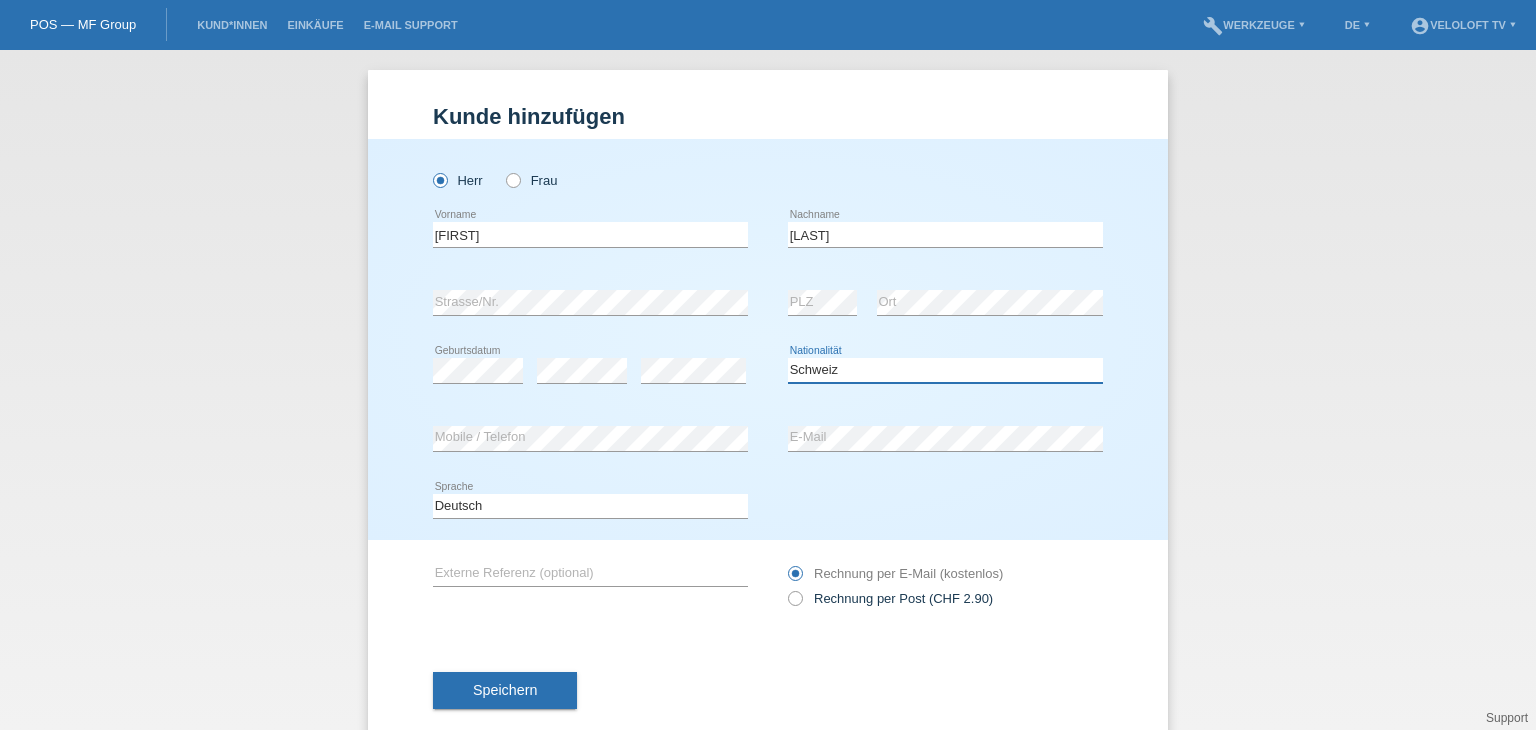 click on "Bitte auswählen...
Schweiz
Deutschland
Liechtenstein
Österreich
------------
Afghanistan
Ägypten
Åland
Albanien
Algerien" at bounding box center (945, 370) 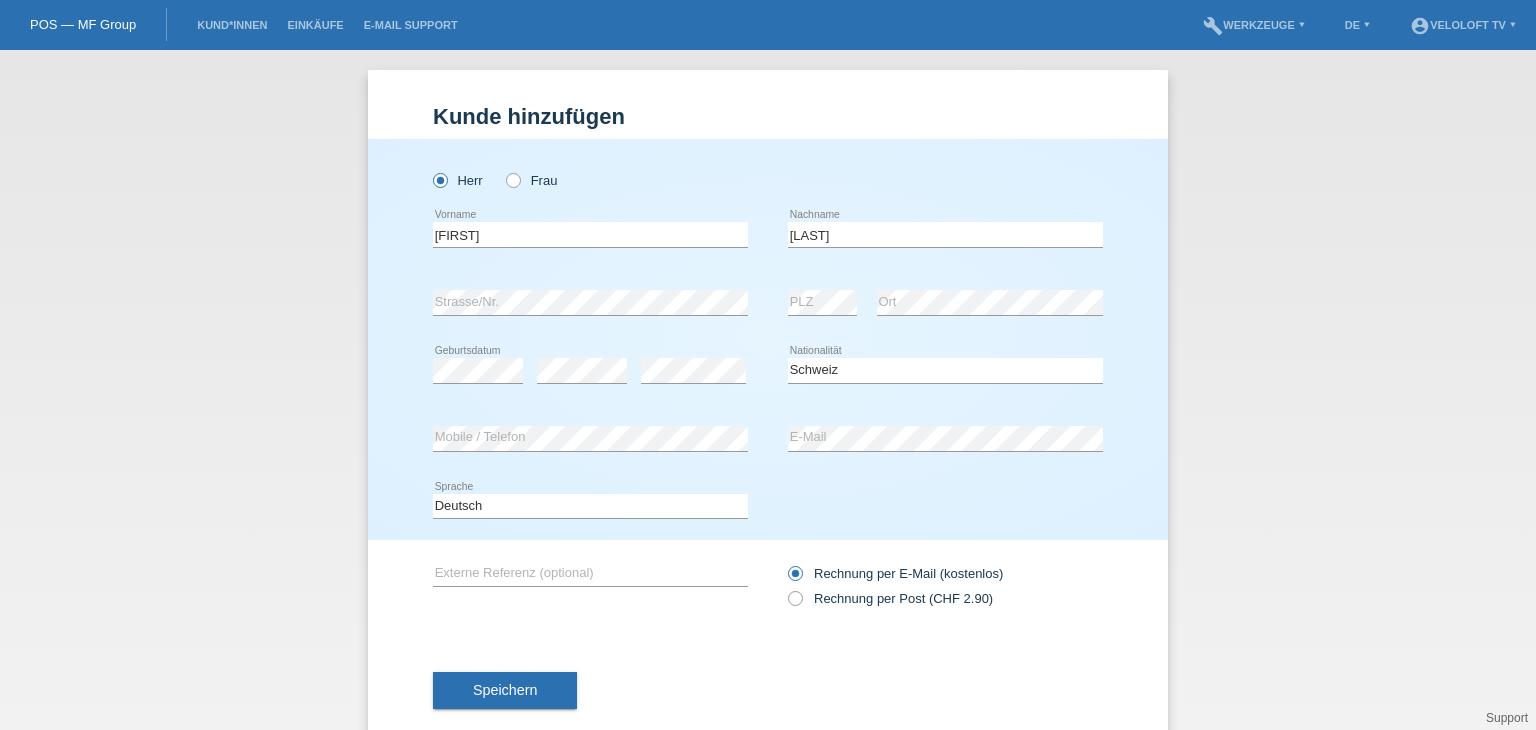 click on "error
Geburtsdatum" at bounding box center [478, 371] 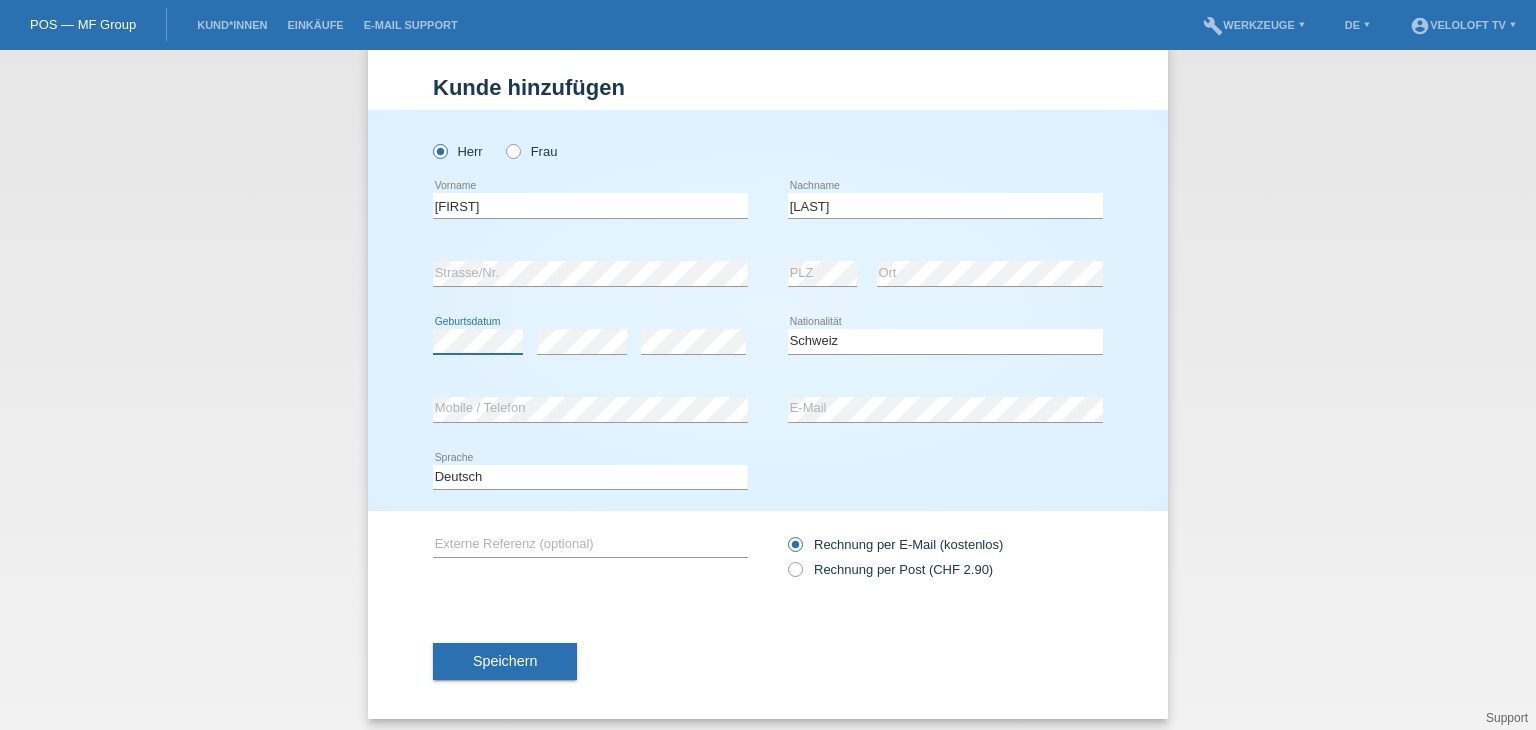 scroll, scrollTop: 38, scrollLeft: 0, axis: vertical 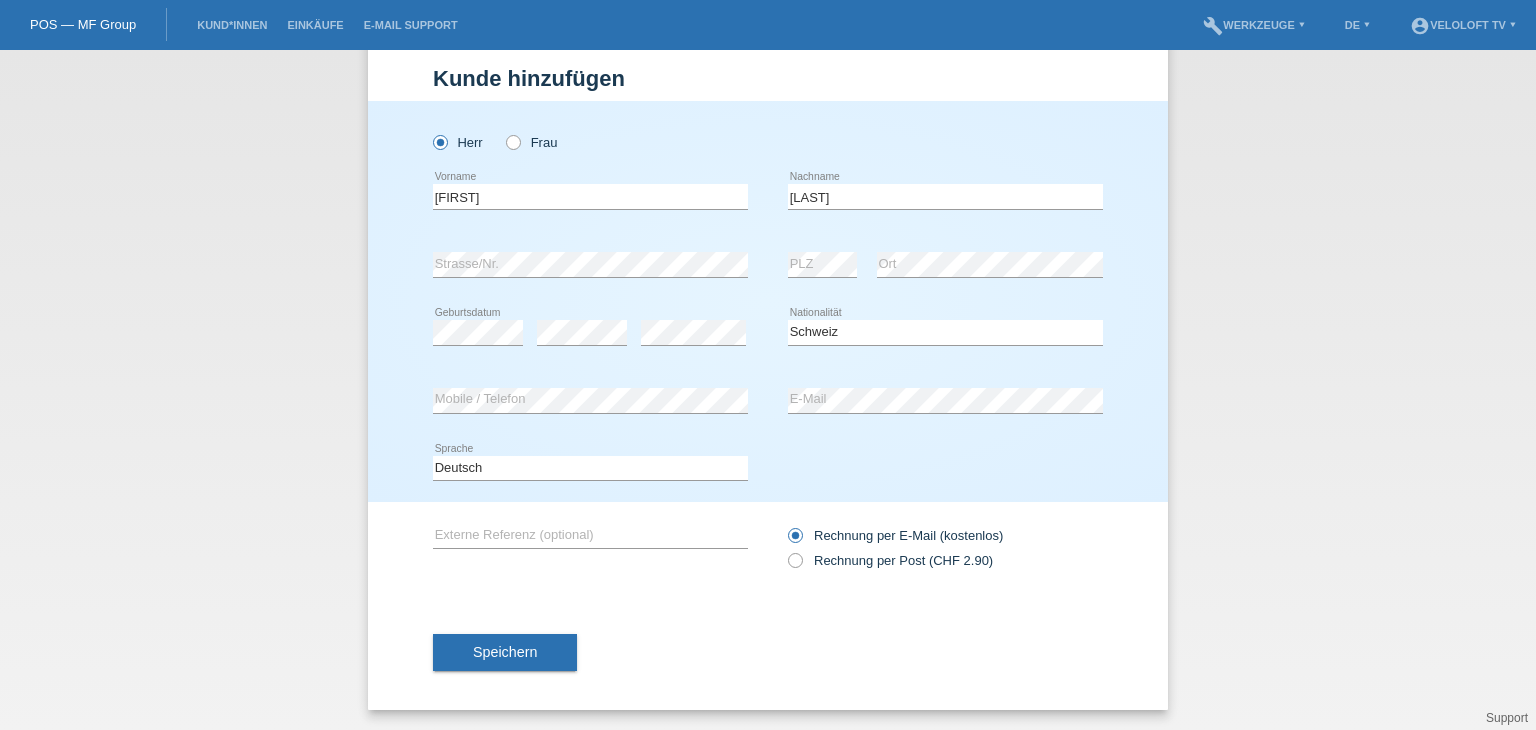 click on "Speichern" at bounding box center (505, 653) 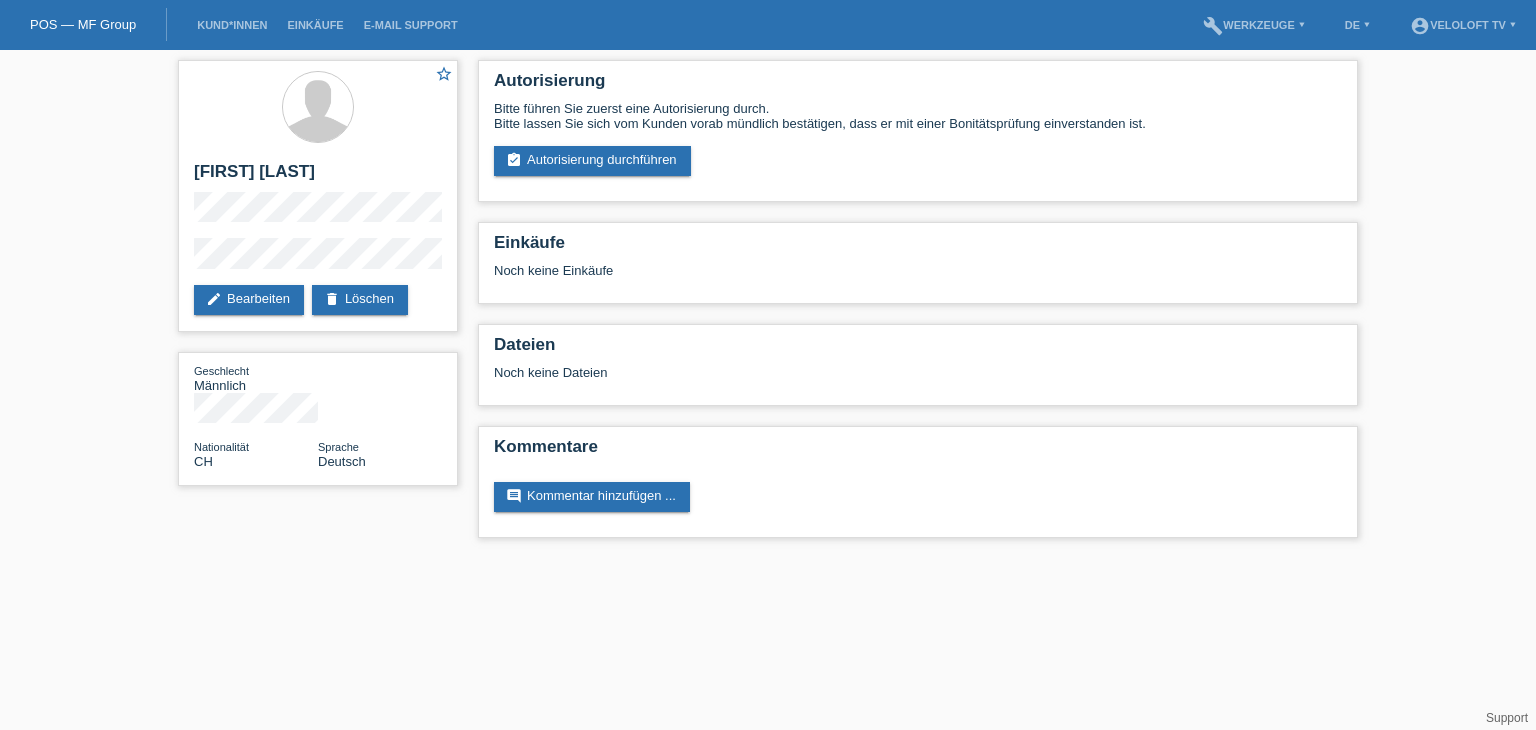 scroll, scrollTop: 0, scrollLeft: 0, axis: both 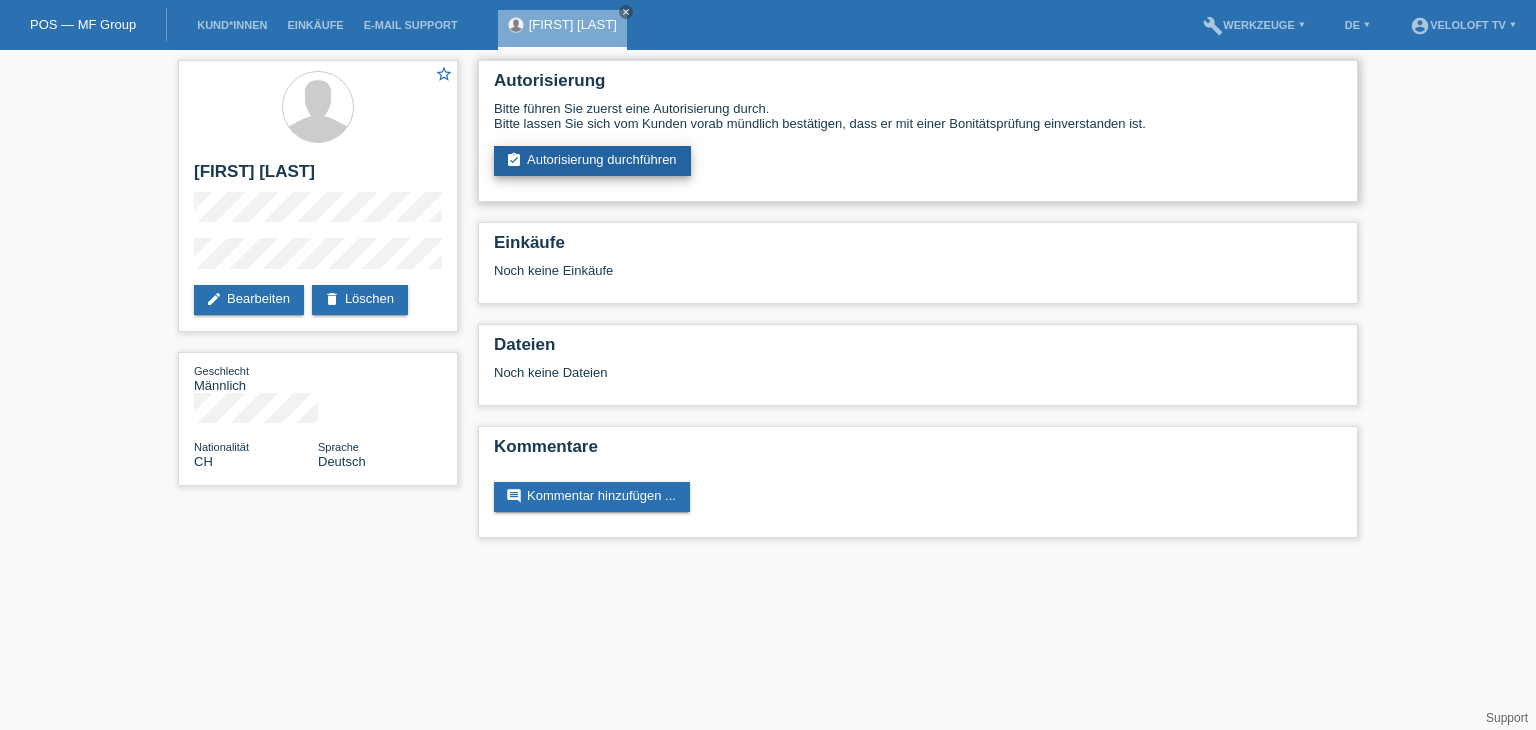 click on "assignment_turned_in  Autorisierung durchführen" at bounding box center (592, 161) 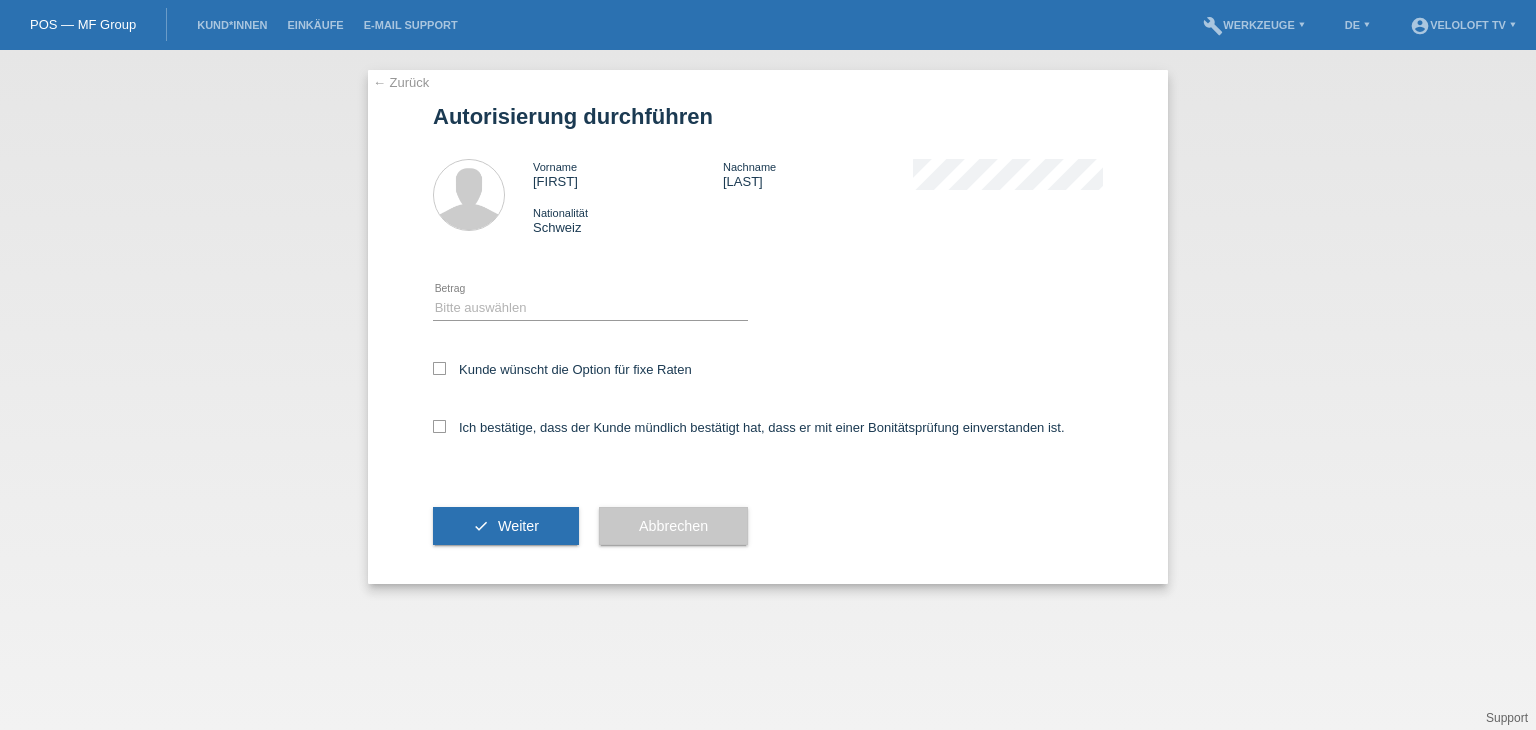 scroll, scrollTop: 0, scrollLeft: 0, axis: both 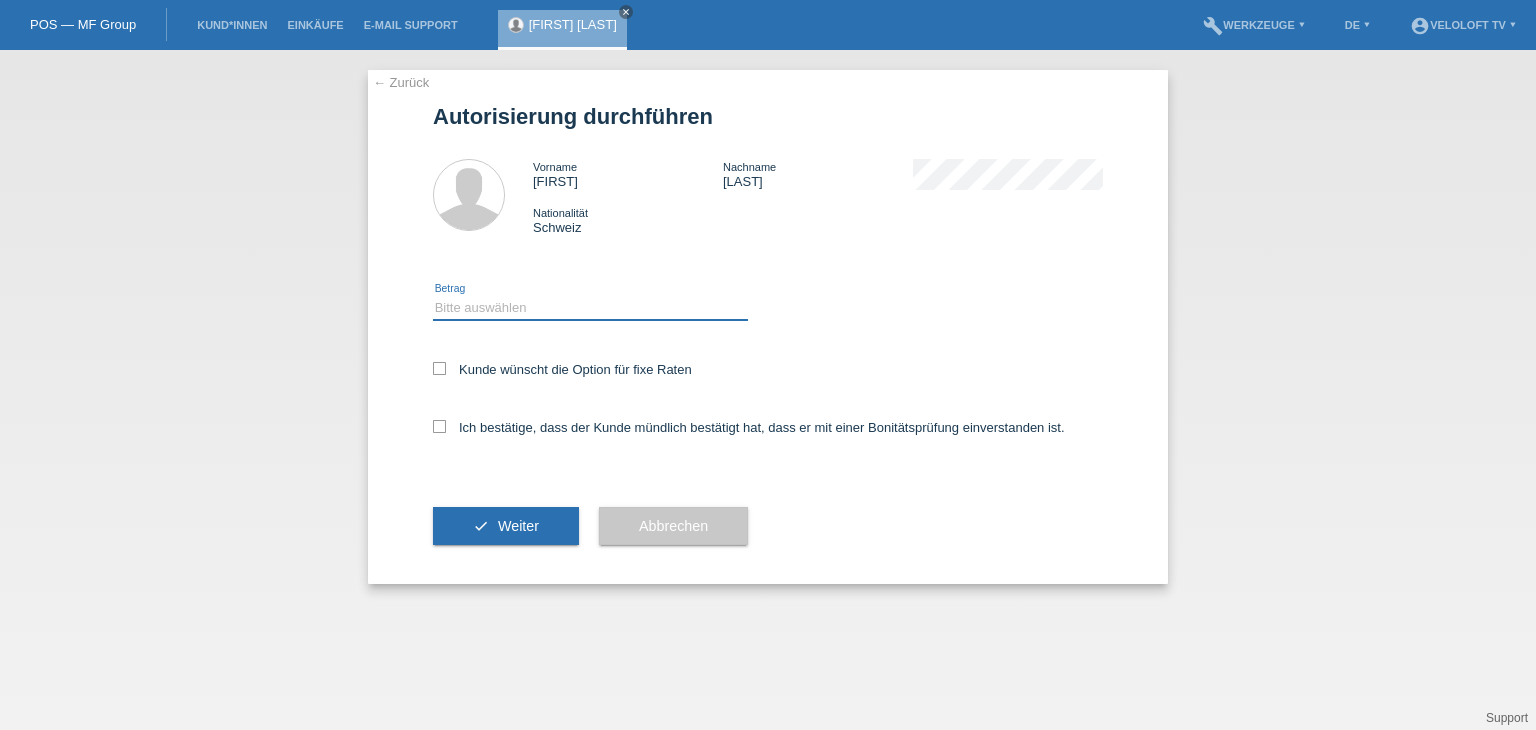 click on "Bitte auswählen
CHF 1.00 - CHF 499.00
CHF 500.00 - CHF 1'999.00
CHF 2'000.00 - CHF 15'000.00" at bounding box center (590, 308) 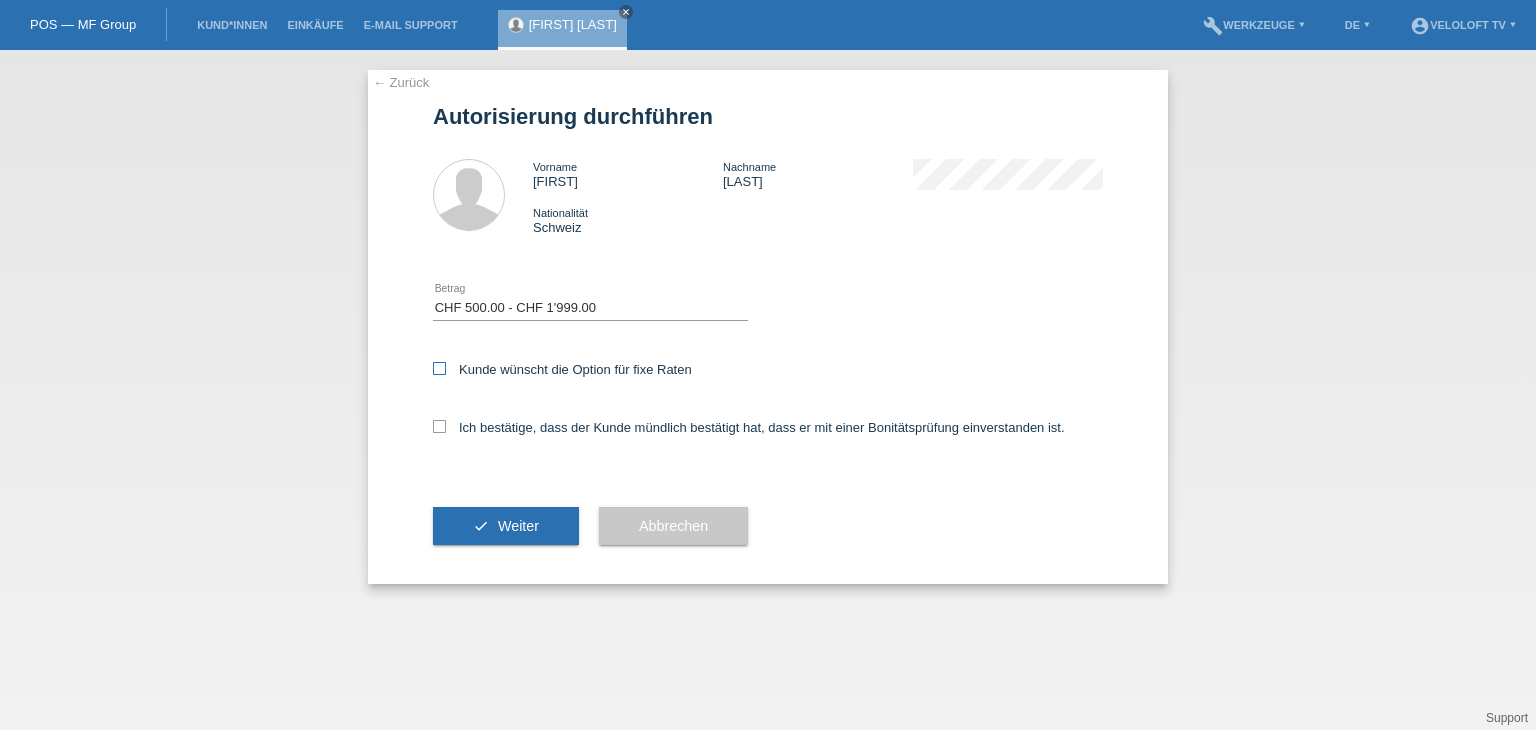 click on "Kunde wünscht die Option für fixe Raten" at bounding box center (562, 369) 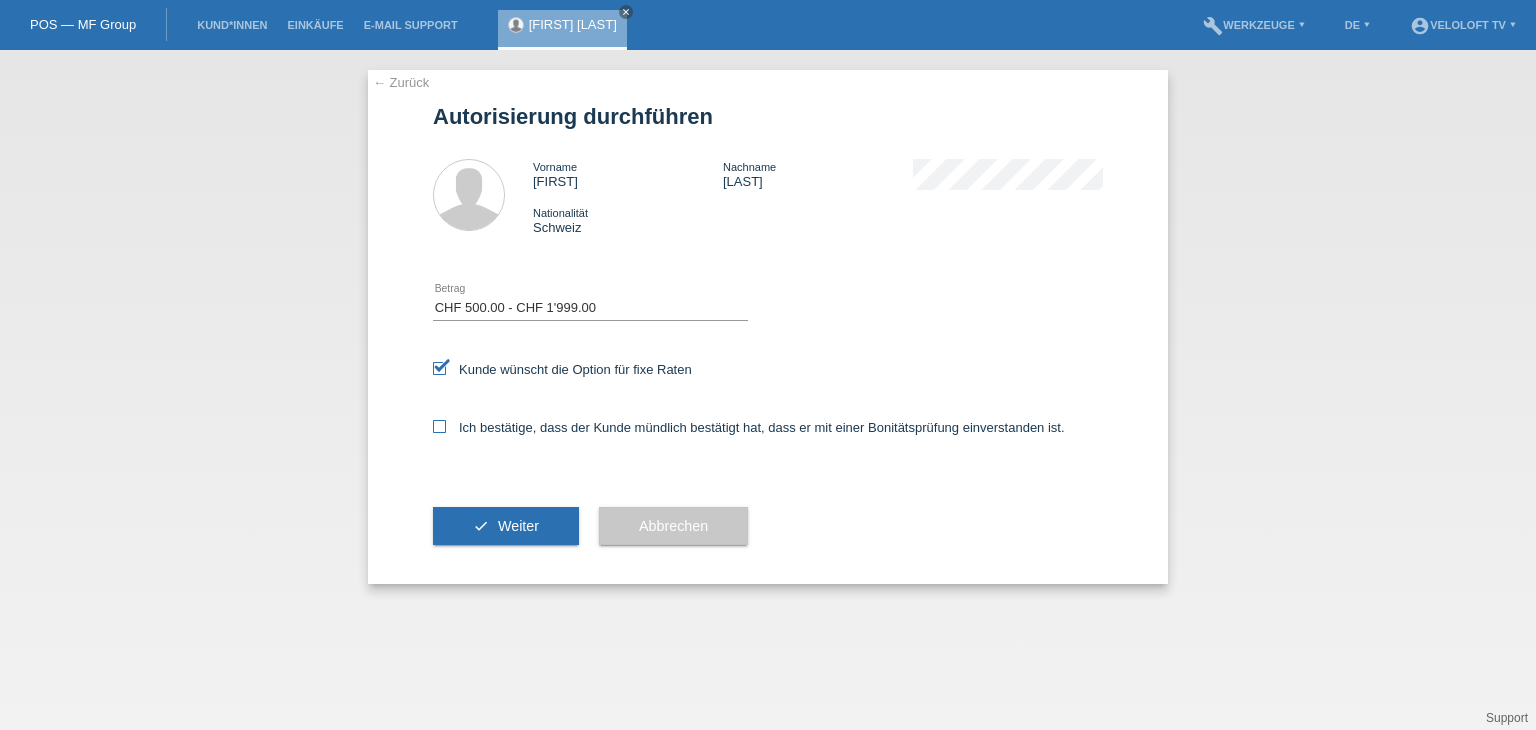 click on "Ich bestätige, dass der Kunde mündlich bestätigt hat, dass er mit einer Bonitätsprüfung einverstanden ist." at bounding box center (562, 369) 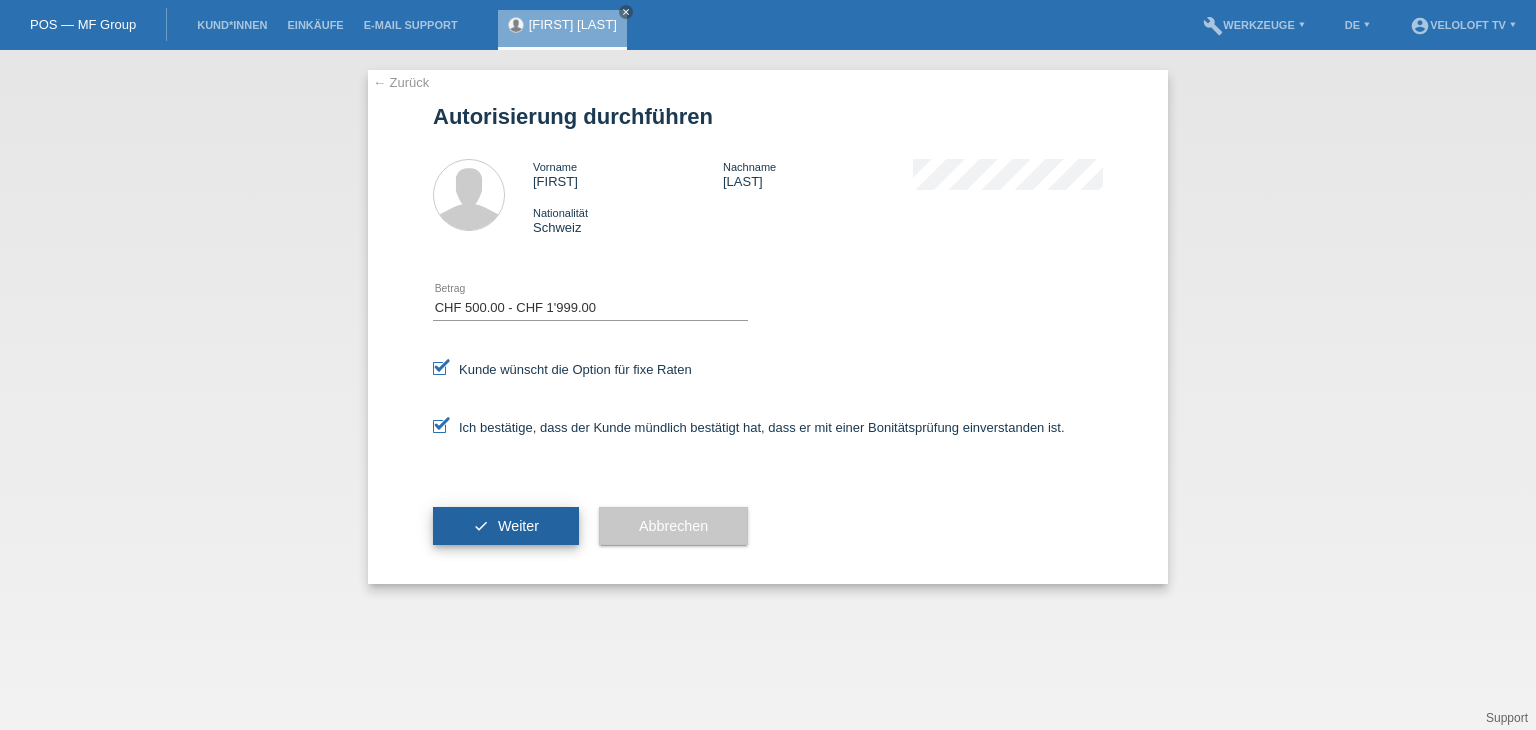 click on "Weiter" at bounding box center [518, 526] 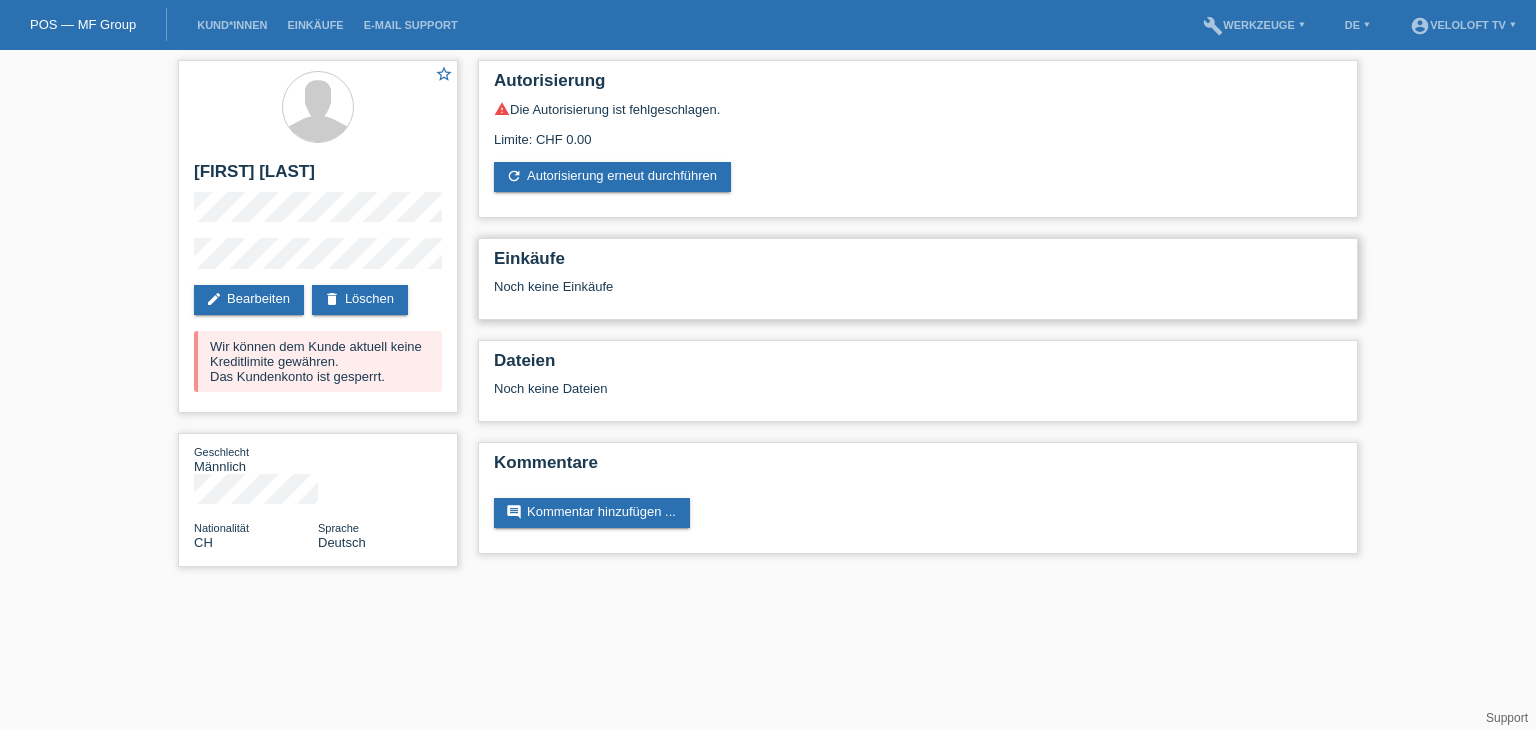 scroll, scrollTop: 0, scrollLeft: 0, axis: both 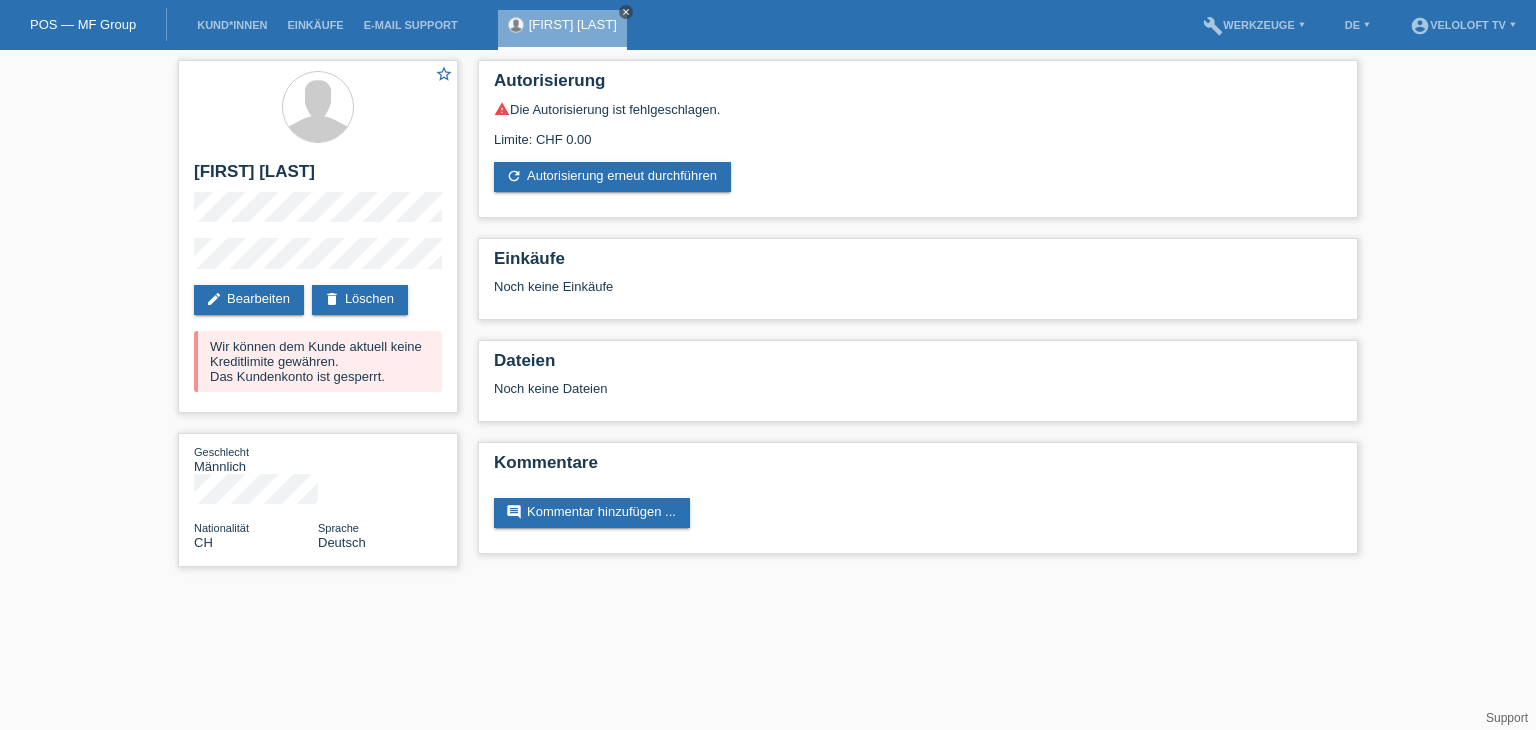 click on "close" at bounding box center (626, 12) 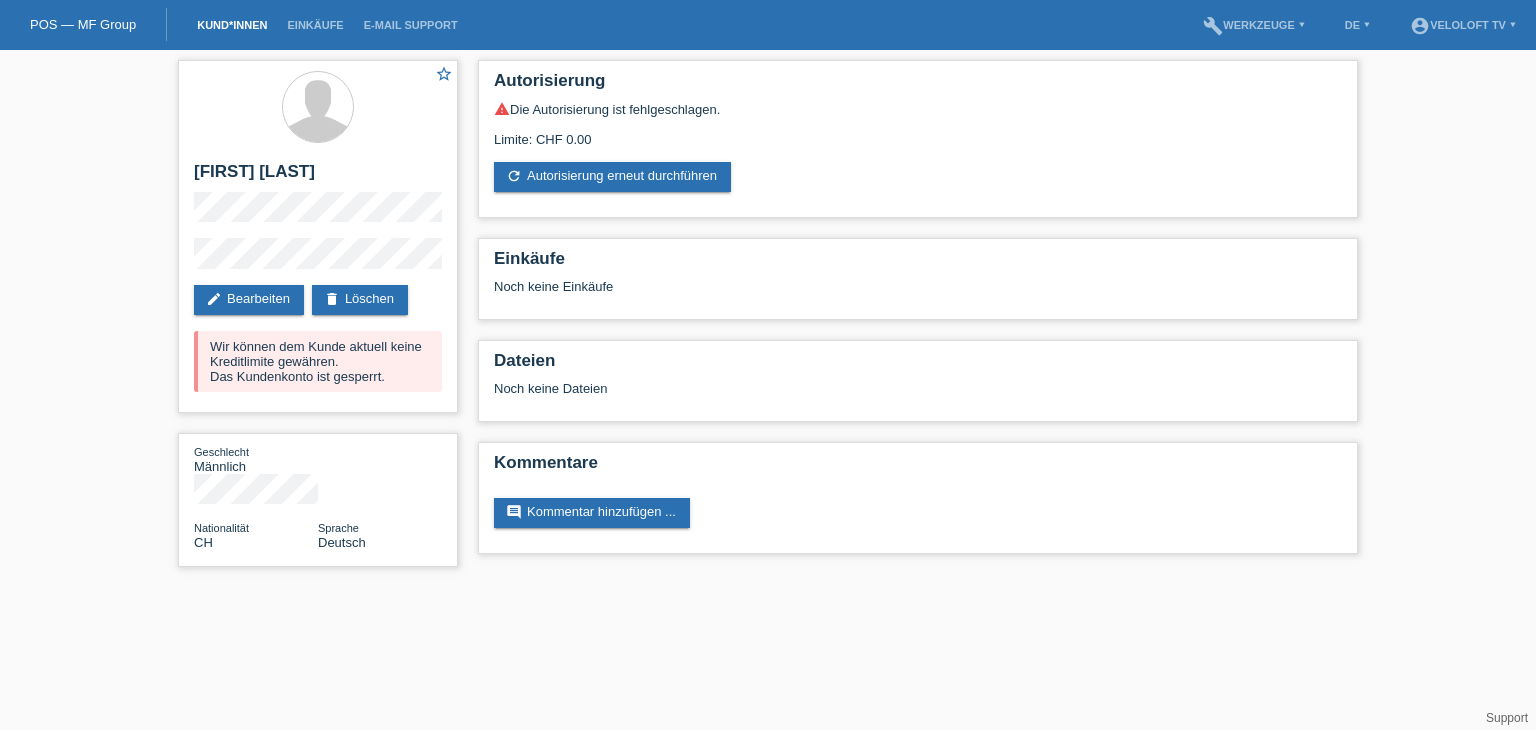 click on "Kund*innen" at bounding box center (232, 25) 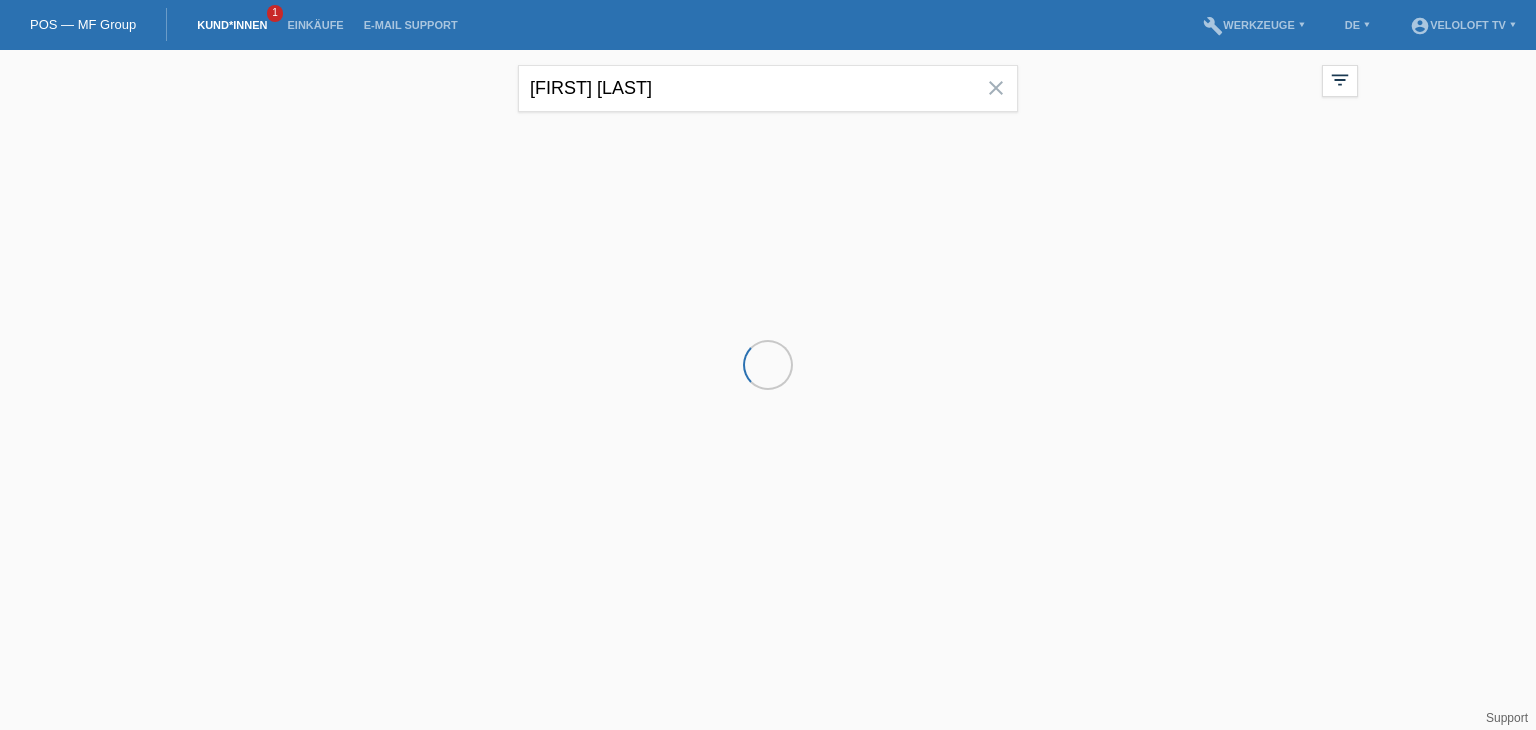 scroll, scrollTop: 0, scrollLeft: 0, axis: both 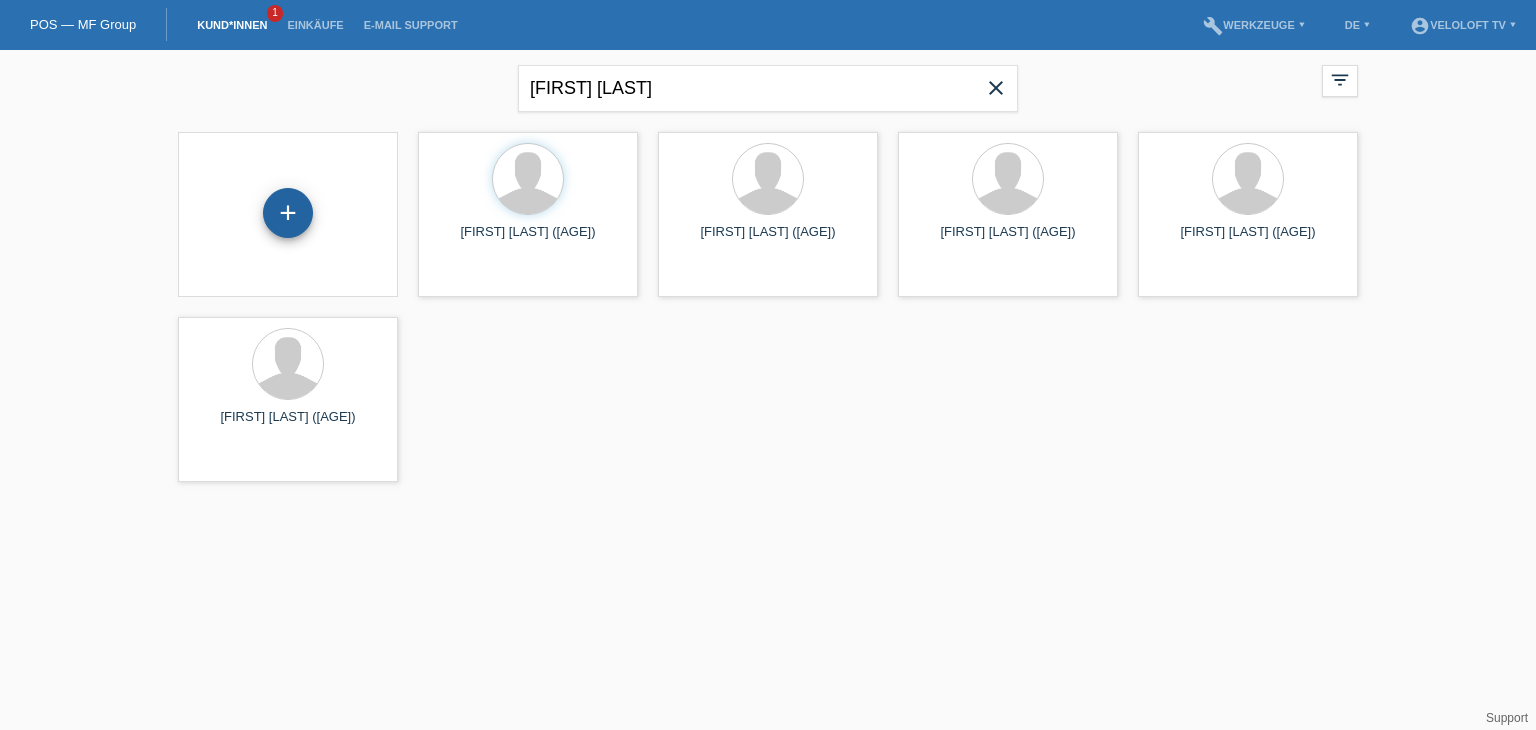 click on "+" at bounding box center (288, 213) 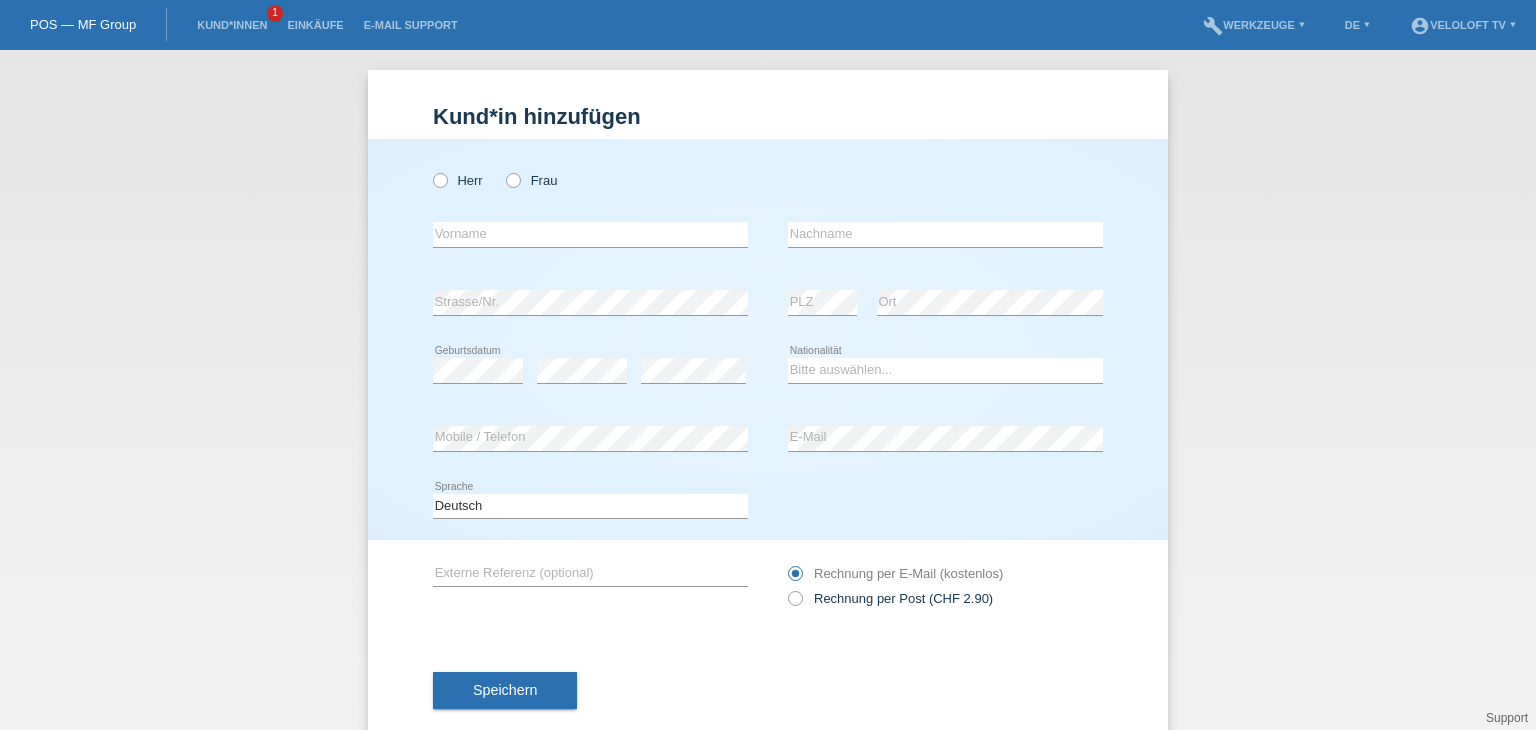 scroll, scrollTop: 0, scrollLeft: 0, axis: both 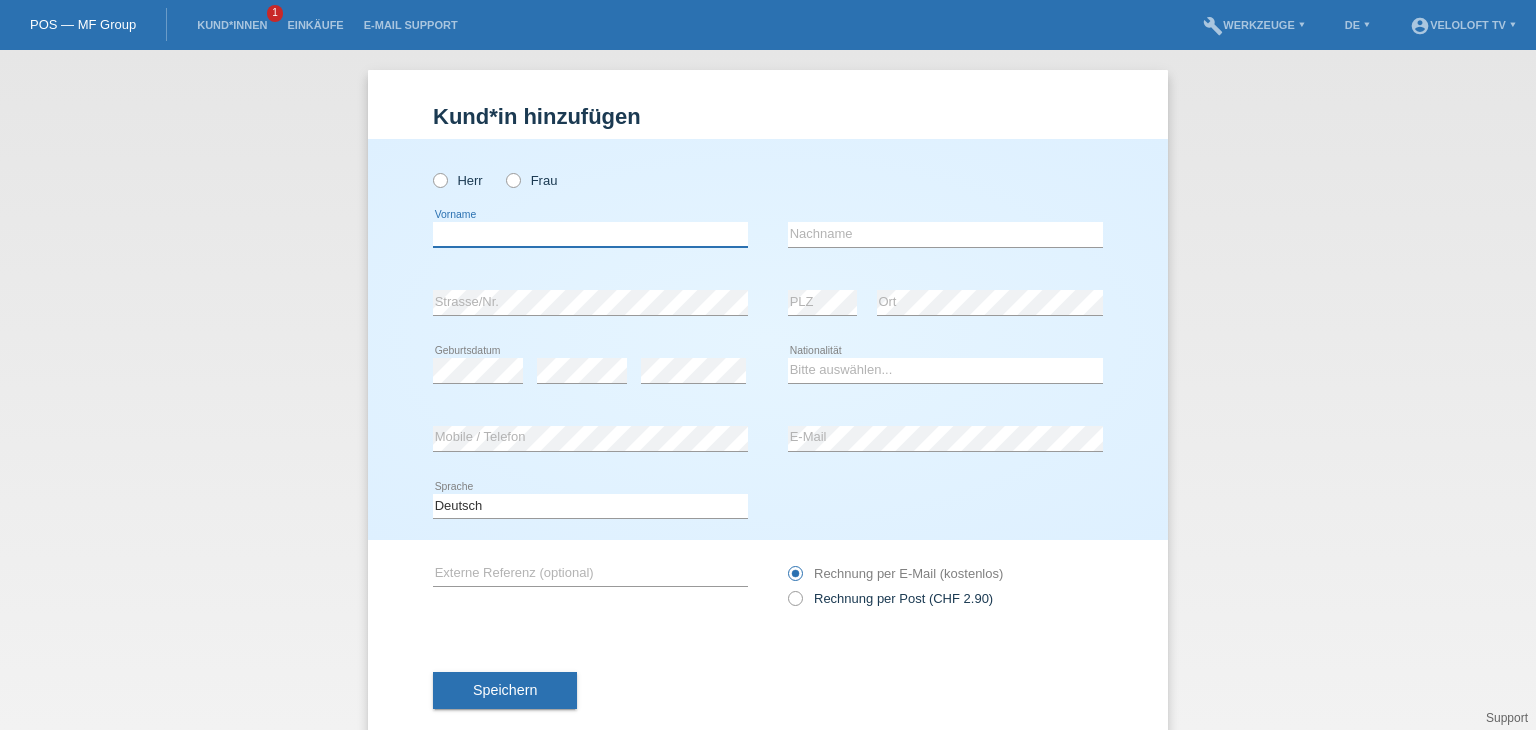 click at bounding box center [590, 234] 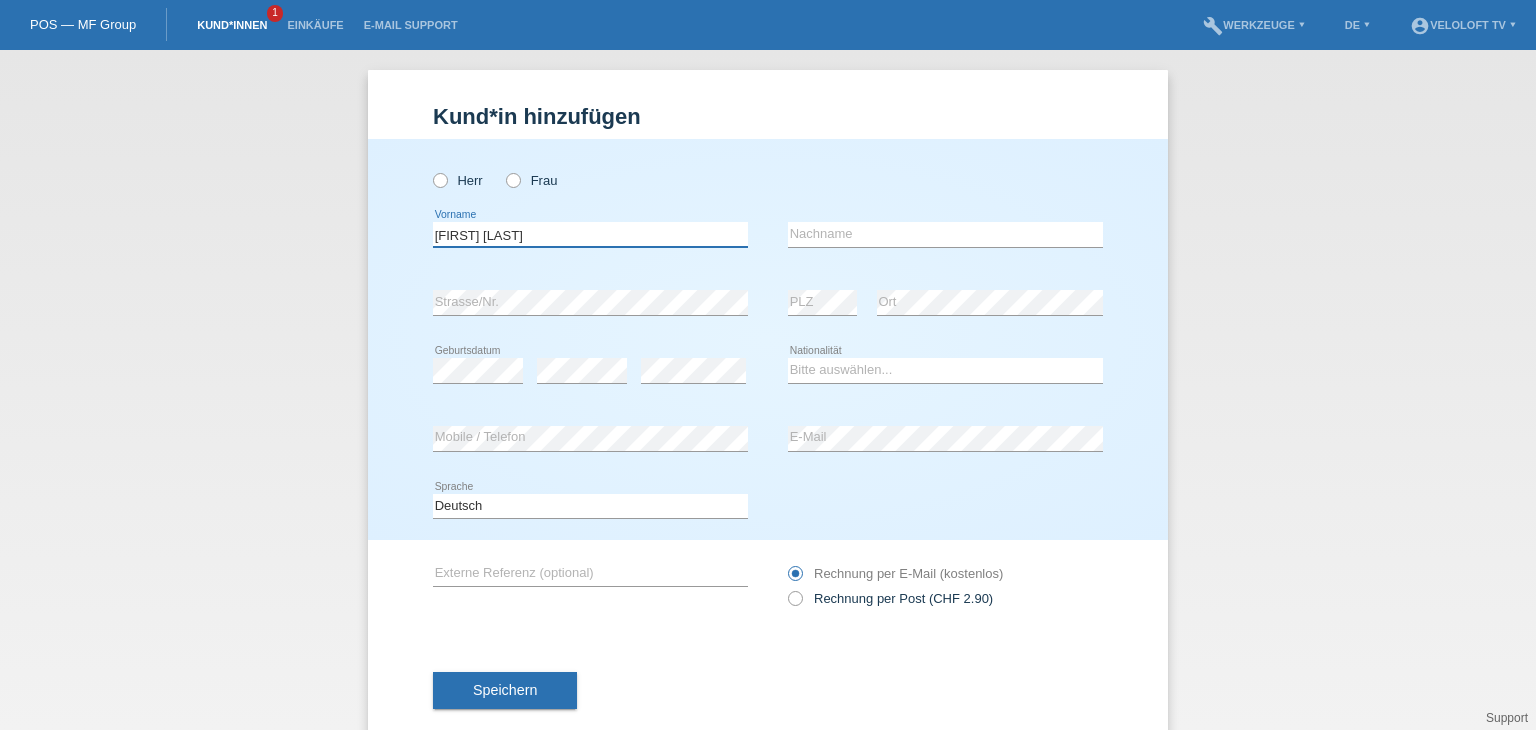 type on "[FIRST] [LAST]" 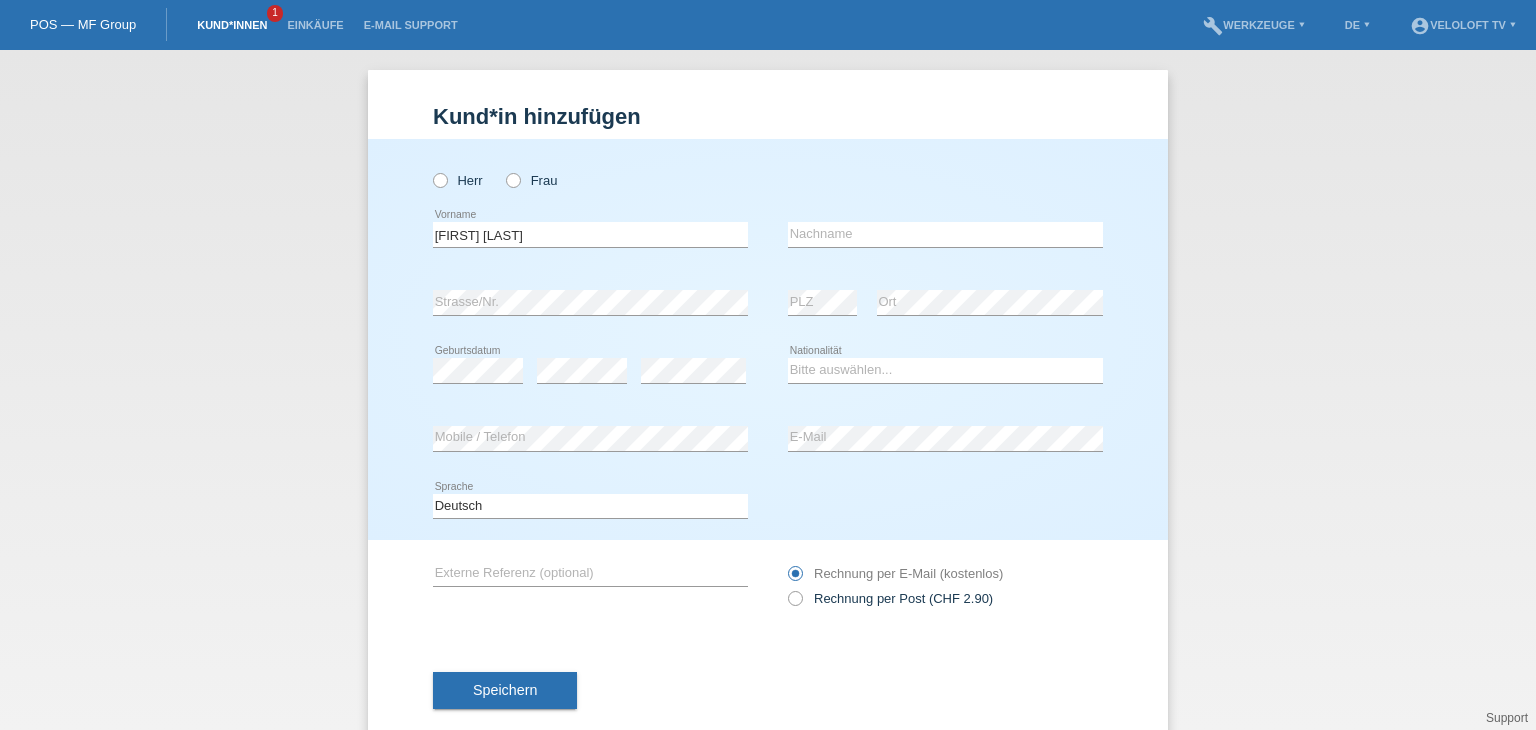 click on "Kund*innen" at bounding box center [232, 25] 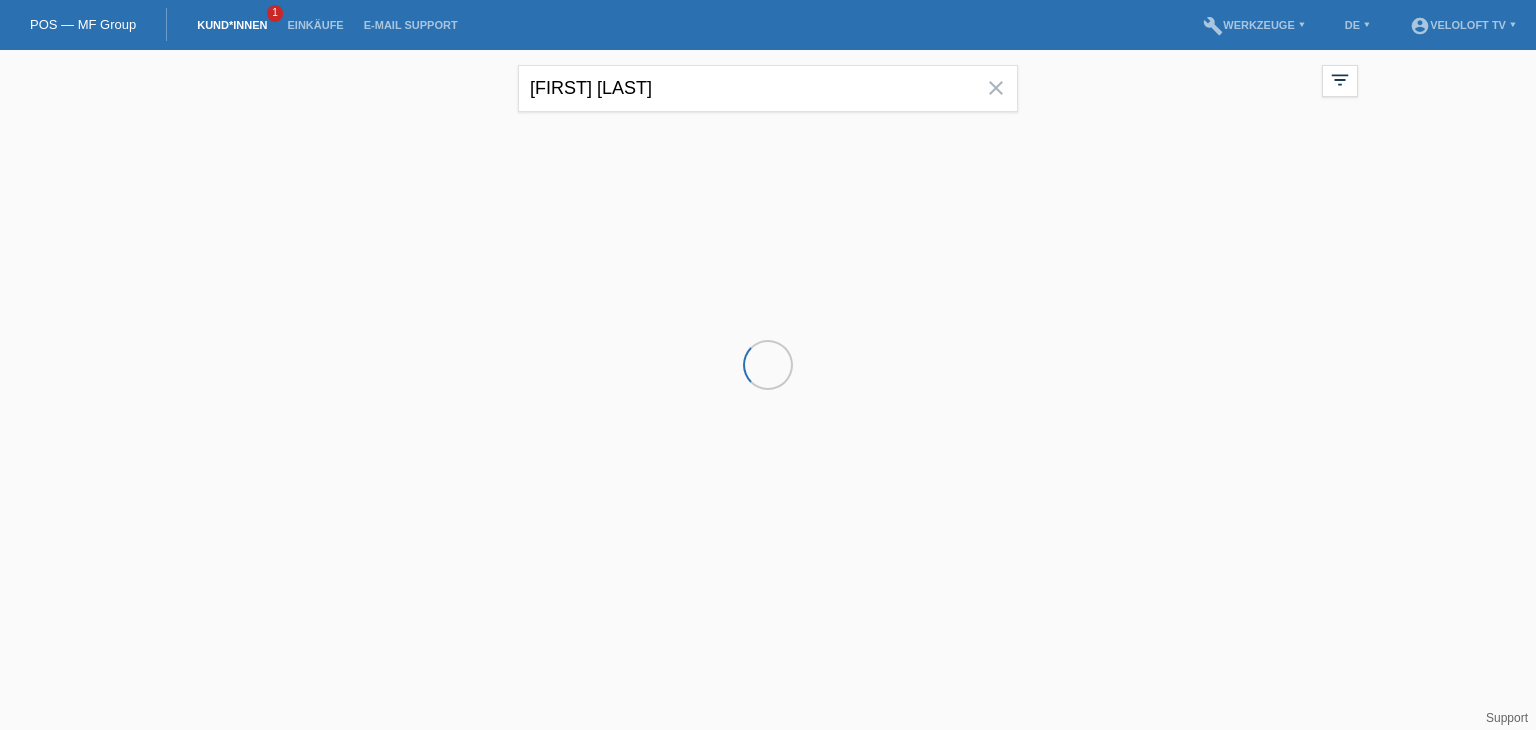 scroll, scrollTop: 0, scrollLeft: 0, axis: both 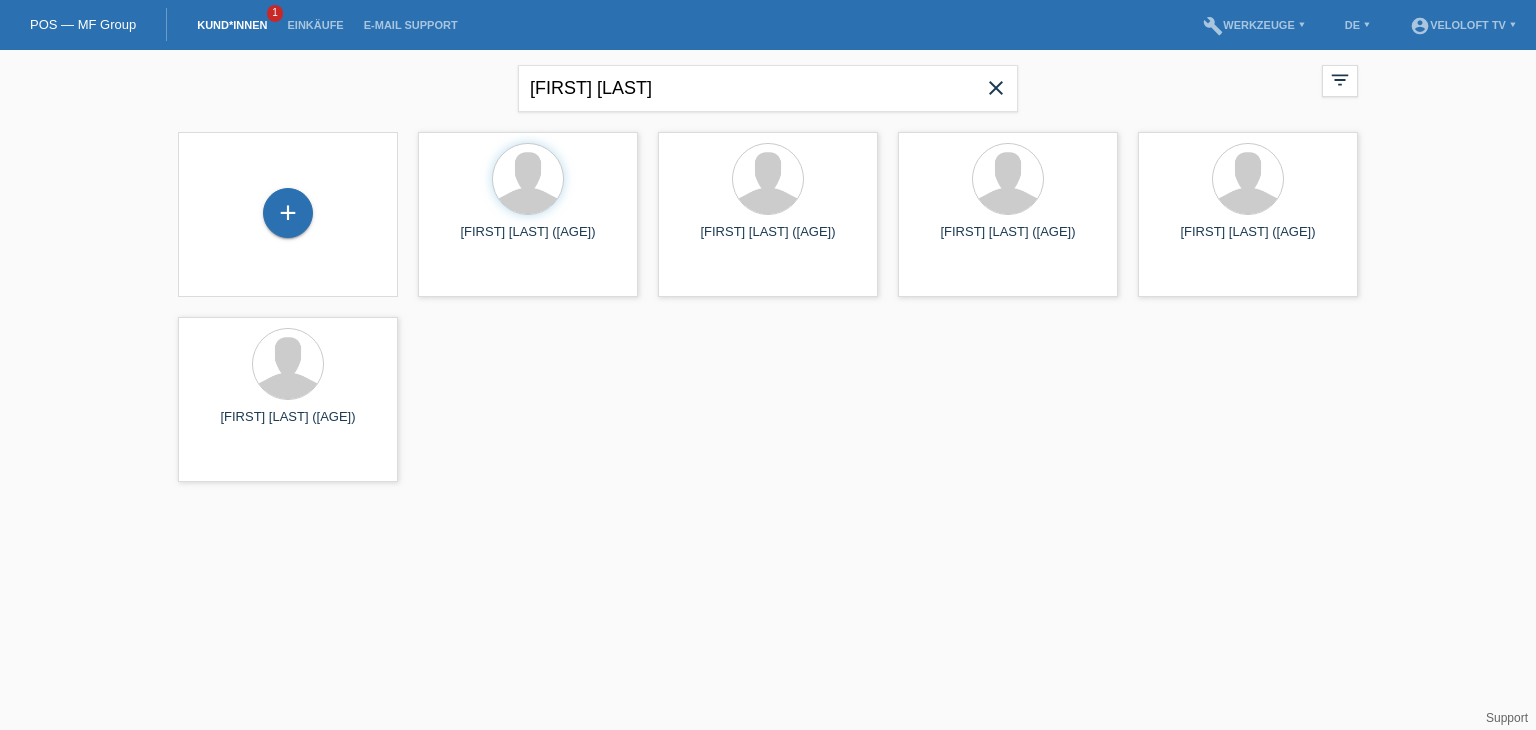 click on "close" at bounding box center [996, 88] 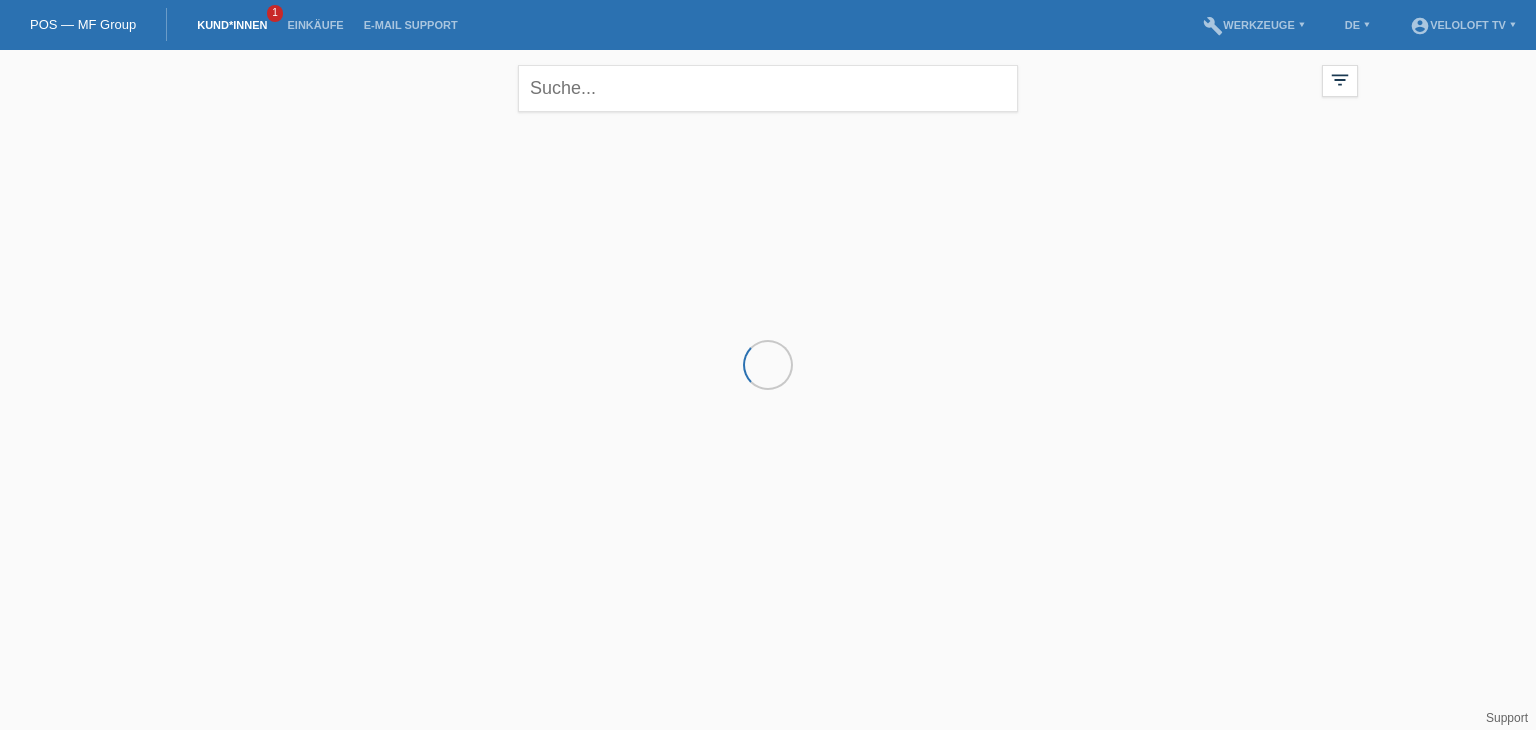 click on "Kund*innen" at bounding box center [232, 25] 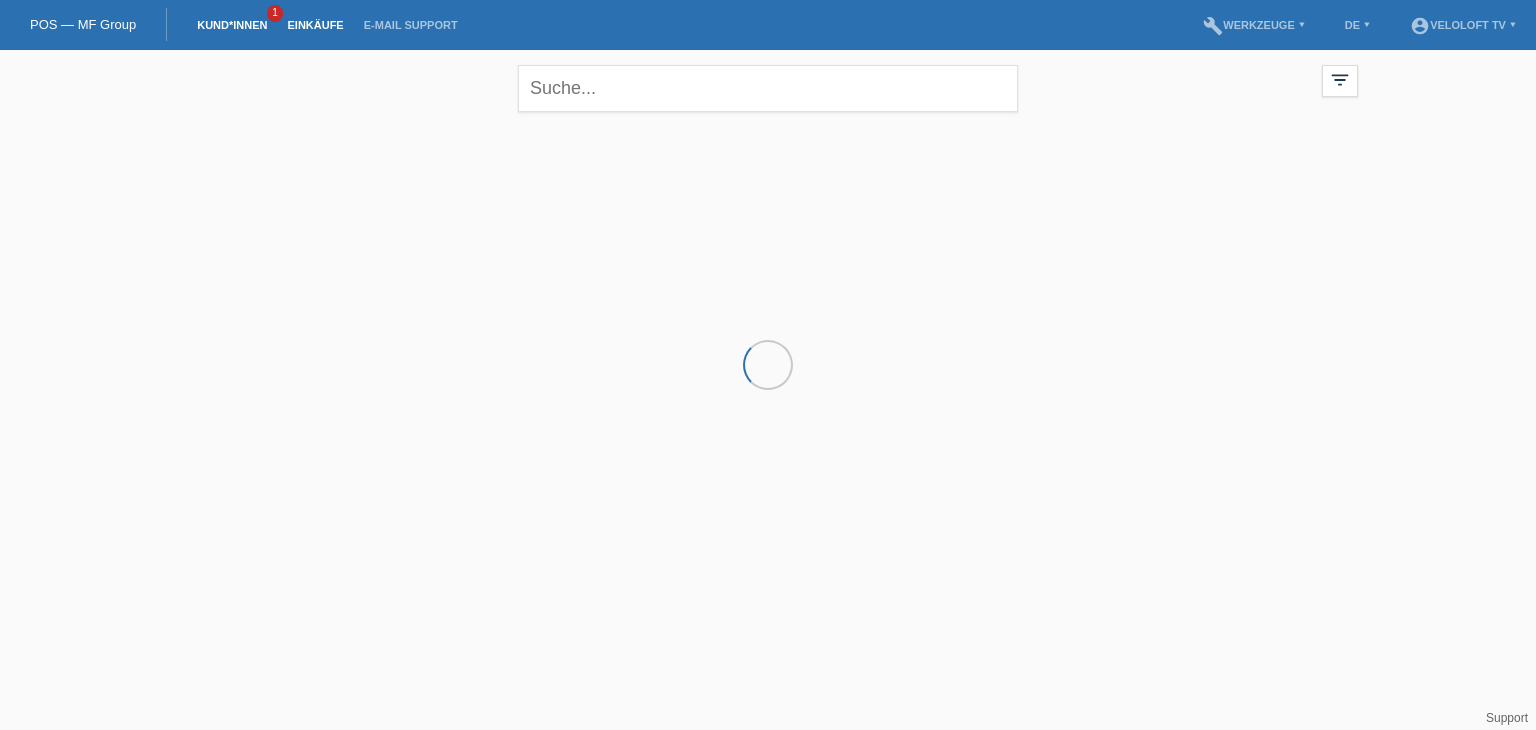 click on "Einkäufe" at bounding box center [315, 25] 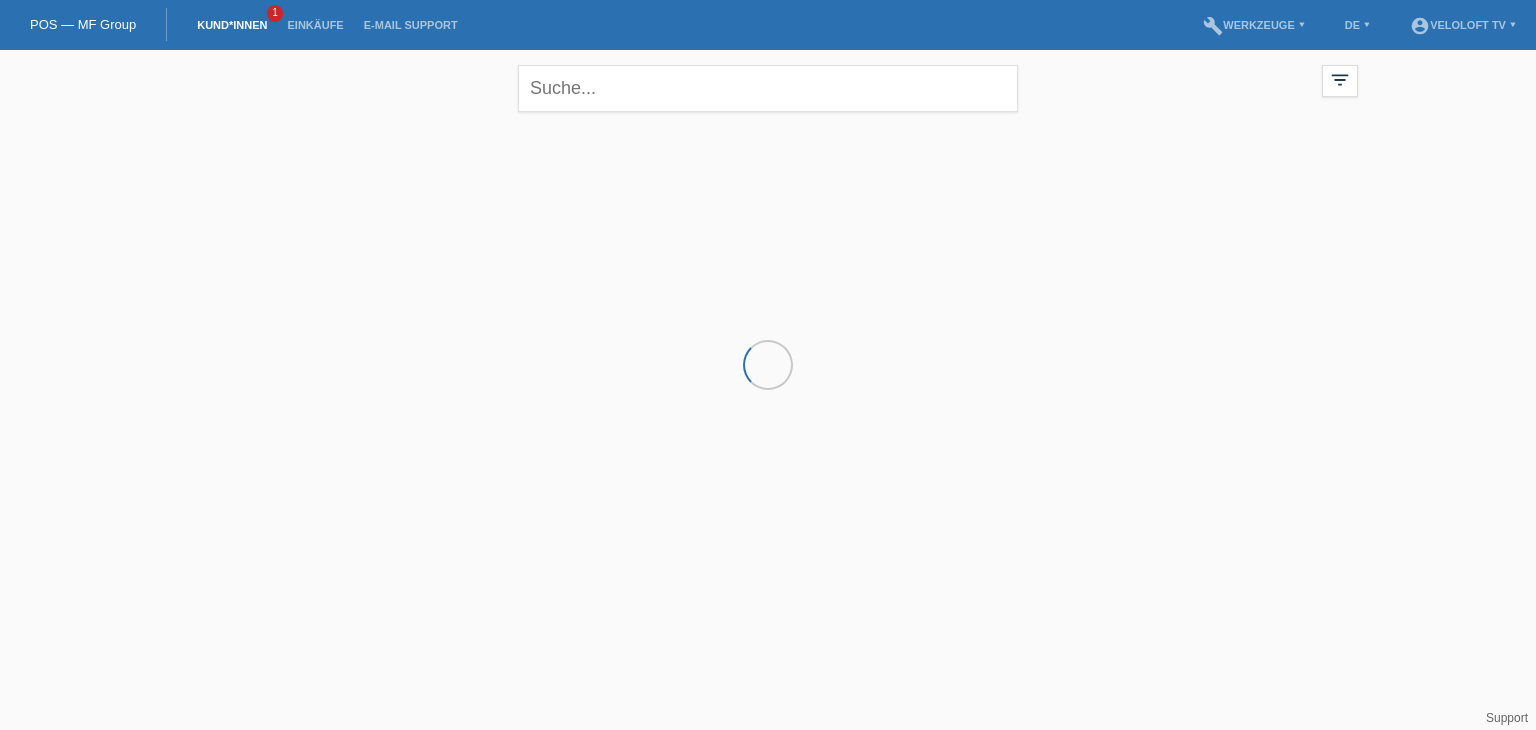 click on "Kund*innen" at bounding box center [232, 25] 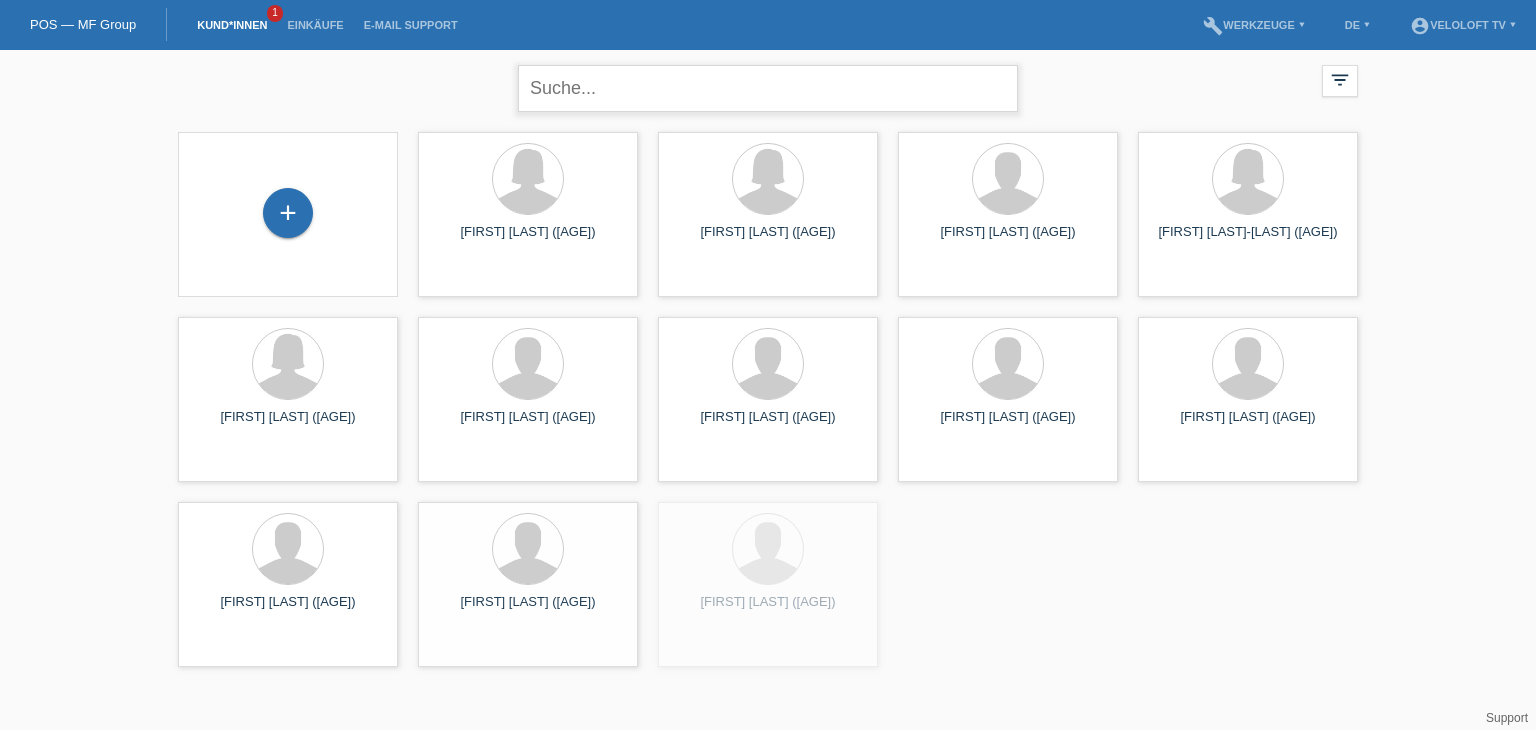 click at bounding box center [768, 88] 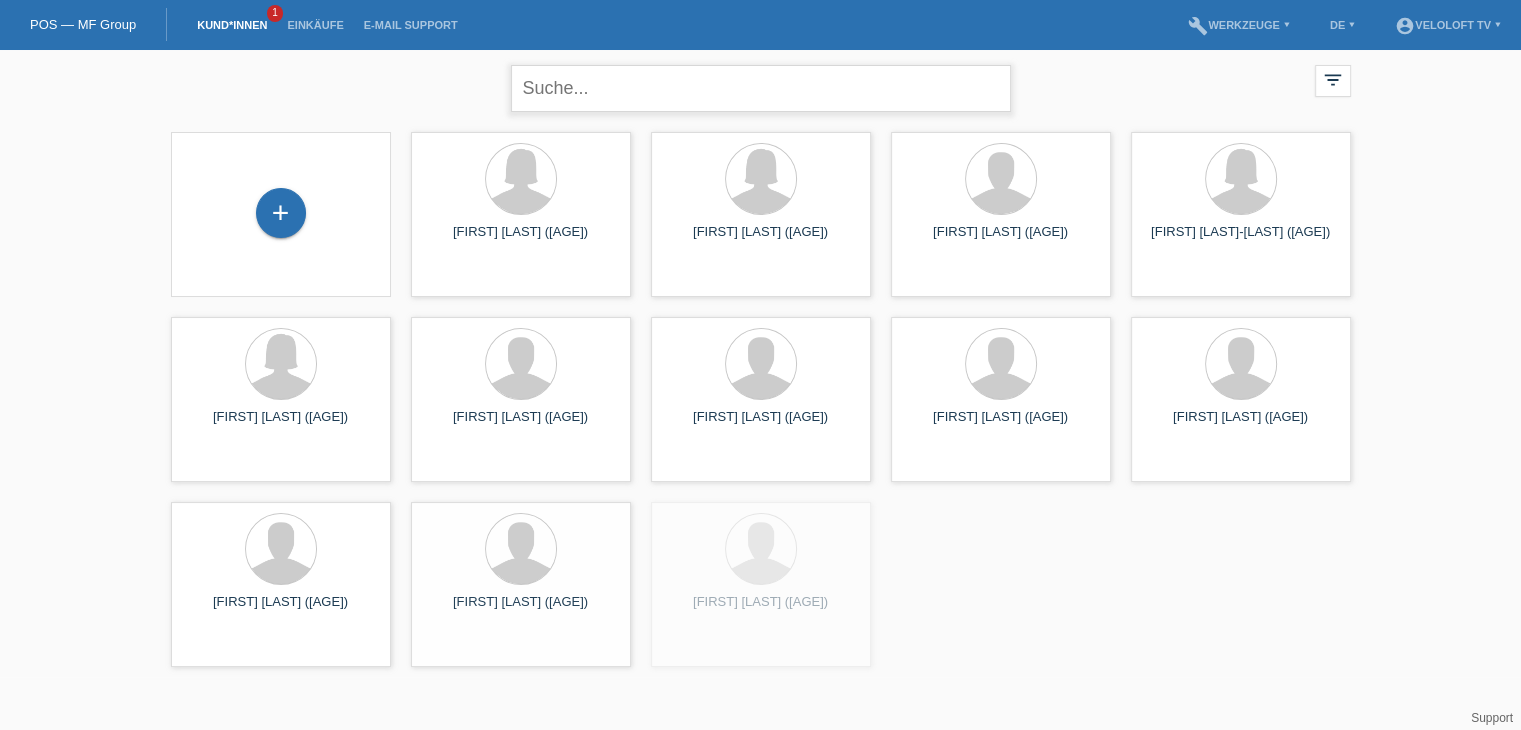 paste on "[FIRST]	[LAST]" 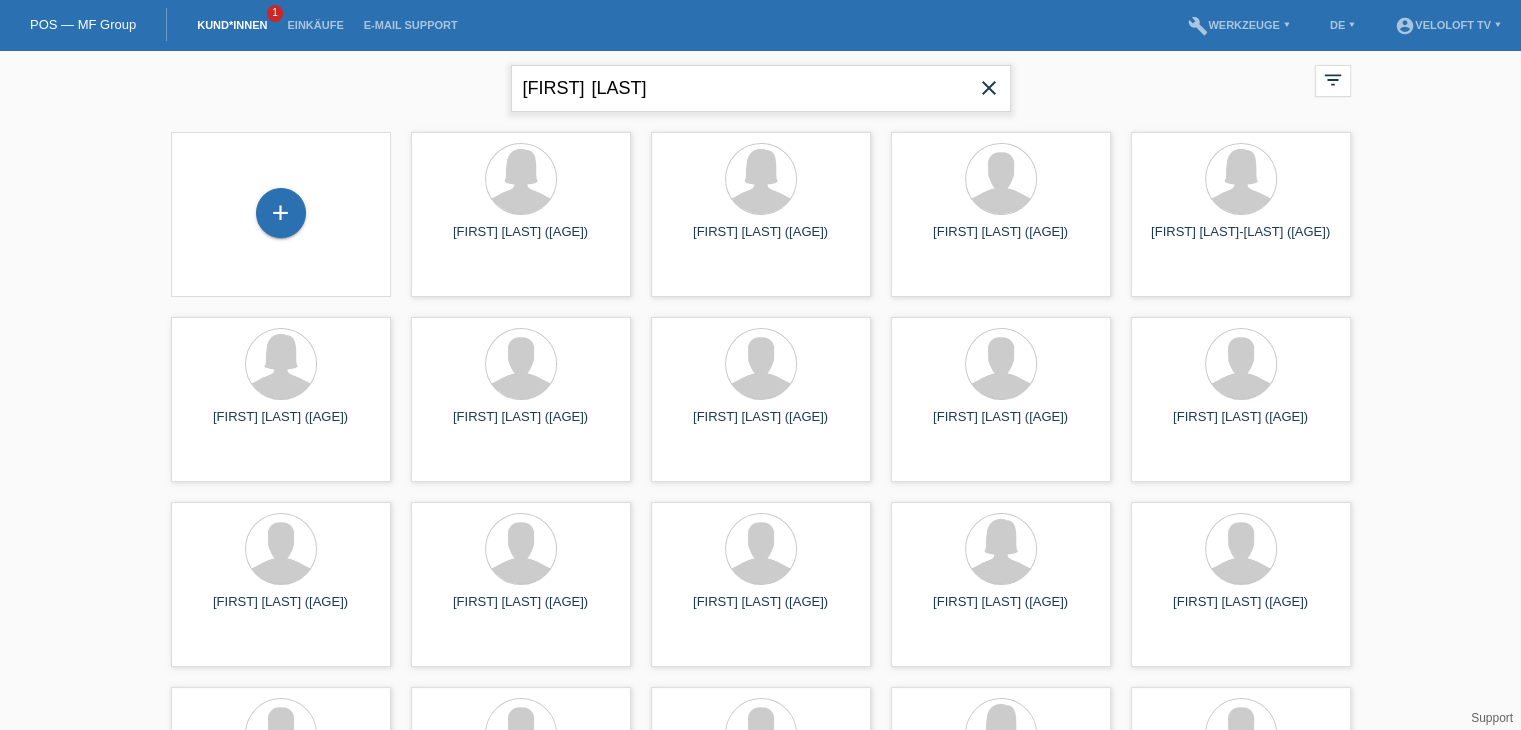 drag, startPoint x: 677, startPoint y: 84, endPoint x: 428, endPoint y: 84, distance: 249 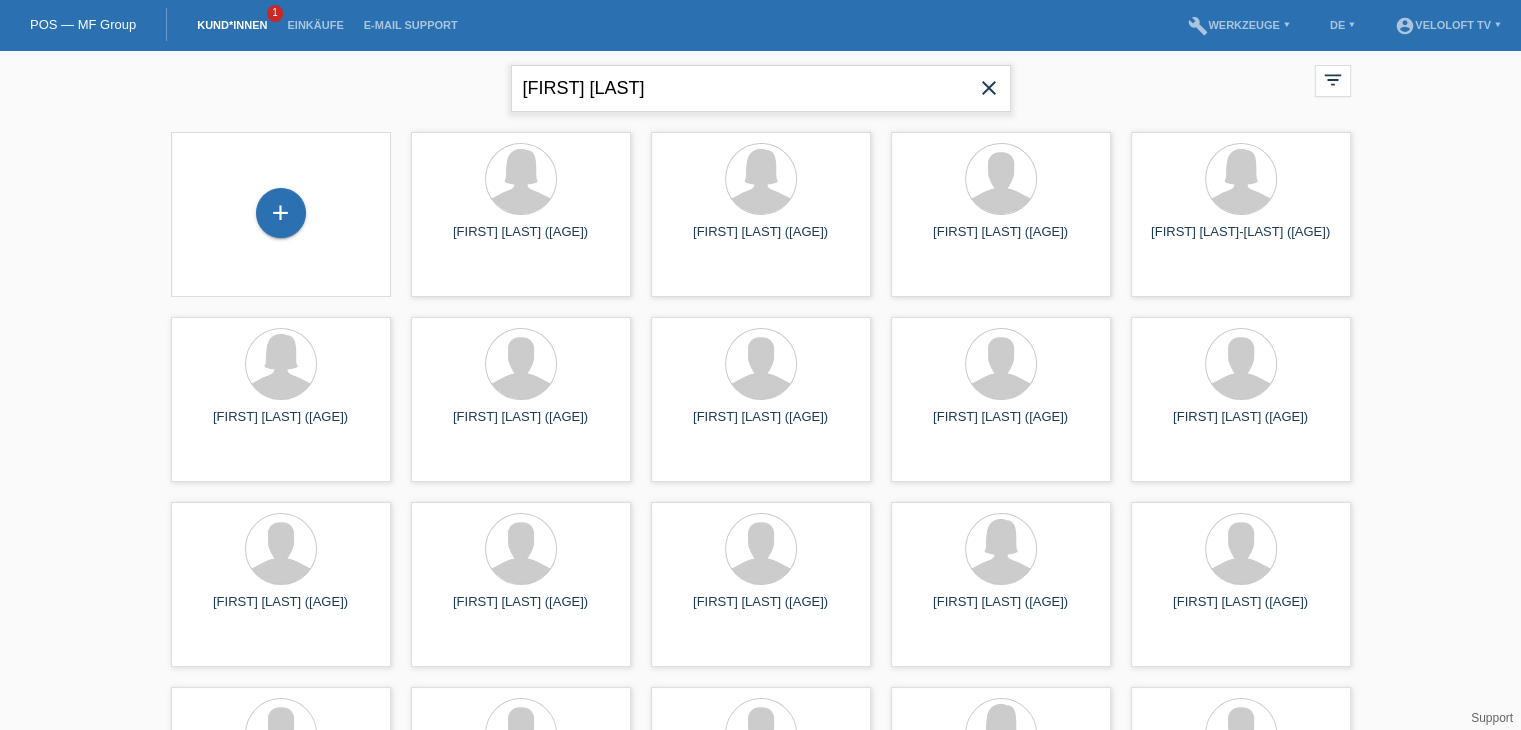 type on "Patrick Nadler" 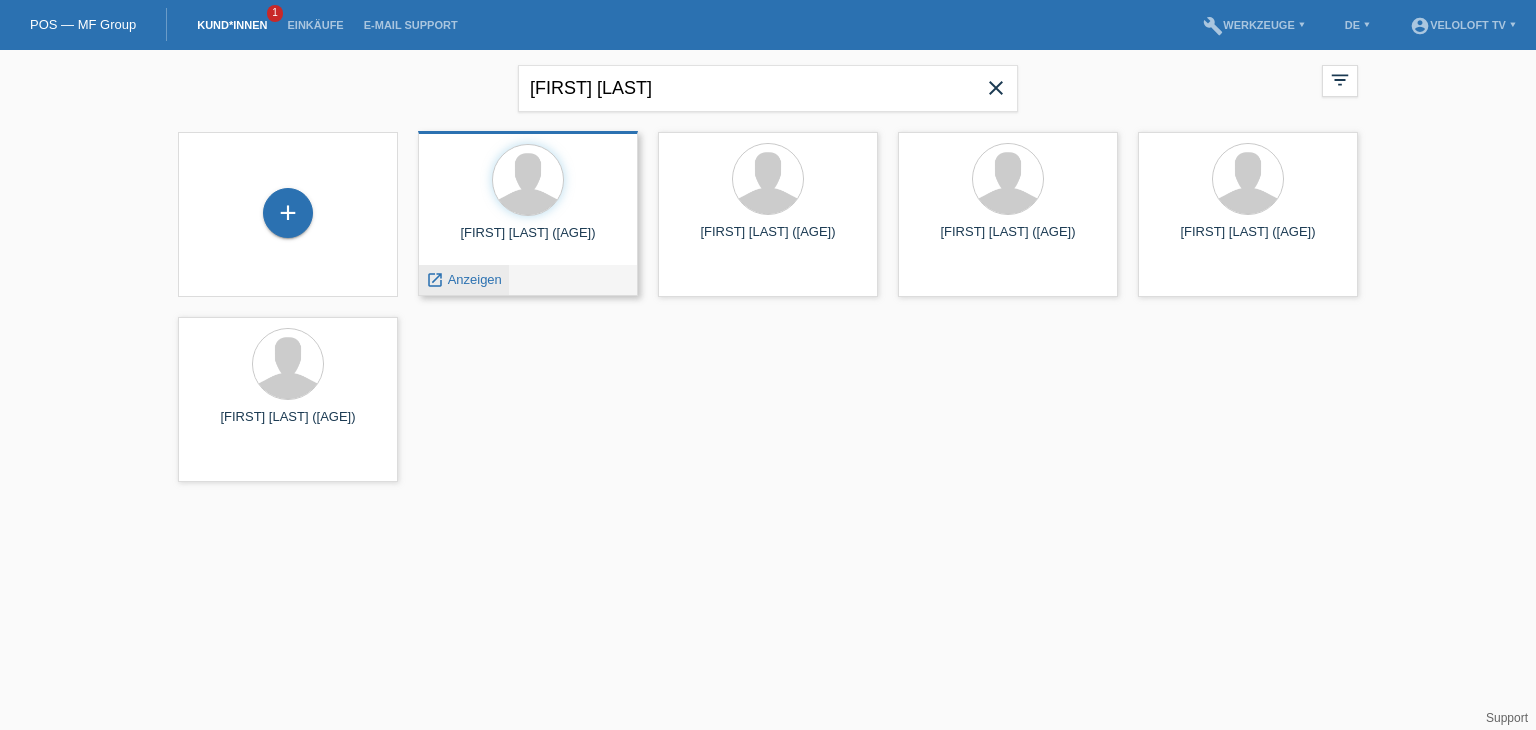 click on "Anzeigen" at bounding box center [475, 279] 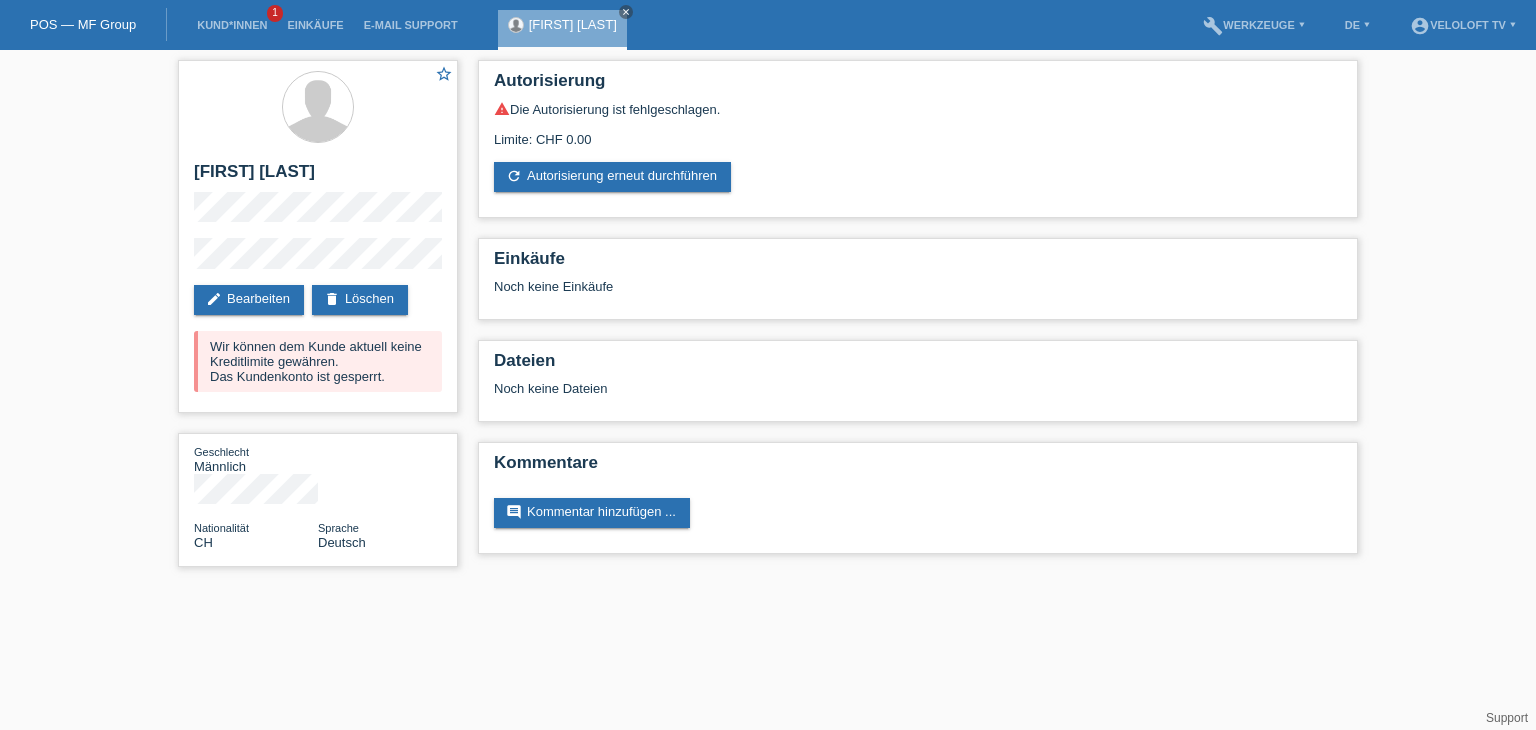 scroll, scrollTop: 0, scrollLeft: 0, axis: both 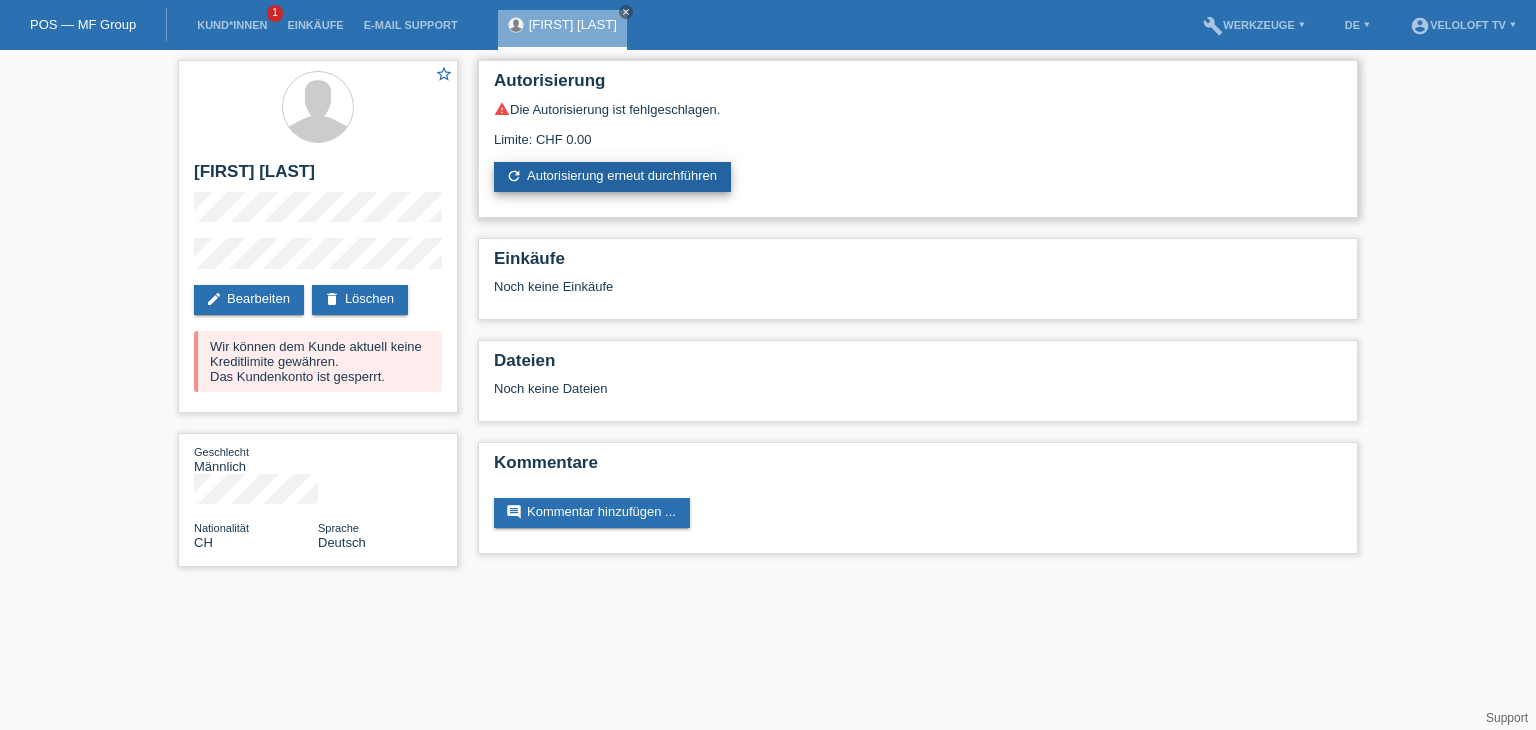 click on "refresh  Autorisierung erneut durchführen" at bounding box center (612, 177) 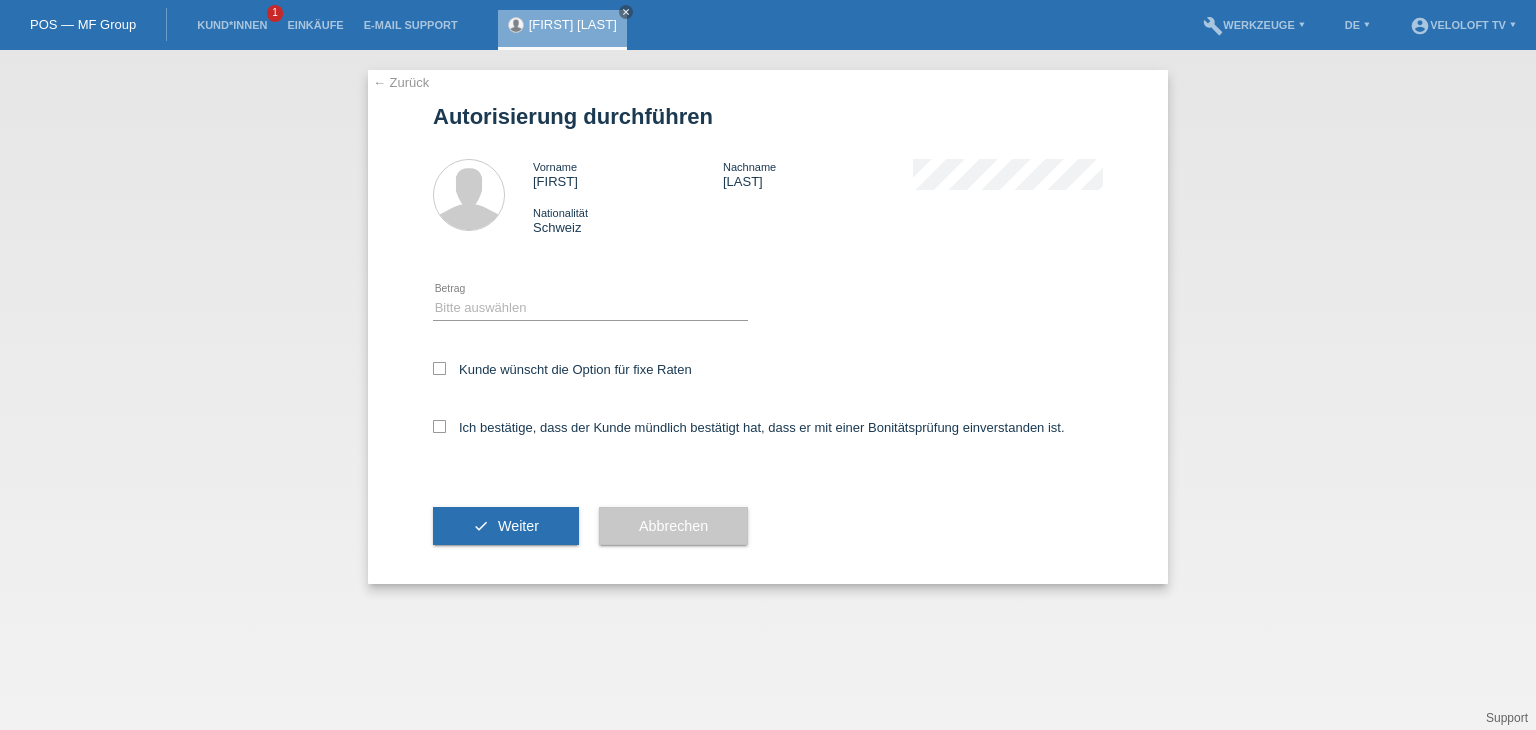 scroll, scrollTop: 0, scrollLeft: 0, axis: both 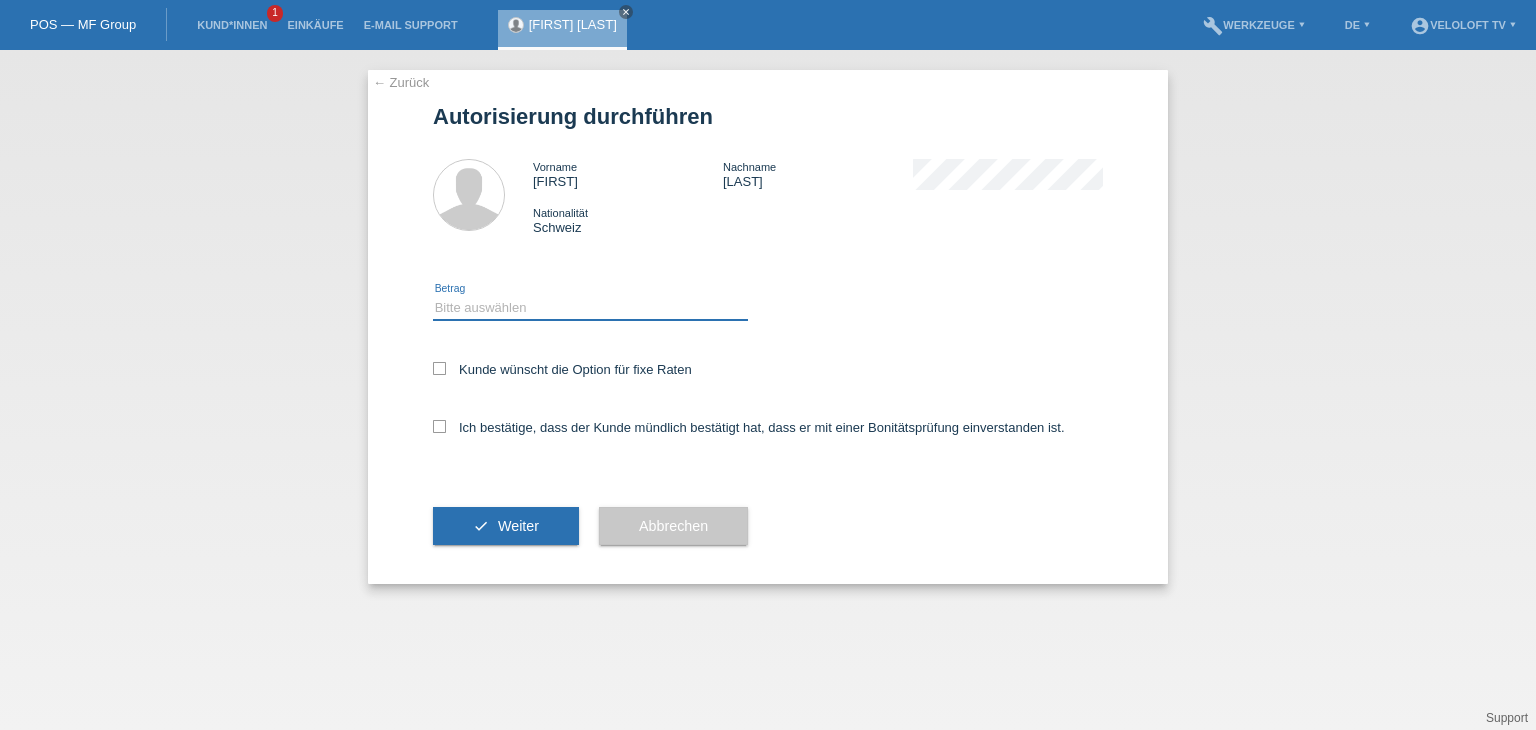 click on "Bitte auswählen
CHF 1.00 - CHF 499.00
CHF 500.00 - CHF 1'999.00
CHF 2'000.00 - CHF 15'000.00" at bounding box center [590, 308] 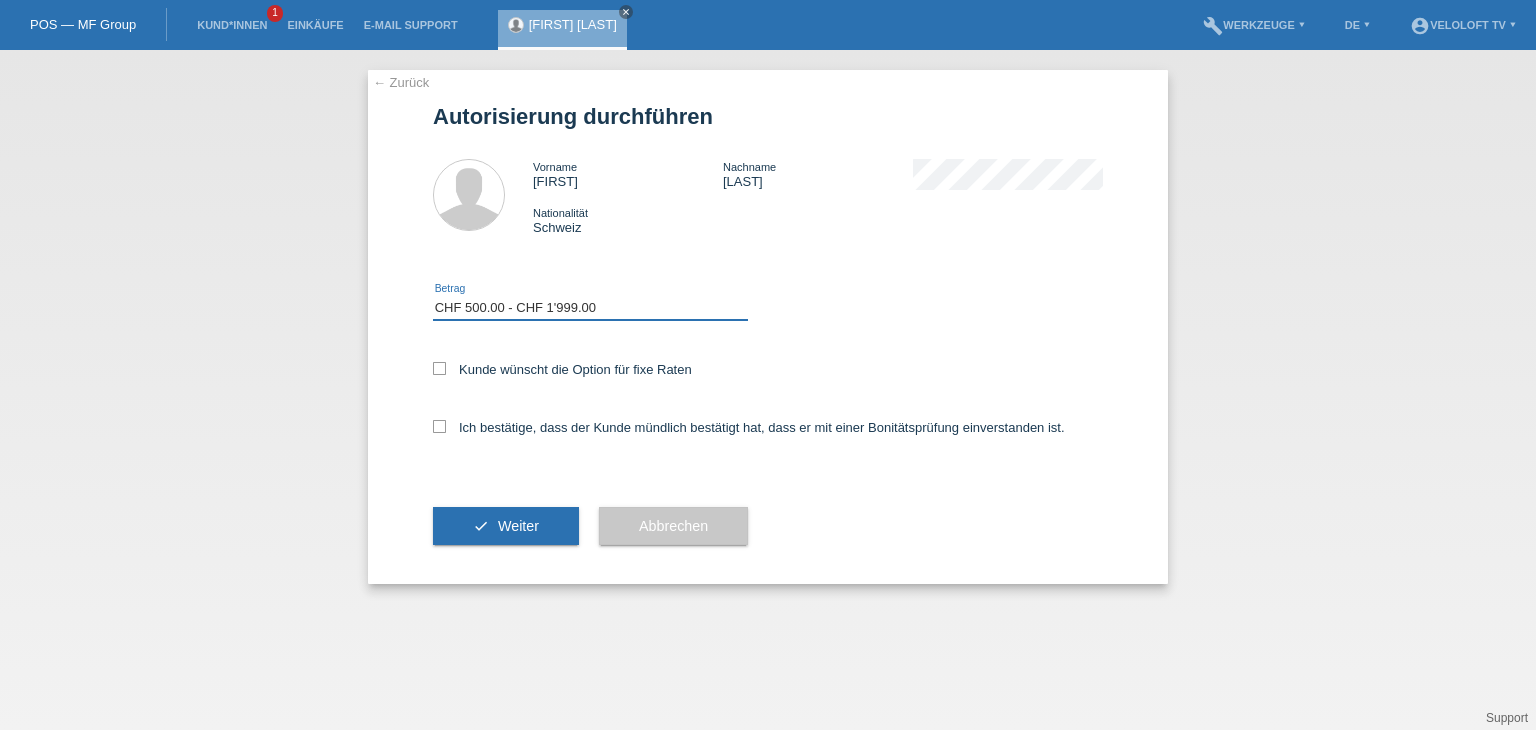 click on "Bitte auswählen
CHF 1.00 - CHF 499.00
CHF 500.00 - CHF 1'999.00
CHF 2'000.00 - CHF 15'000.00" at bounding box center [590, 308] 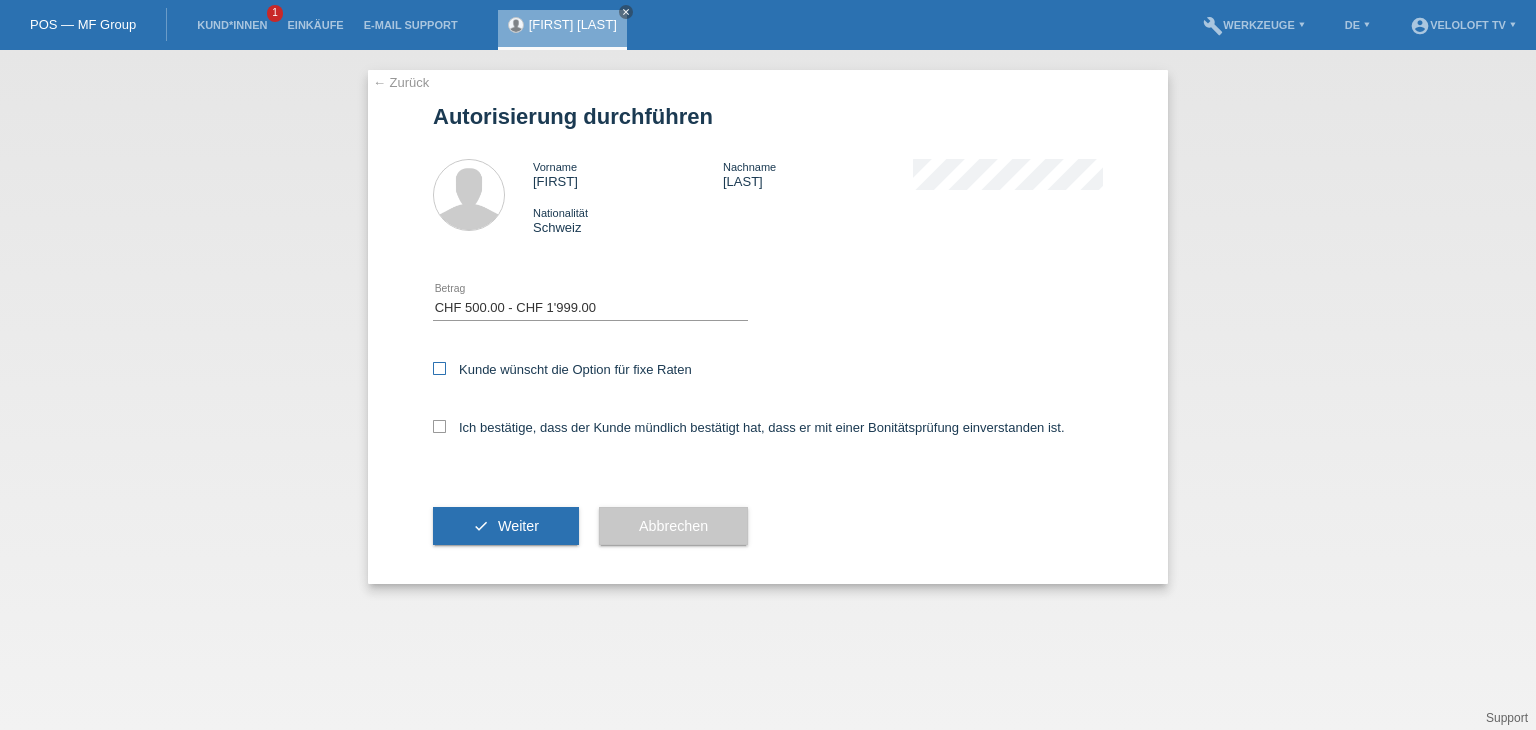 click on "Kunde wünscht die Option für fixe Raten" at bounding box center (562, 369) 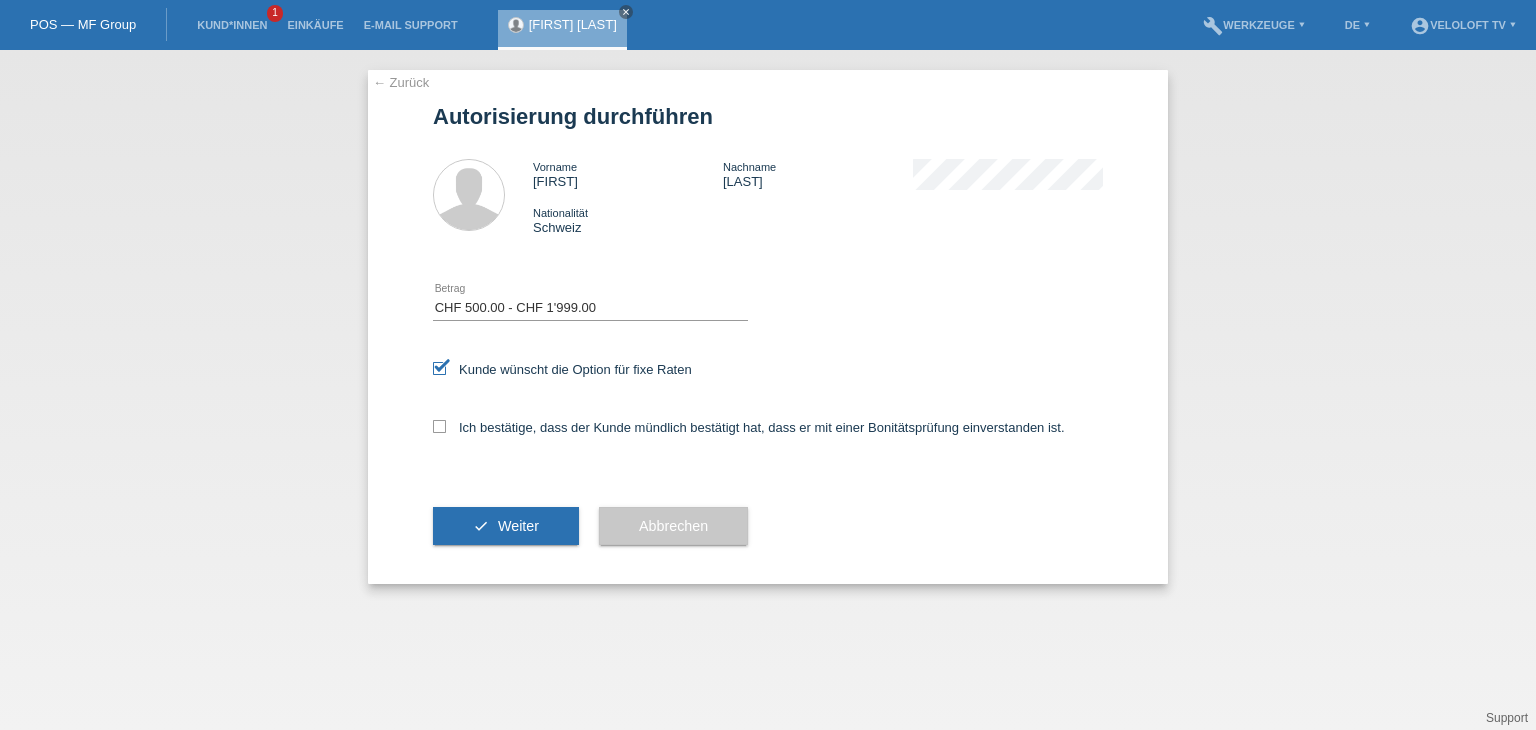 drag, startPoint x: 592, startPoint y: 425, endPoint x: 549, endPoint y: 488, distance: 76.27582 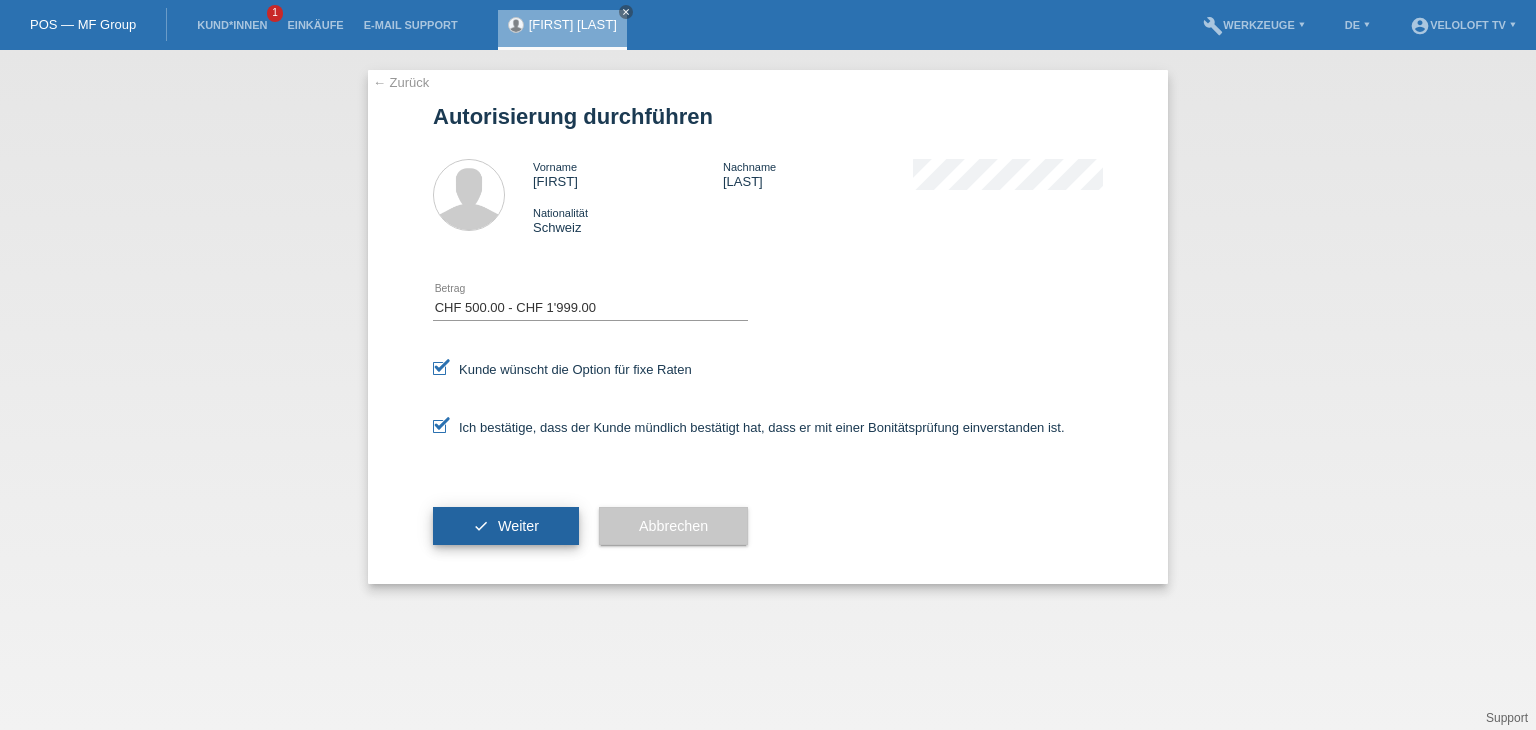 click on "Weiter" at bounding box center (518, 526) 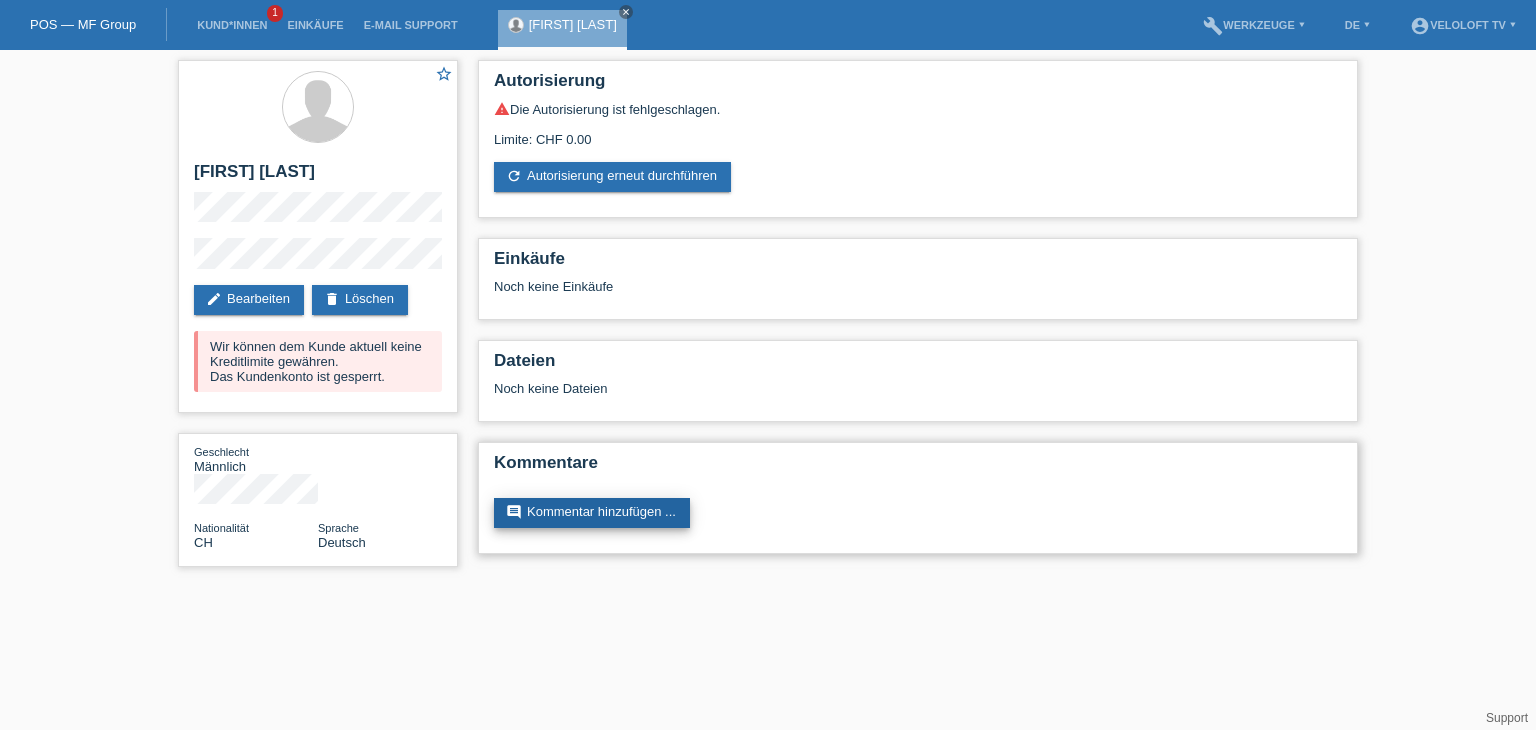 scroll, scrollTop: 0, scrollLeft: 0, axis: both 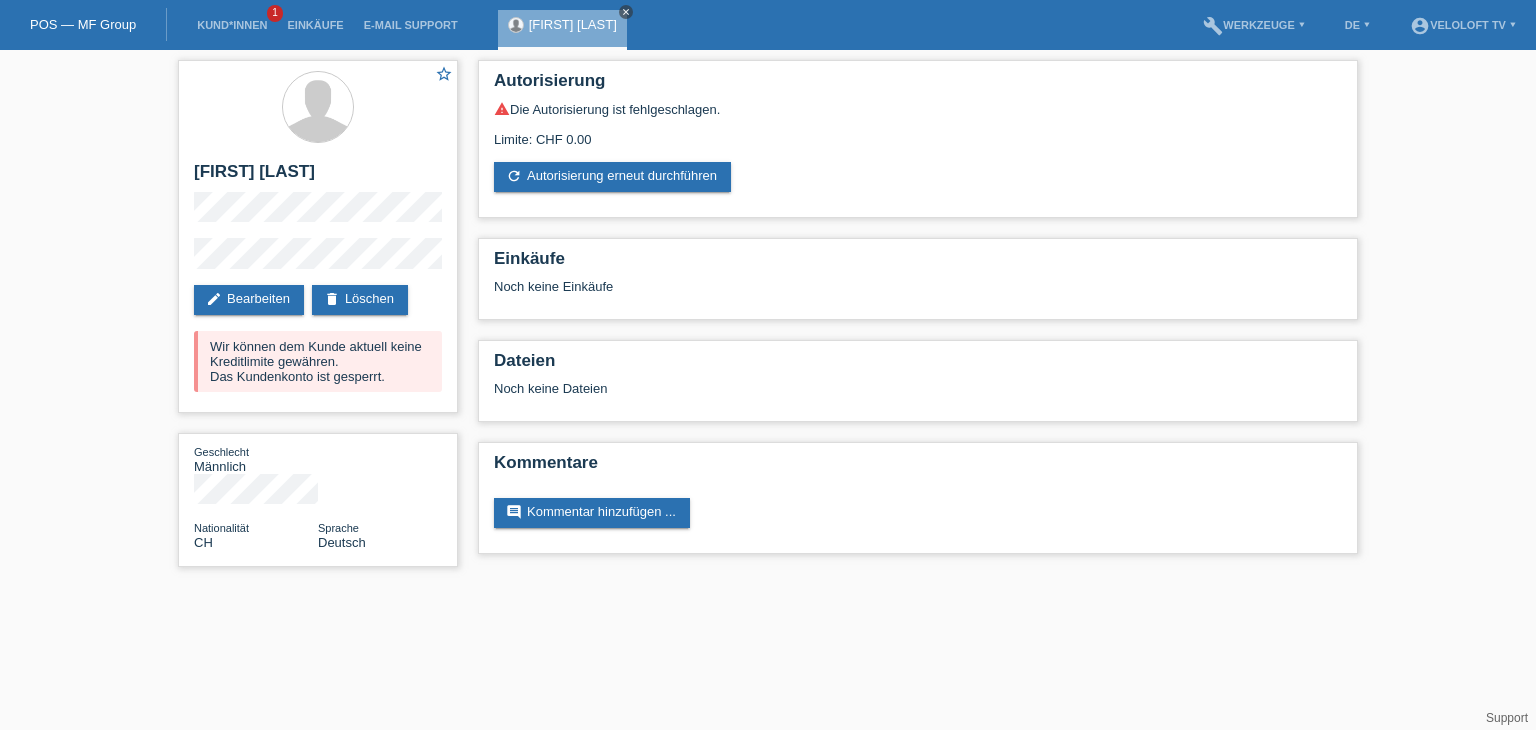 click on "close" at bounding box center [626, 12] 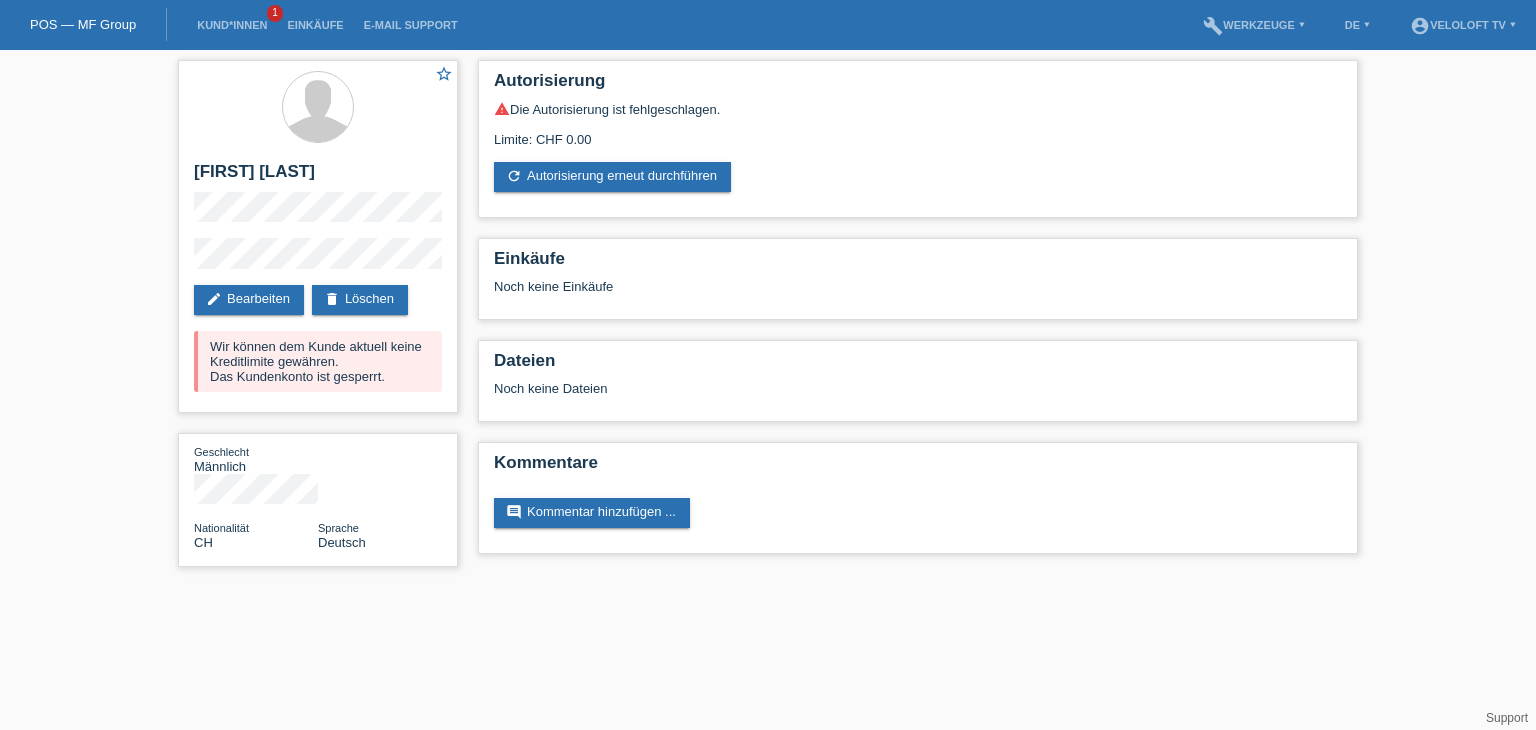 click on "1" at bounding box center [275, 13] 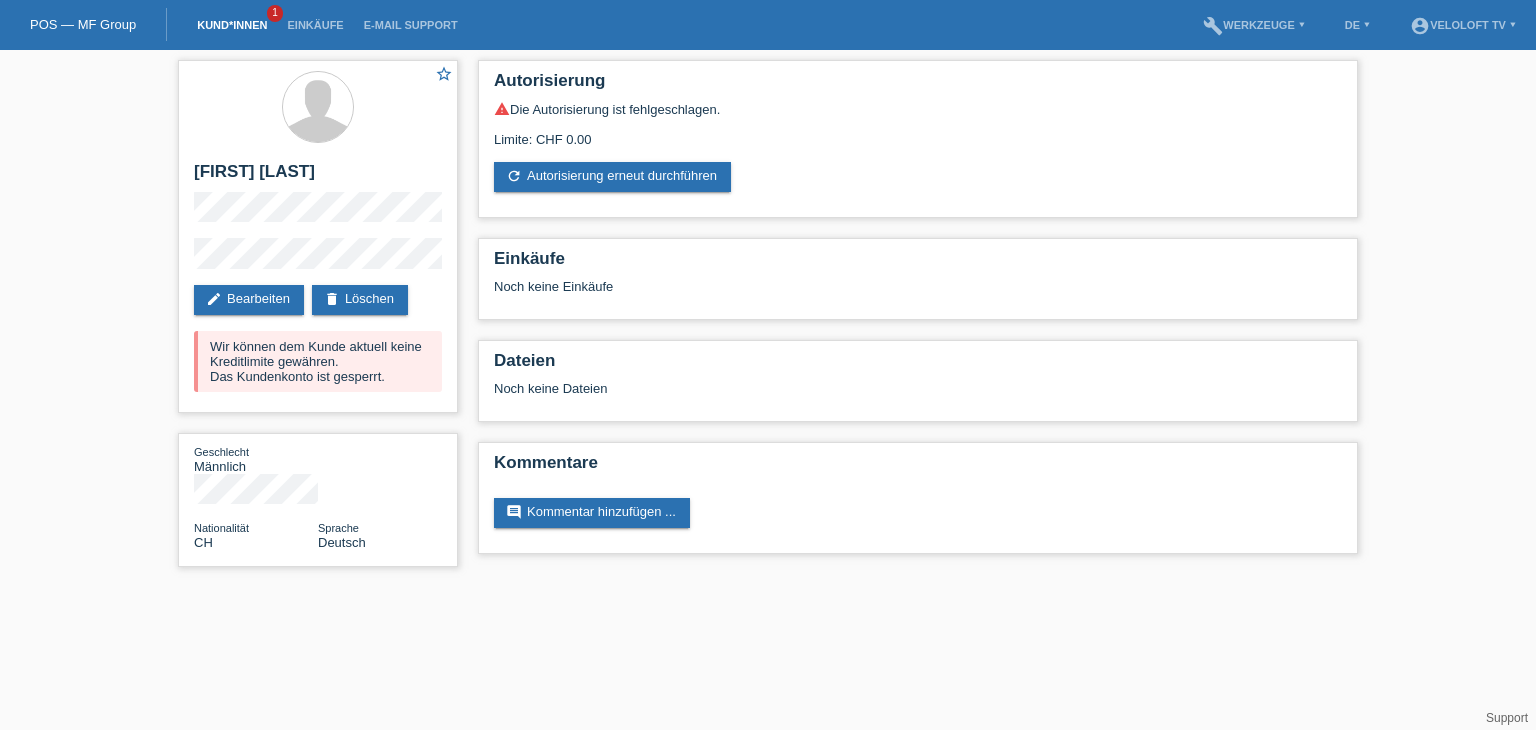 drag, startPoint x: 260, startPoint y: 23, endPoint x: 316, endPoint y: 23, distance: 56 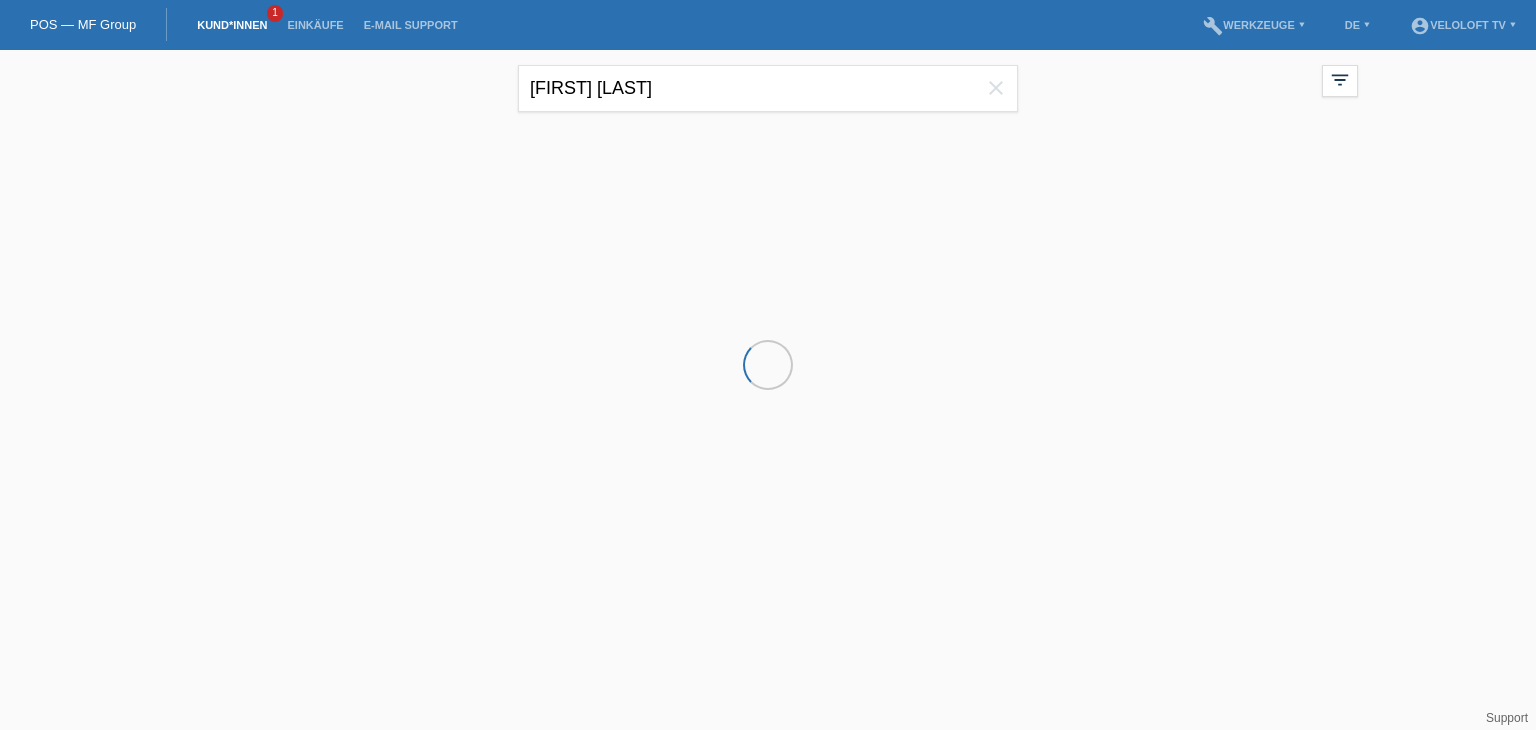 scroll, scrollTop: 0, scrollLeft: 0, axis: both 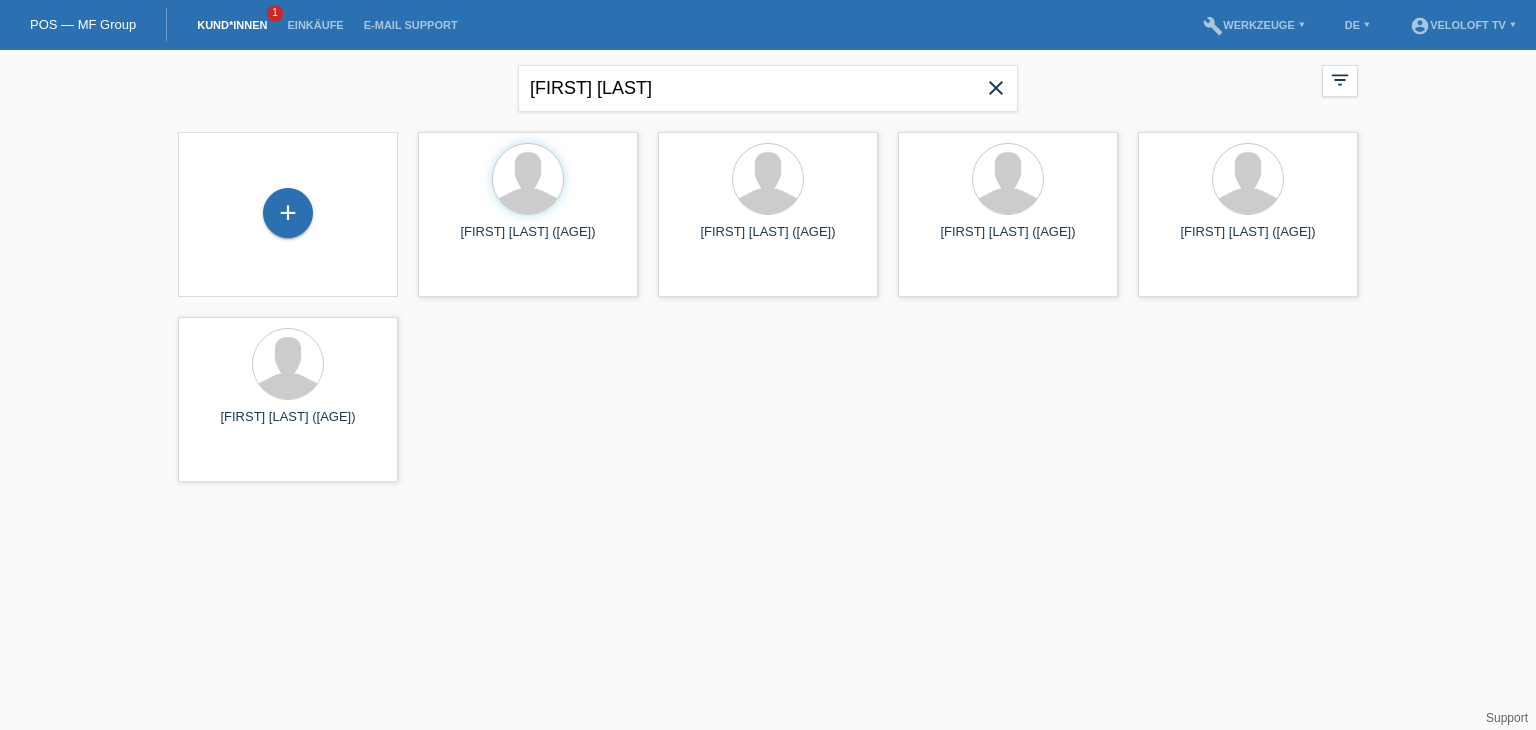 click on "close" at bounding box center [996, 88] 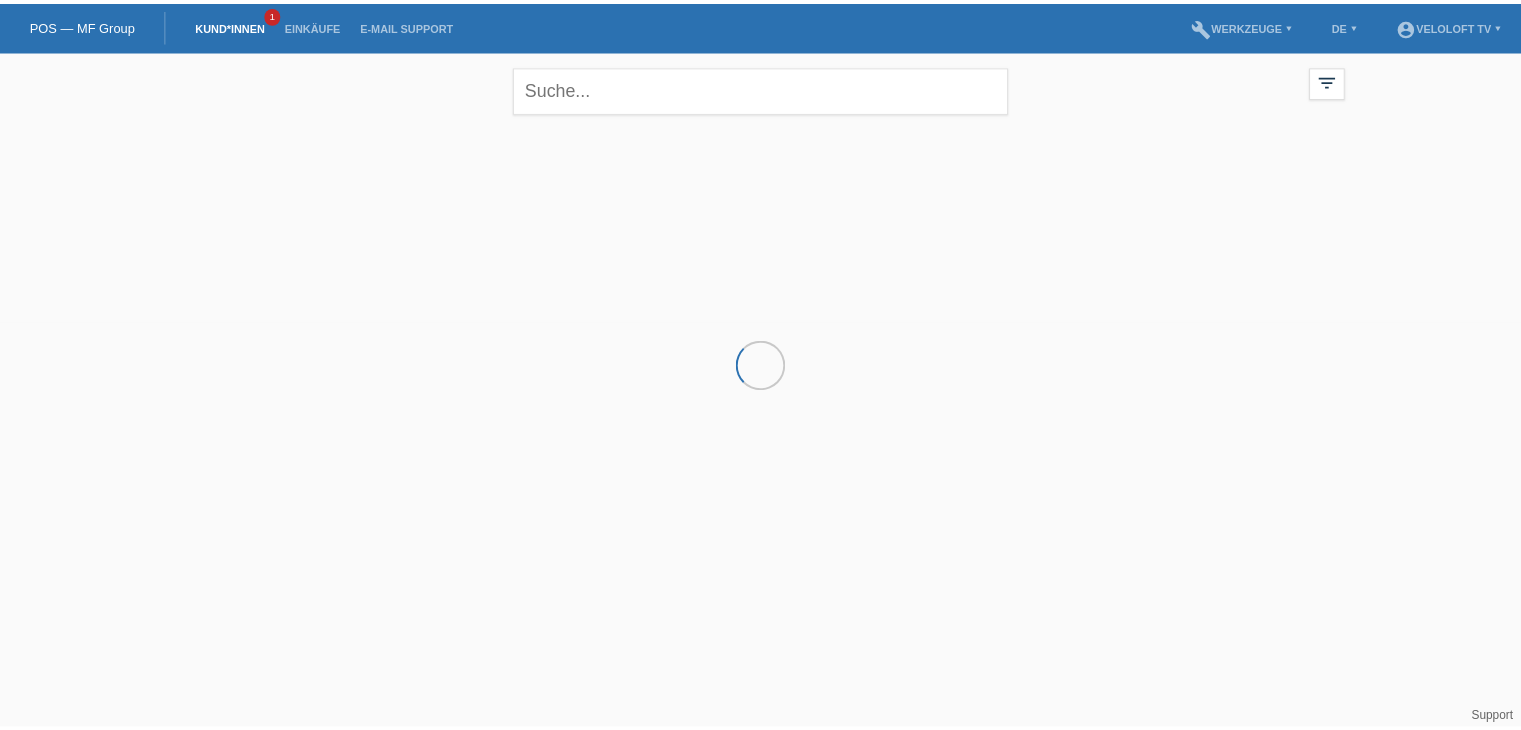 scroll, scrollTop: 0, scrollLeft: 0, axis: both 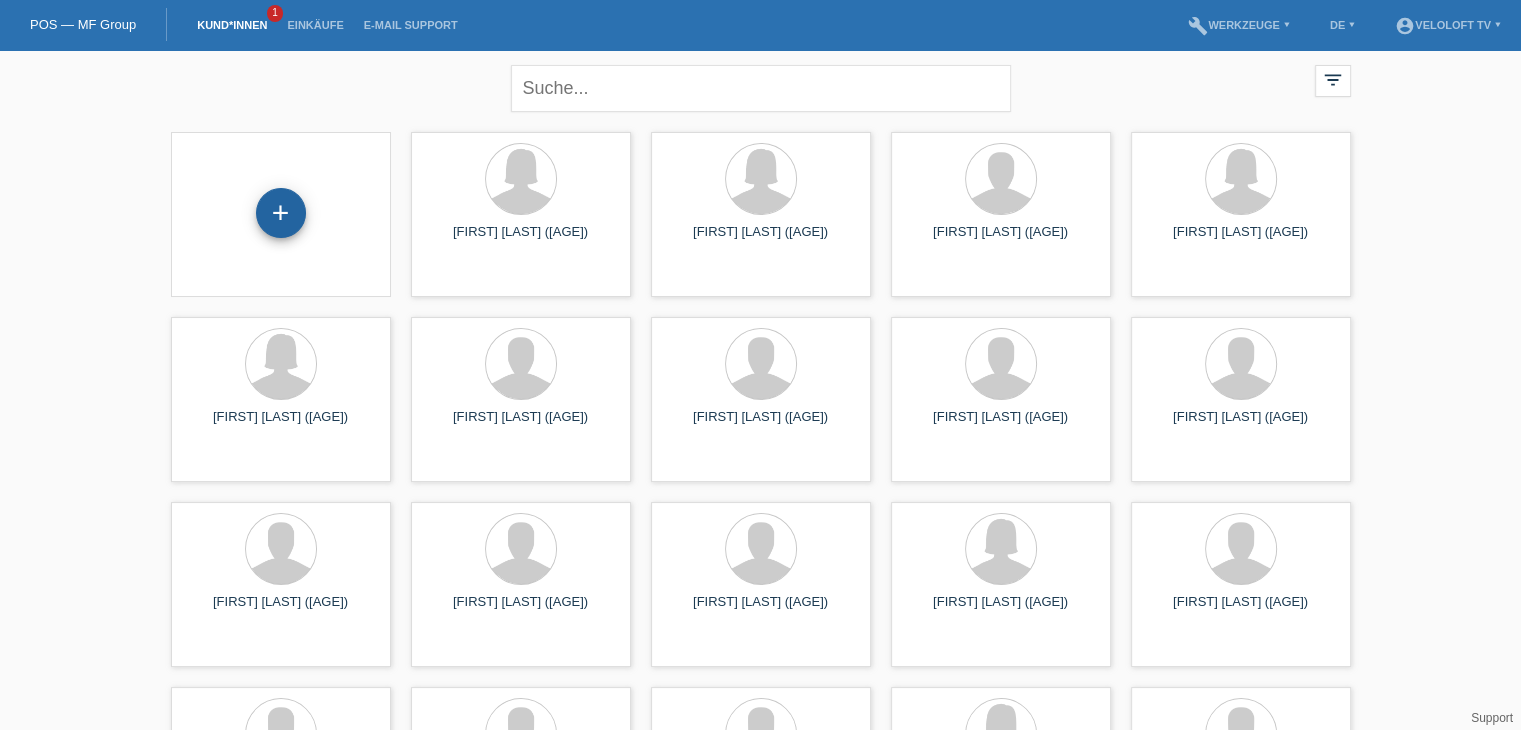 click on "+" at bounding box center [281, 213] 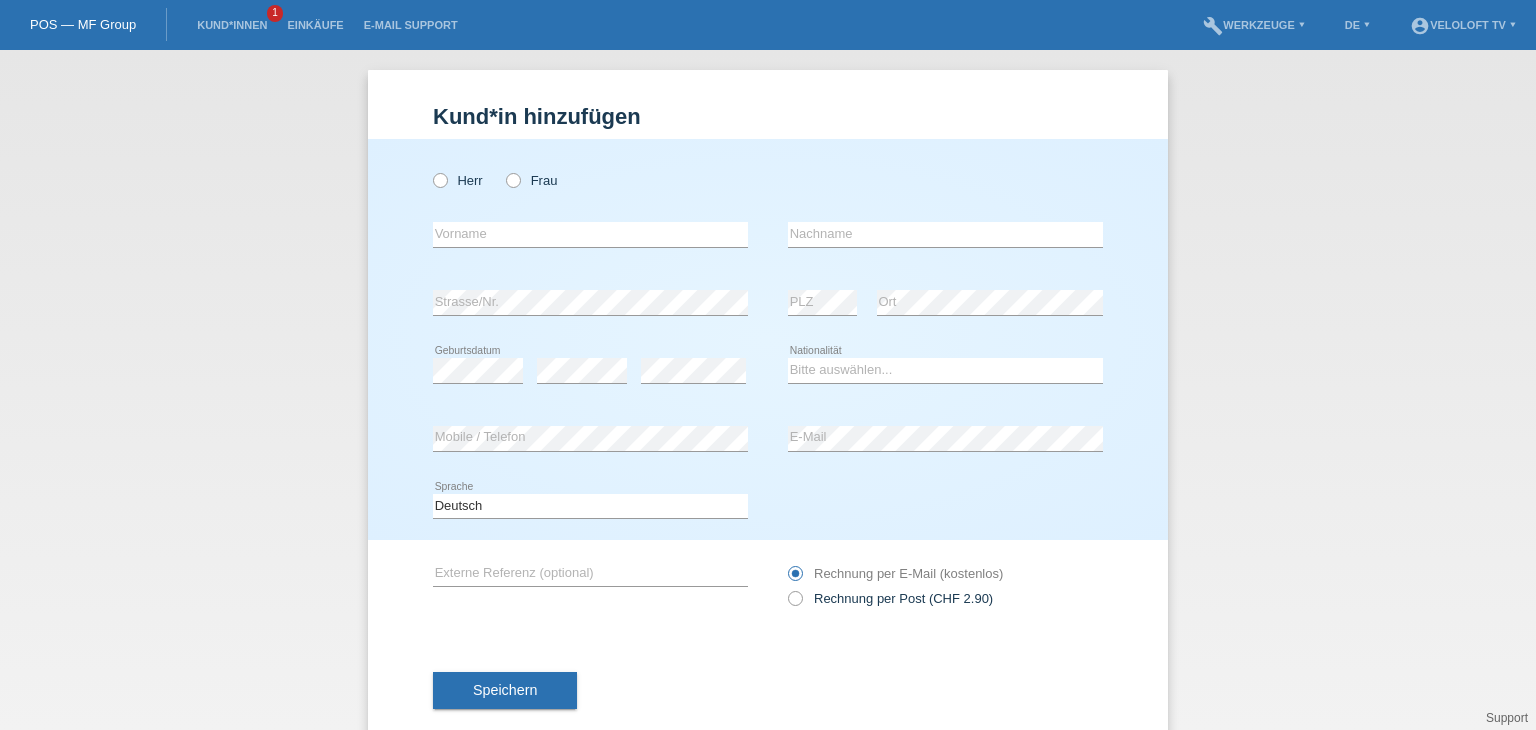 scroll, scrollTop: 0, scrollLeft: 0, axis: both 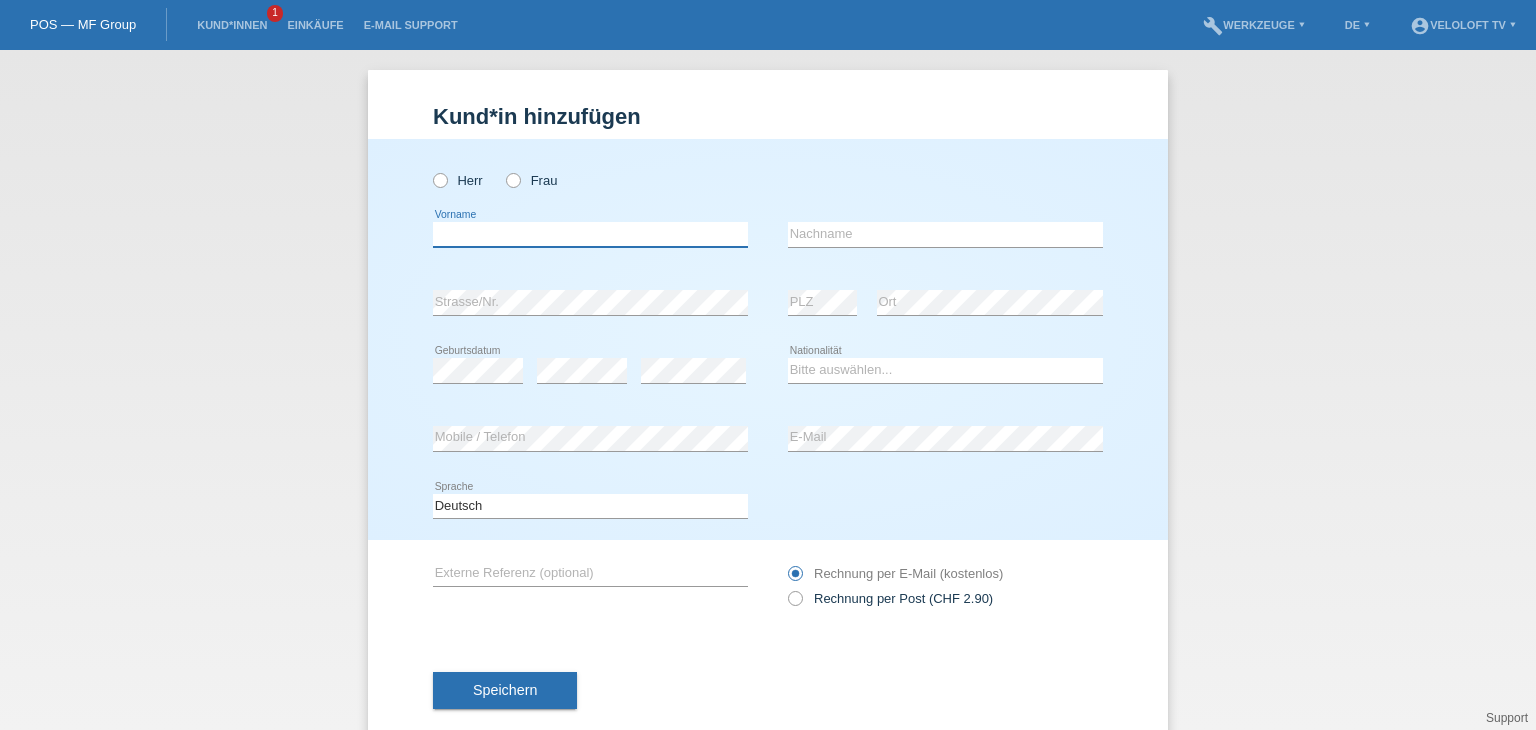 click at bounding box center [590, 234] 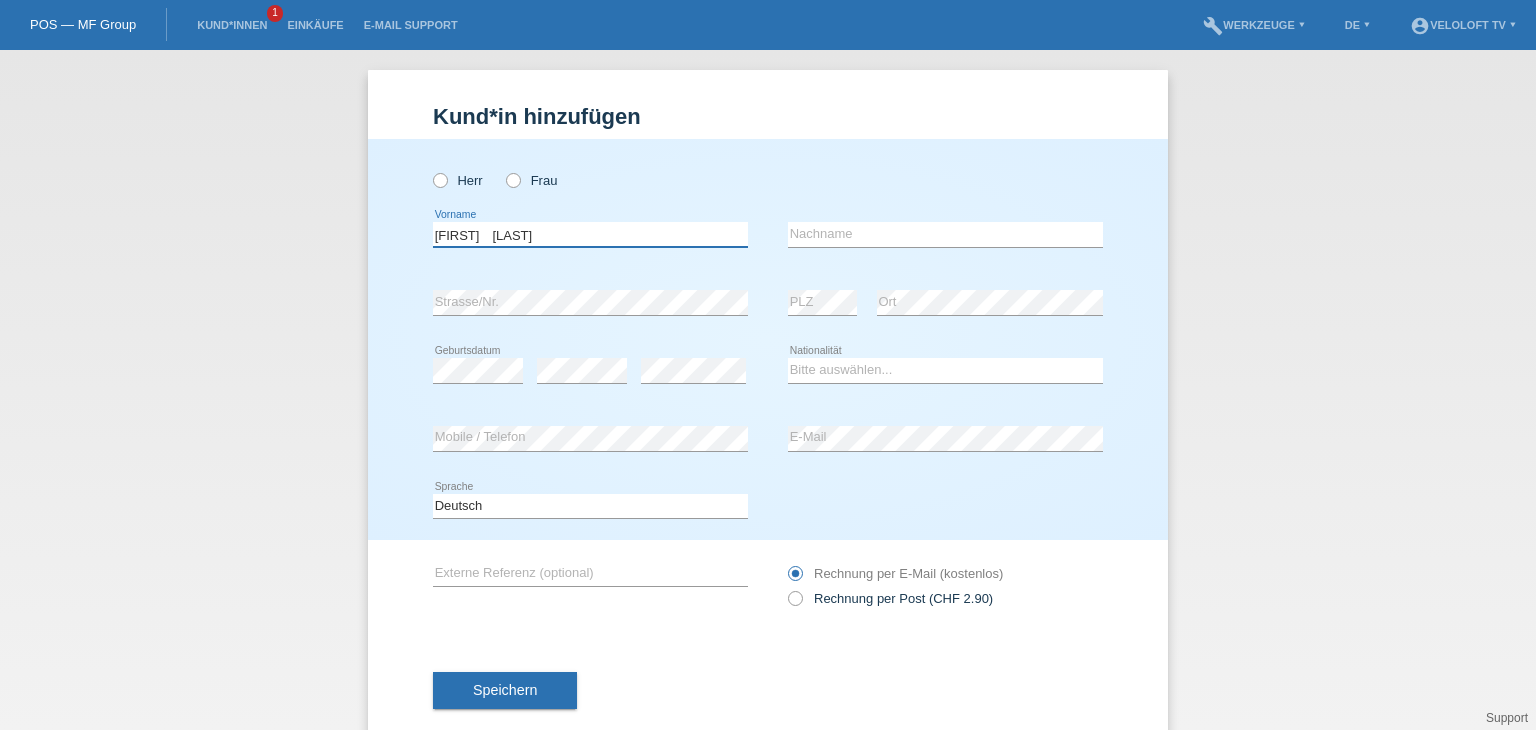 drag, startPoint x: 486, startPoint y: 230, endPoint x: 603, endPoint y: 231, distance: 117.00427 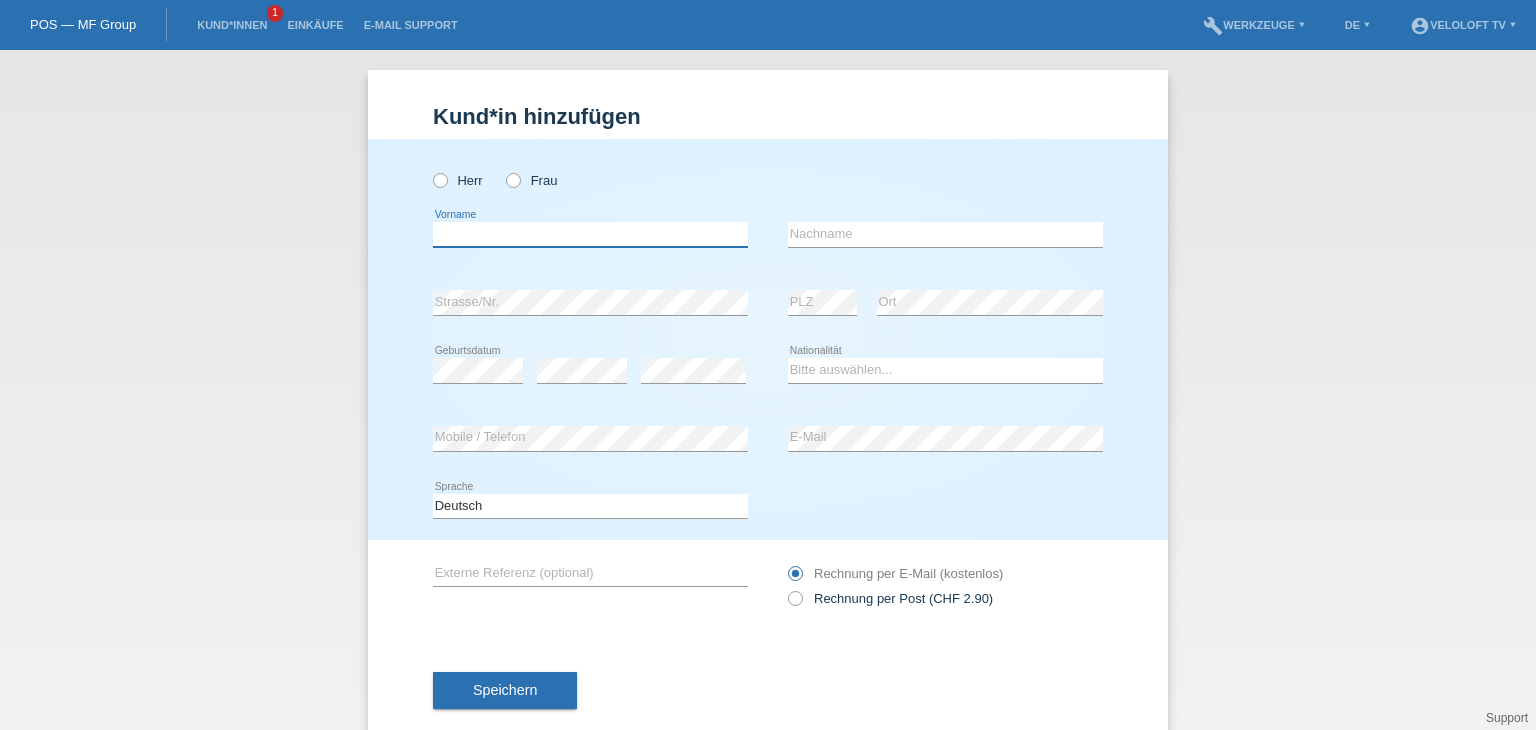 click at bounding box center [590, 234] 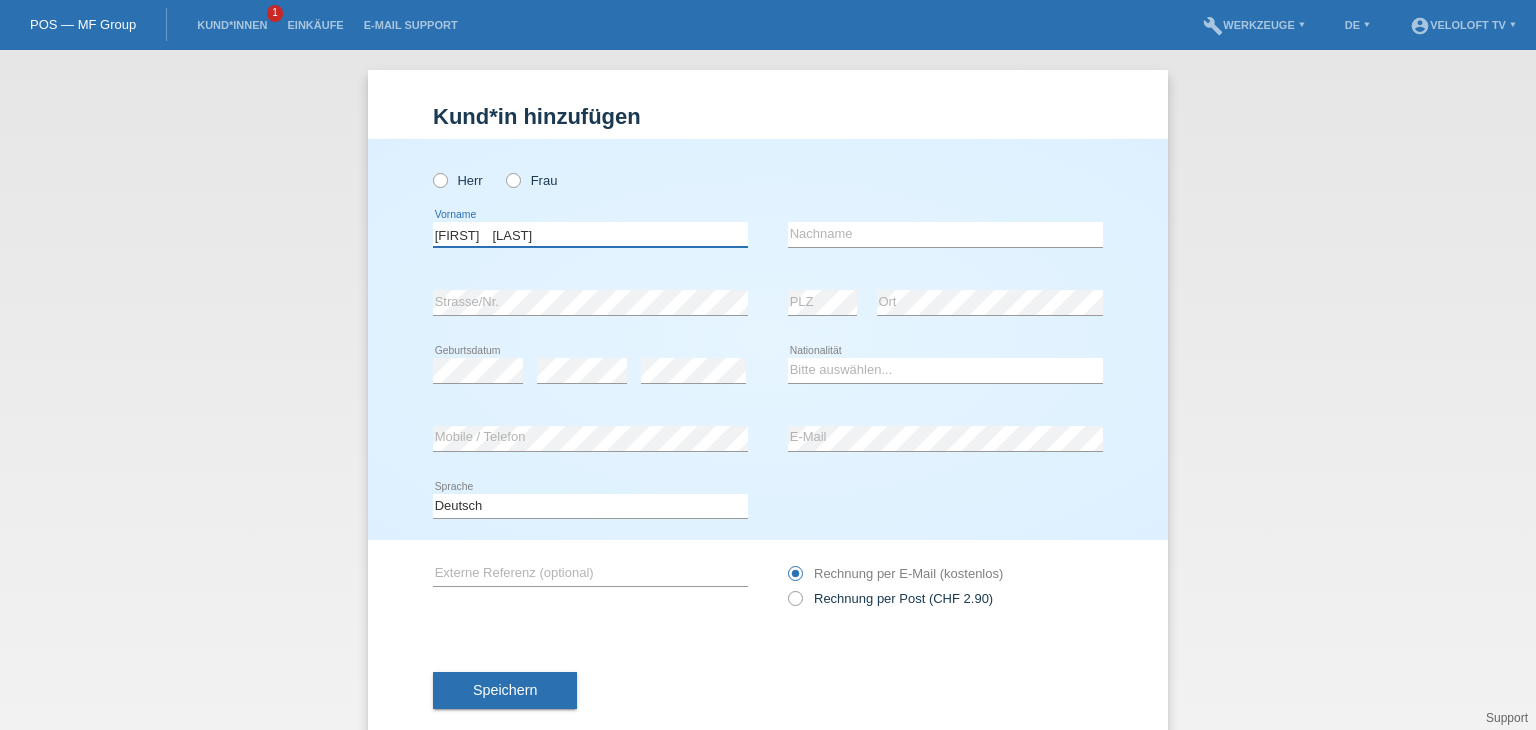 drag, startPoint x: 485, startPoint y: 234, endPoint x: 660, endPoint y: 234, distance: 175 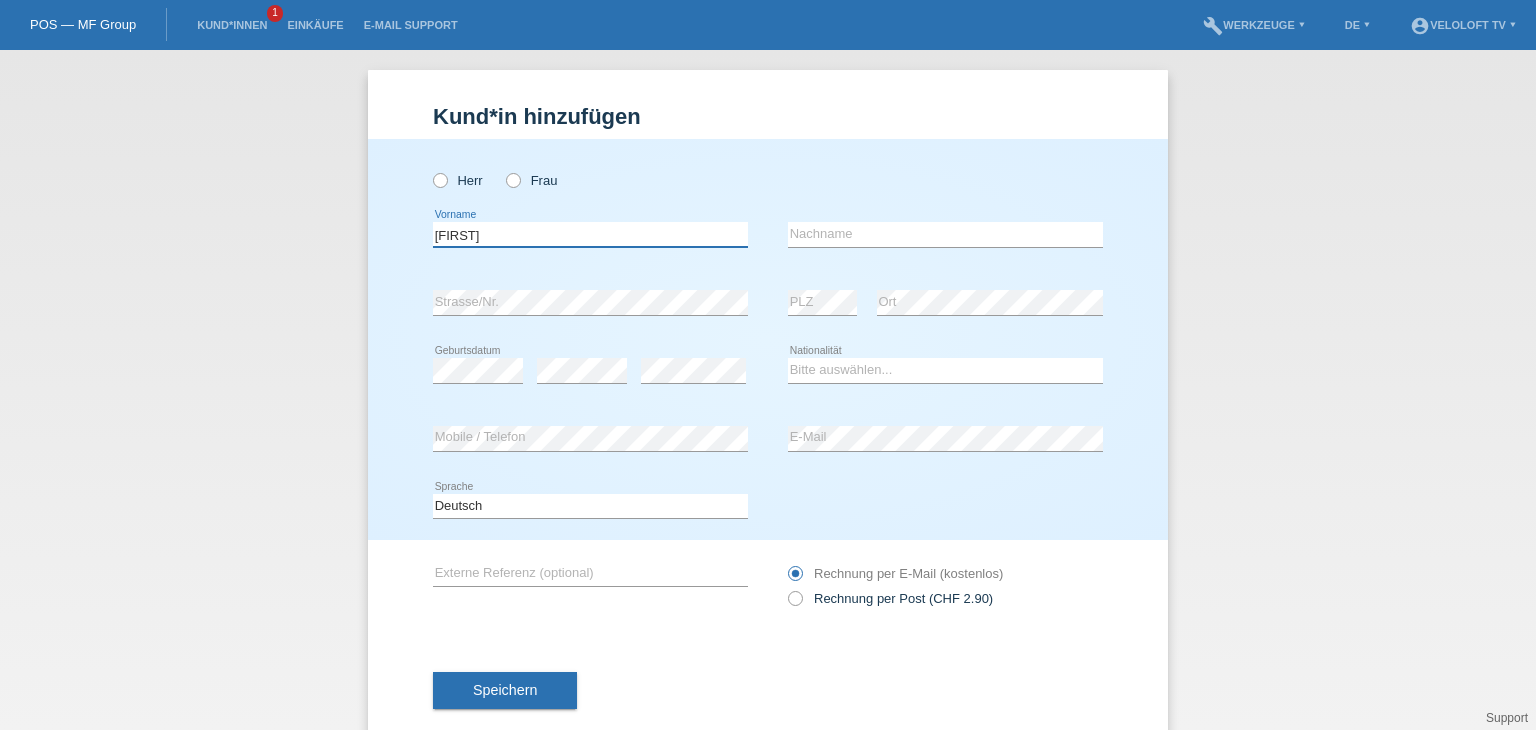 type on "Hüseyin" 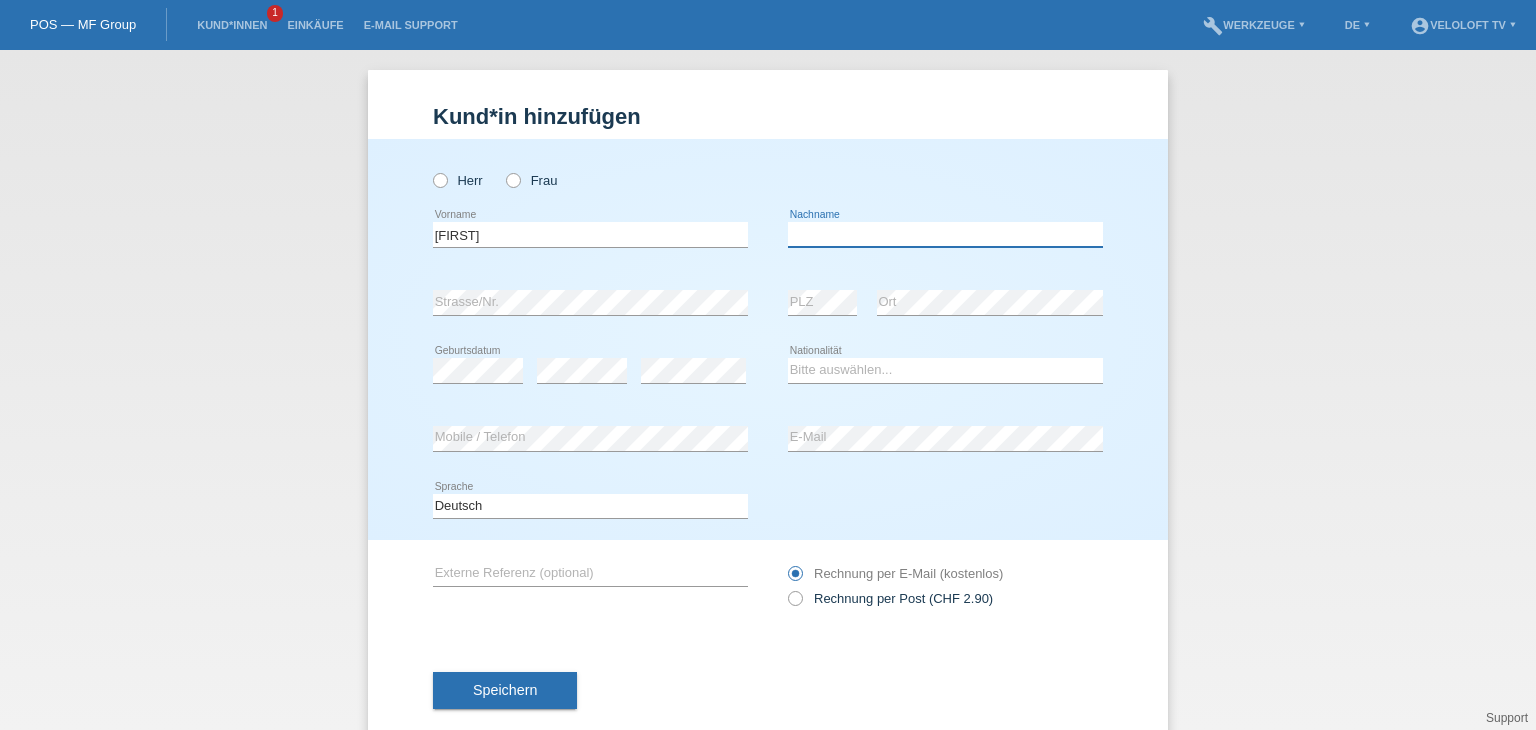 click at bounding box center (945, 234) 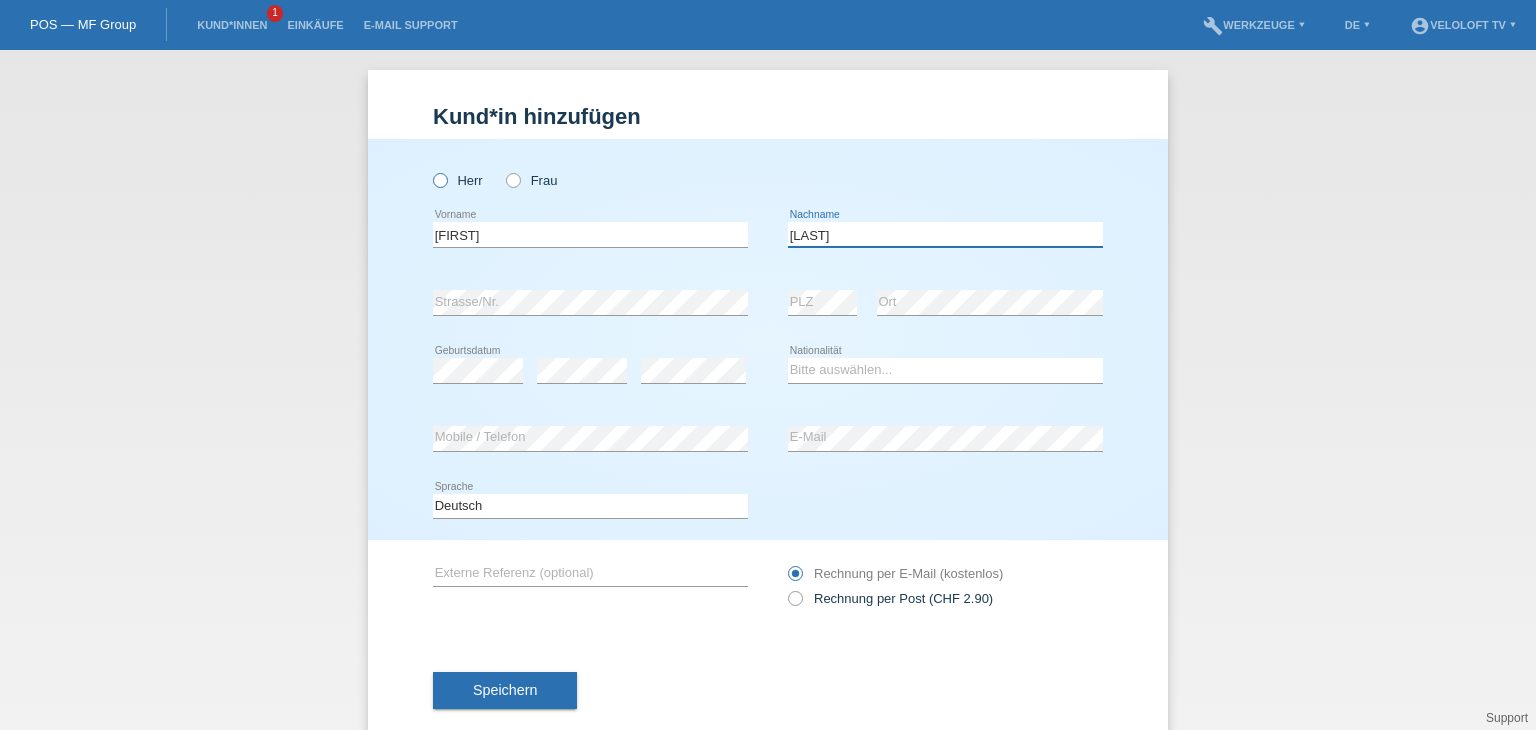 type on "Dogan" 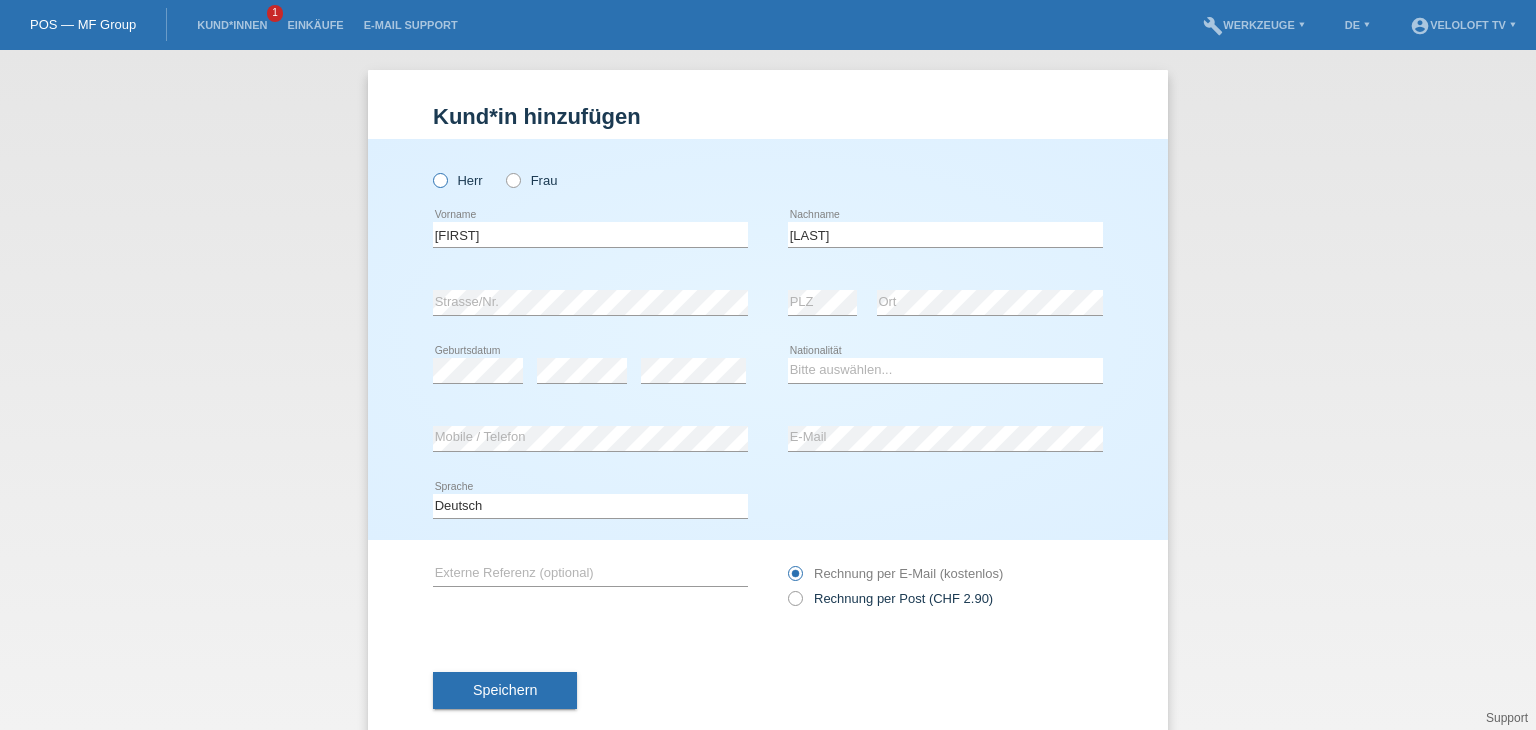 click on "Herr" at bounding box center (458, 180) 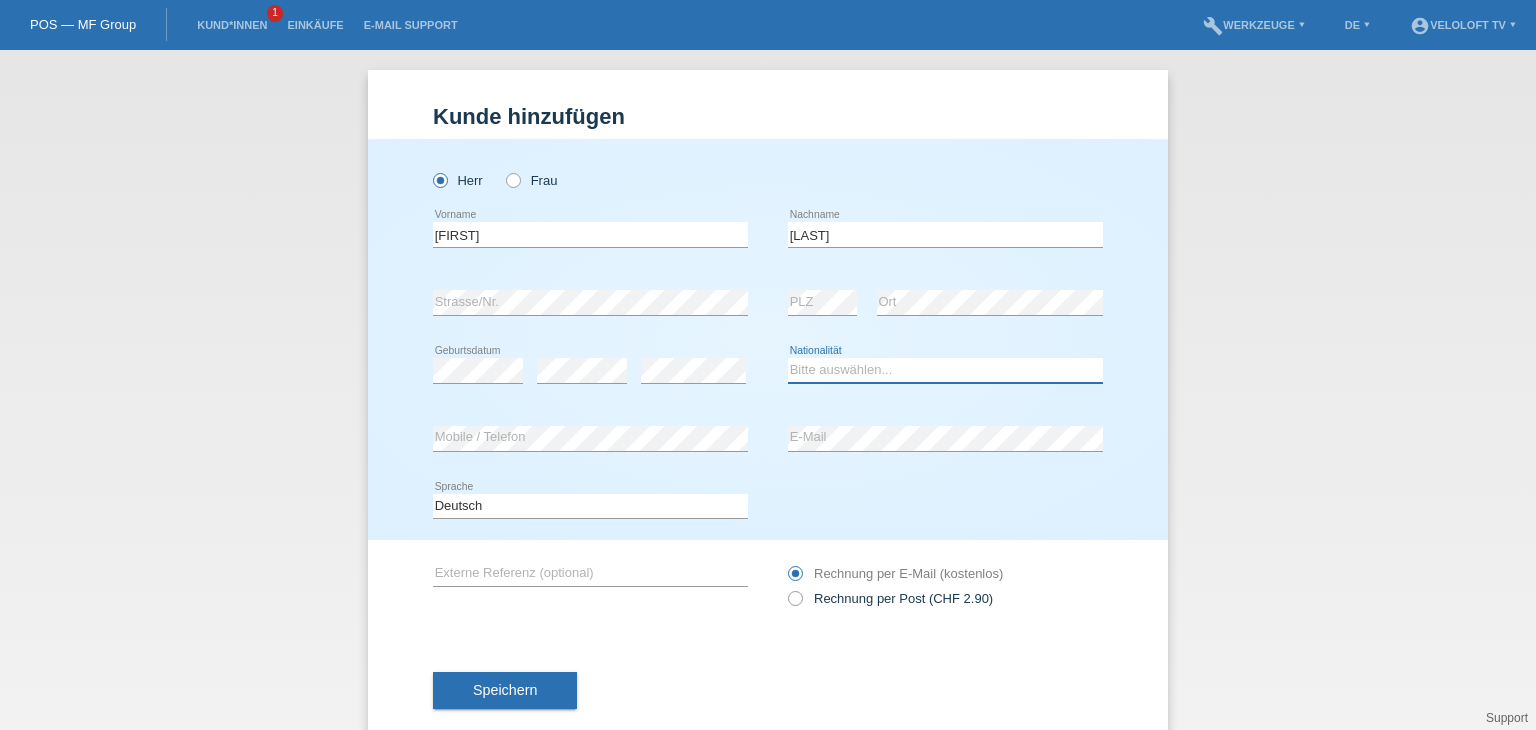 click on "Bitte auswählen...
Schweiz
Deutschland
Liechtenstein
Österreich
------------
Afghanistan
Ägypten
Åland
Albanien
Algerien" at bounding box center [945, 370] 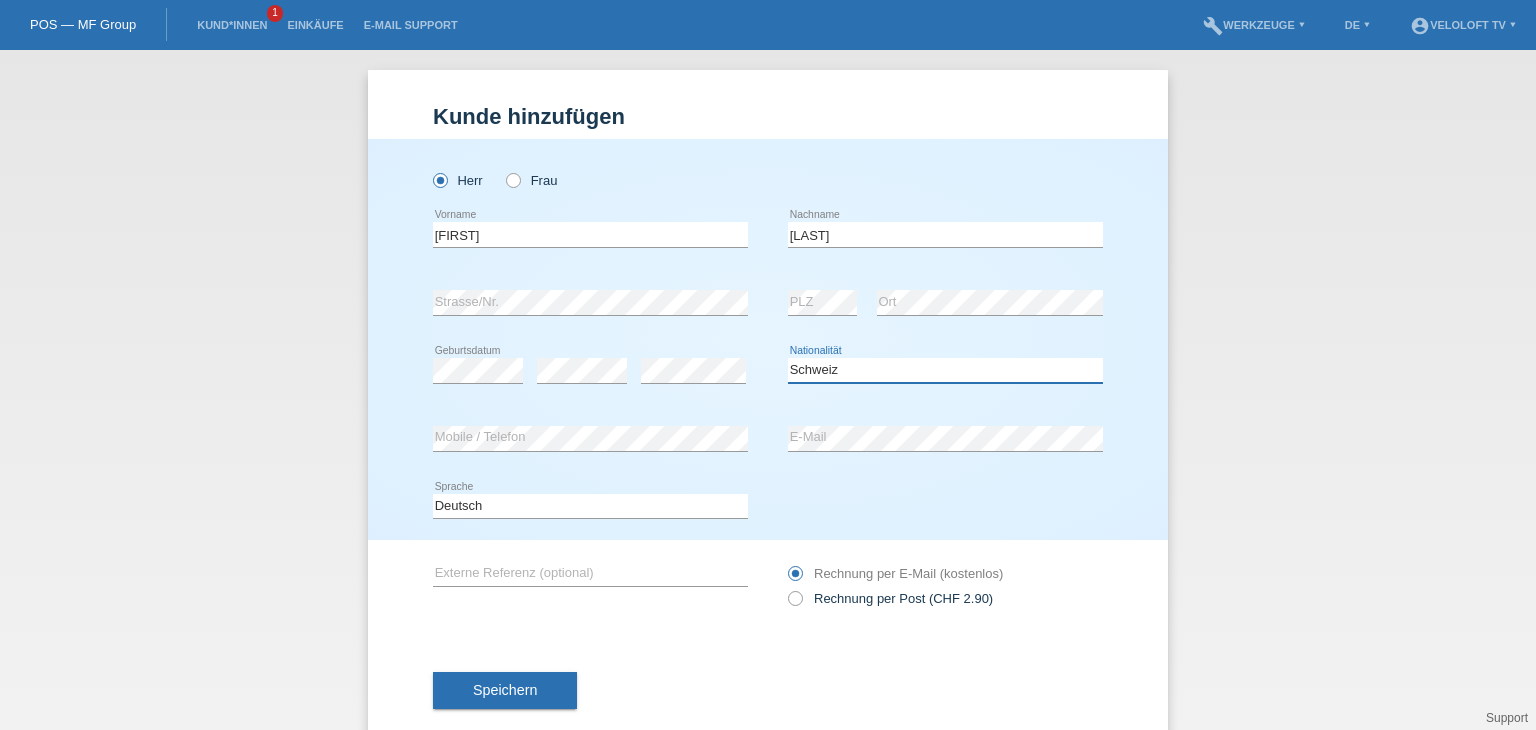 click on "Bitte auswählen...
Schweiz
Deutschland
Liechtenstein
Österreich
------------
Afghanistan
Ägypten
Åland
Albanien
Algerien" at bounding box center (945, 370) 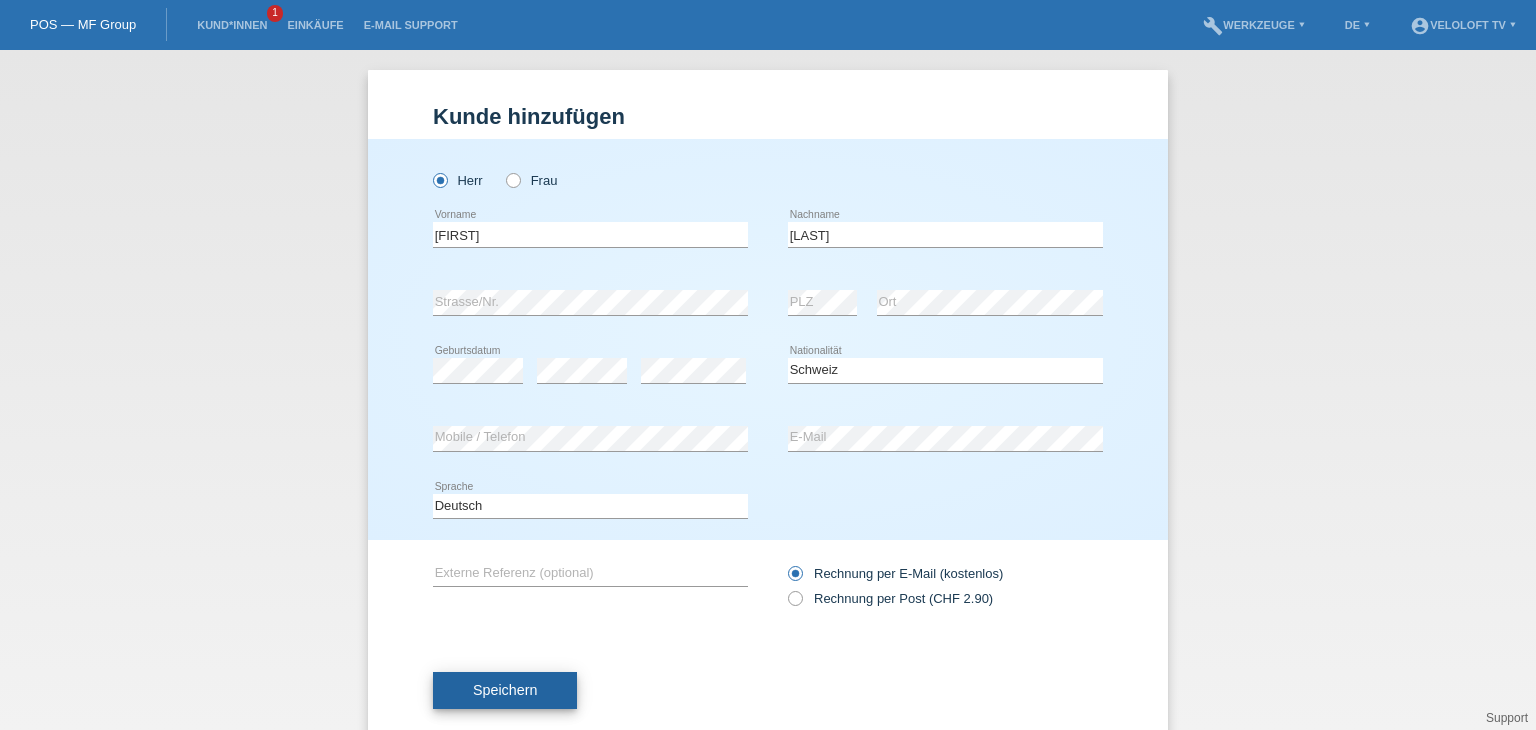 click on "Speichern" at bounding box center (505, 690) 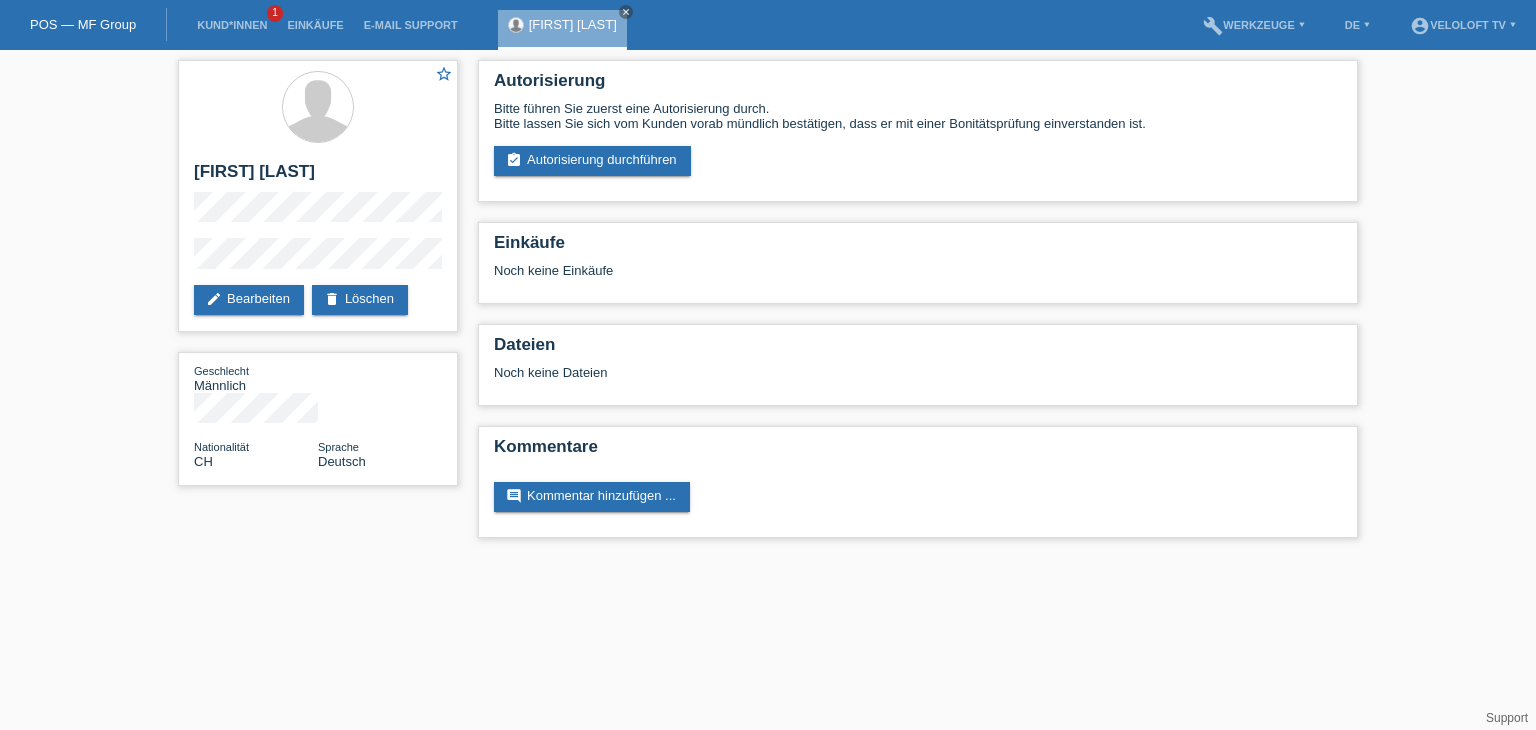 scroll, scrollTop: 0, scrollLeft: 0, axis: both 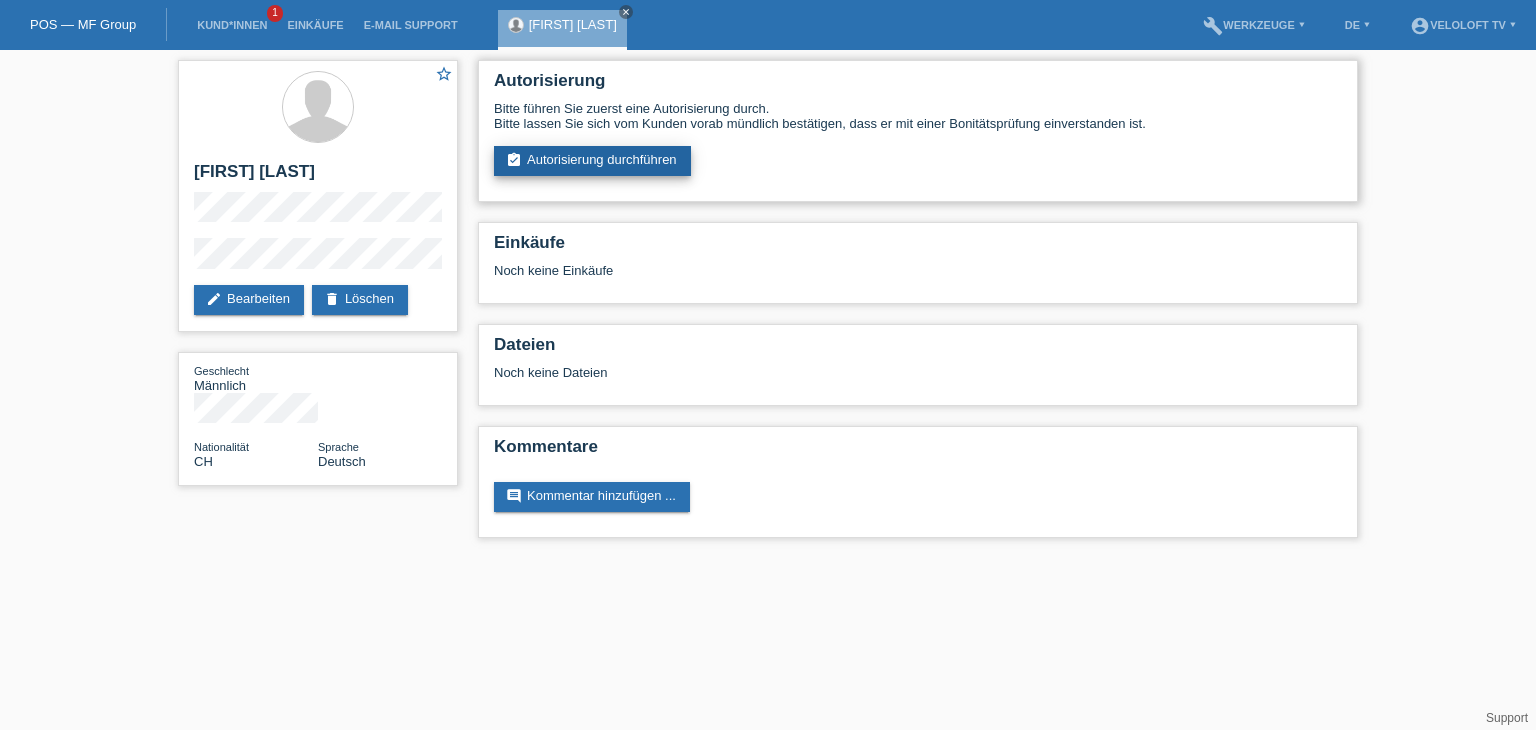 click on "assignment_turned_in  Autorisierung durchführen" at bounding box center (592, 161) 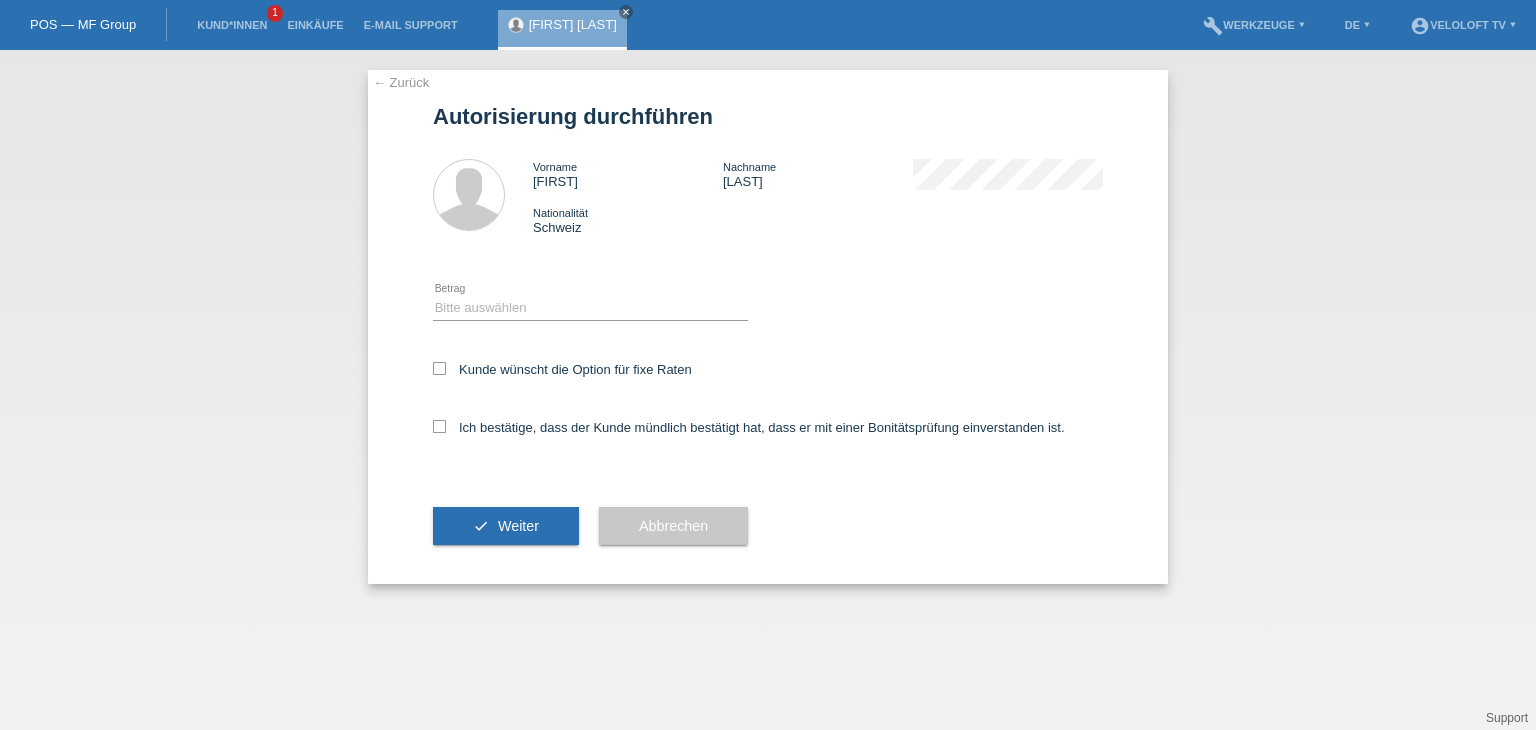 scroll, scrollTop: 0, scrollLeft: 0, axis: both 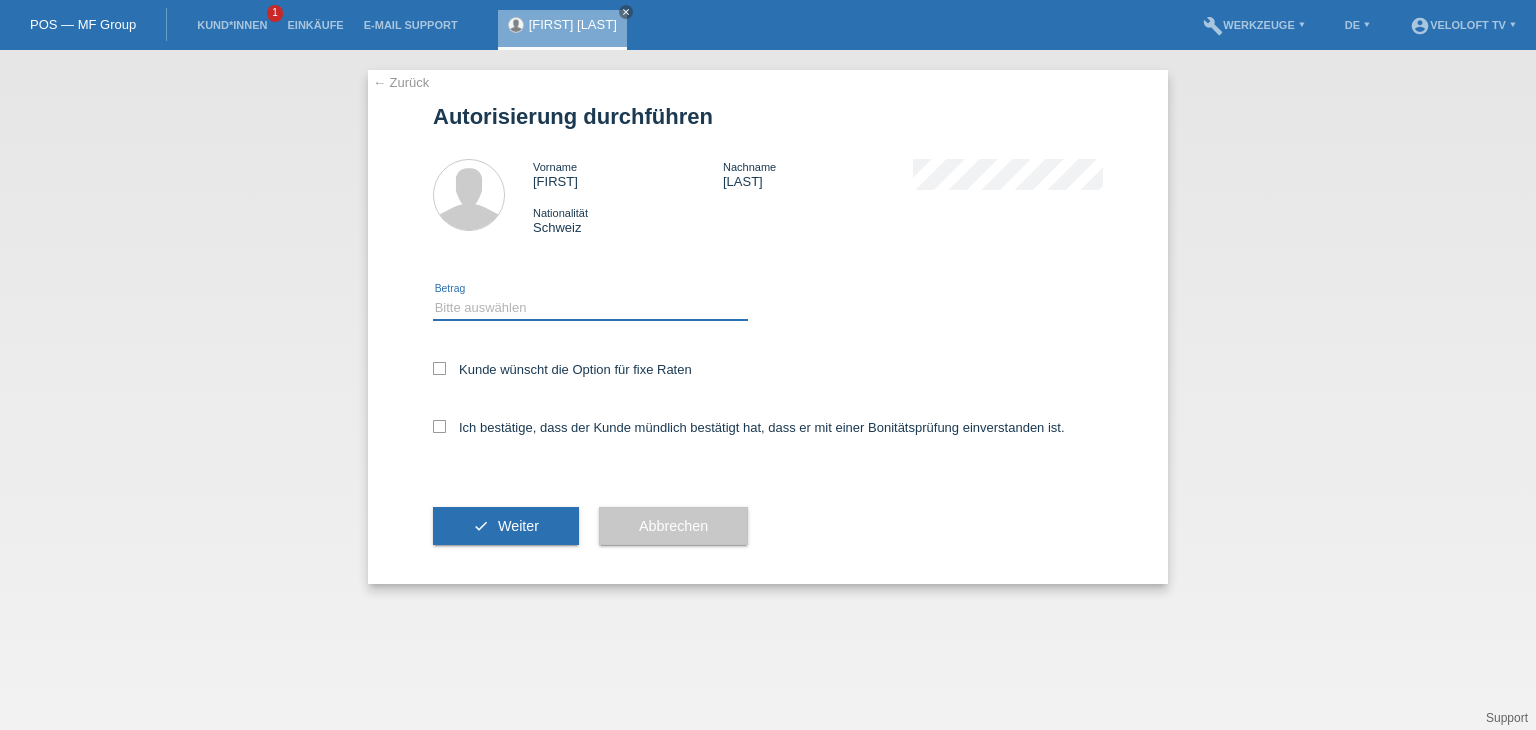 drag, startPoint x: 576, startPoint y: 301, endPoint x: 575, endPoint y: 314, distance: 13.038404 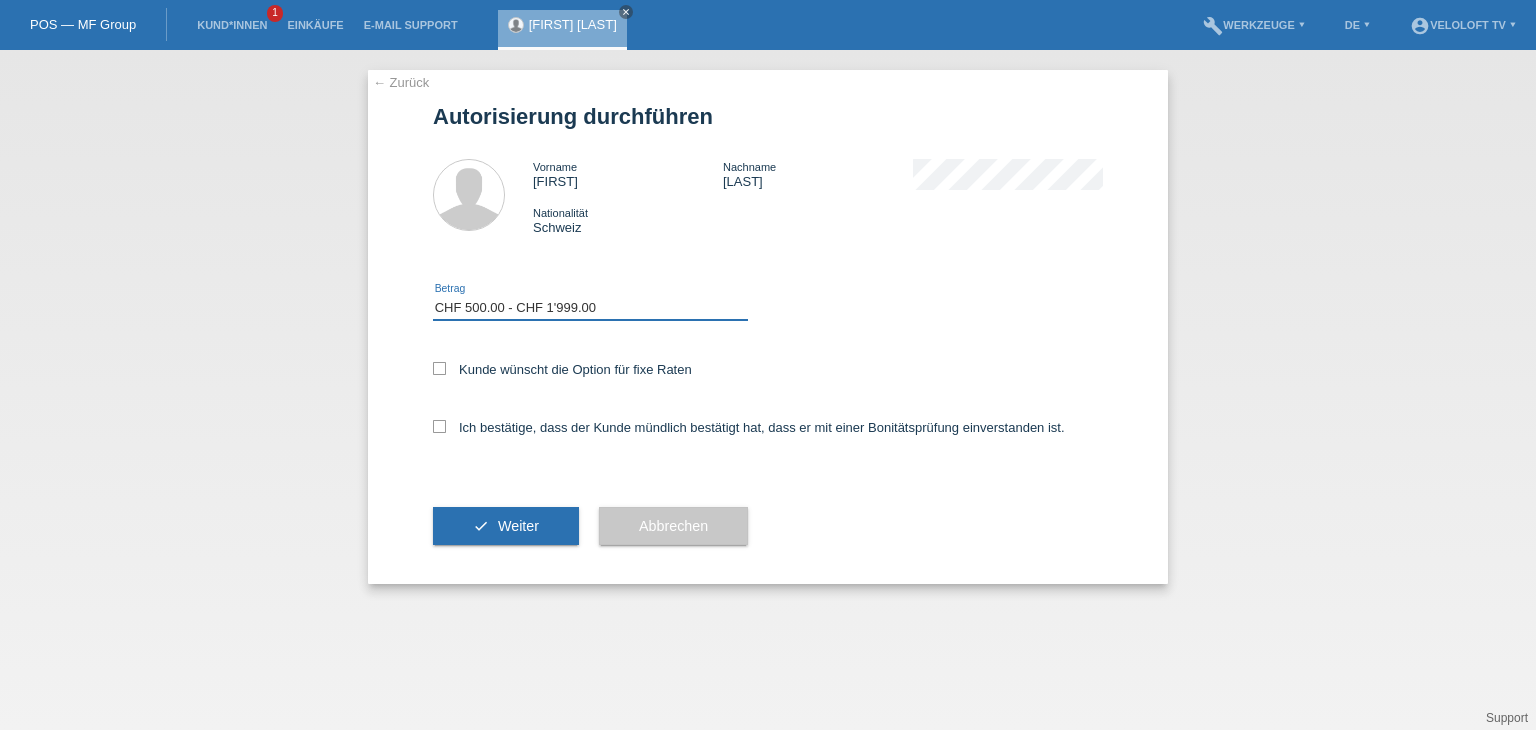 click on "Bitte auswählen
CHF 1.00 - CHF 499.00
CHF 500.00 - CHF 1'999.00
CHF 2'000.00 - CHF 15'000.00" at bounding box center [590, 308] 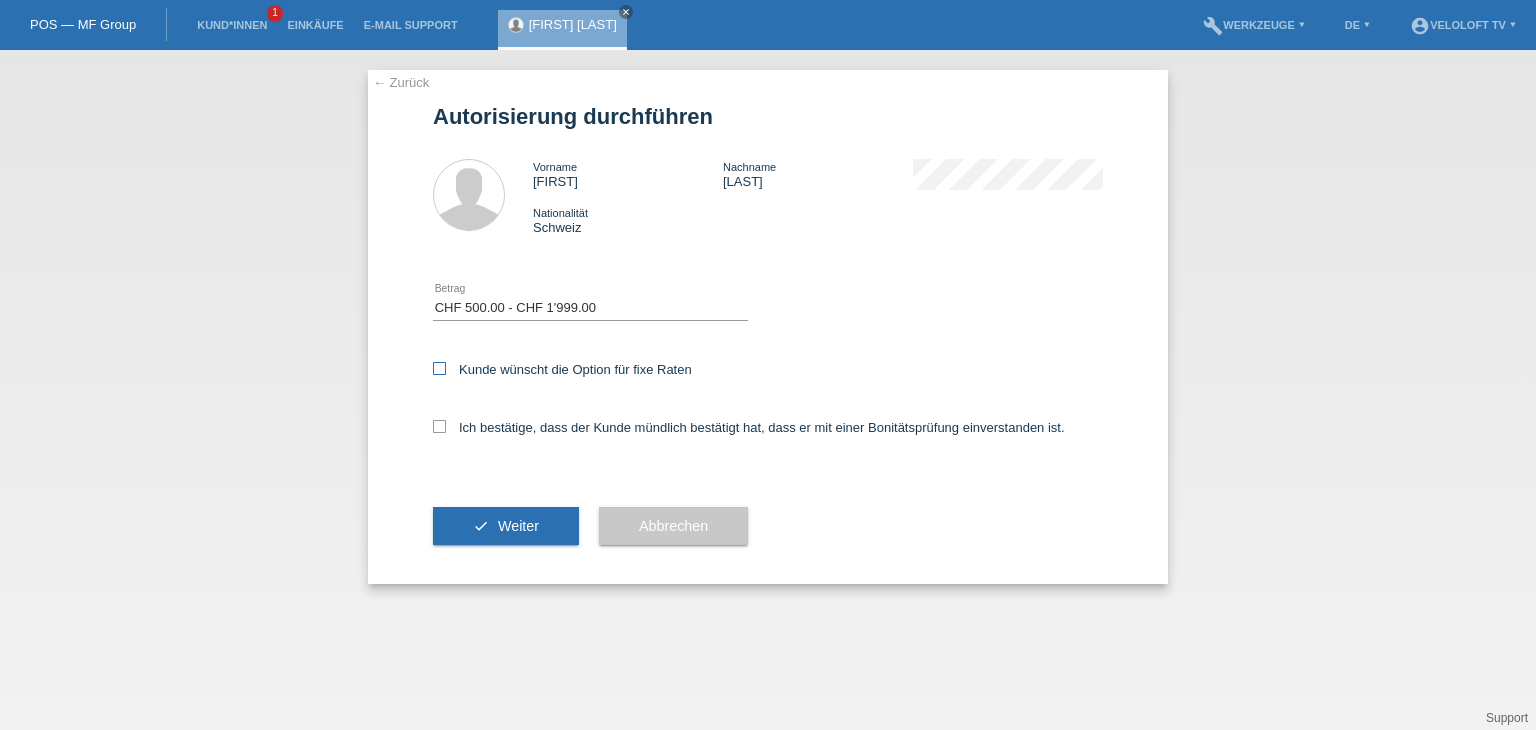 click on "Kunde wünscht die Option für fixe Raten" at bounding box center [562, 369] 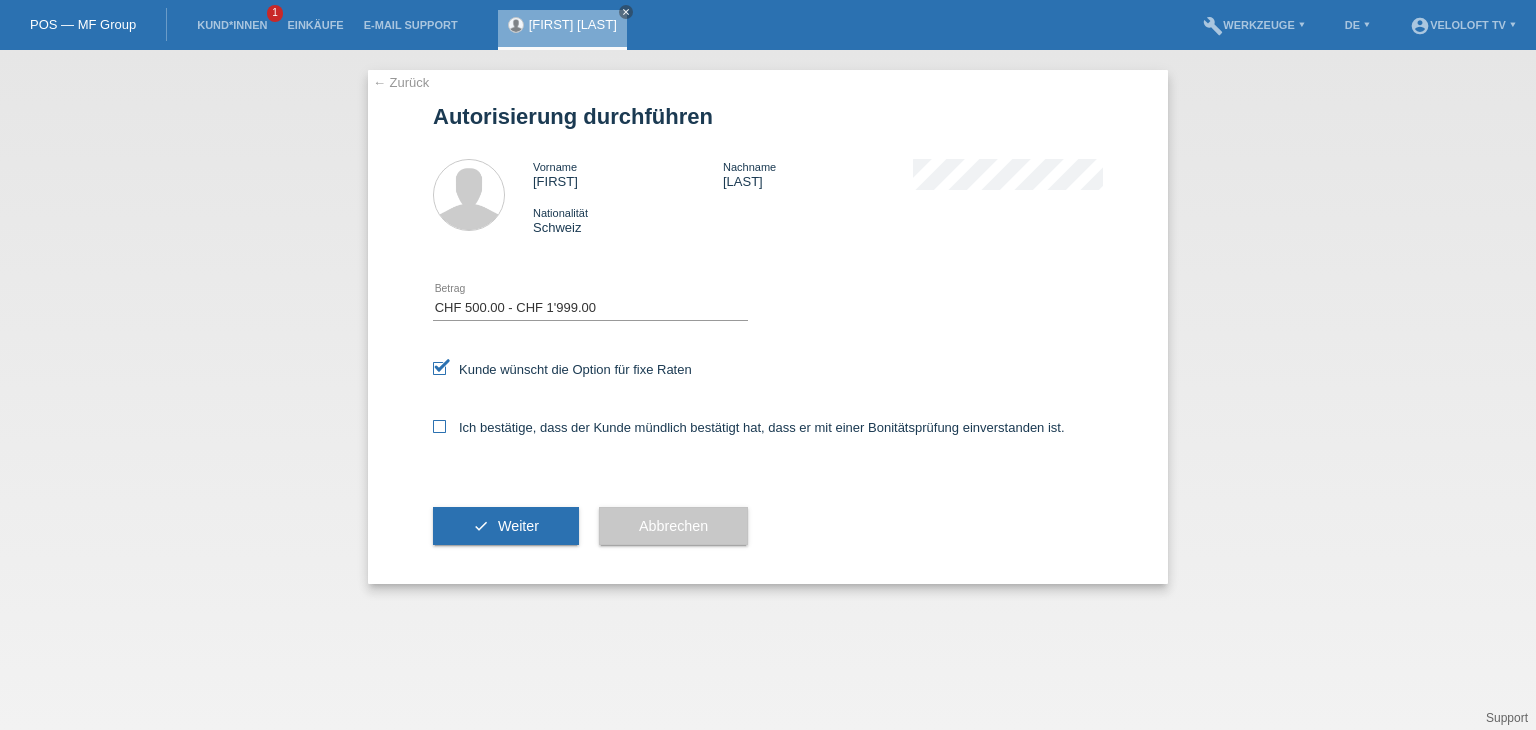click on "Ich bestätige, dass der Kunde mündlich bestätigt hat, dass er mit einer Bonitätsprüfung einverstanden ist." at bounding box center (562, 369) 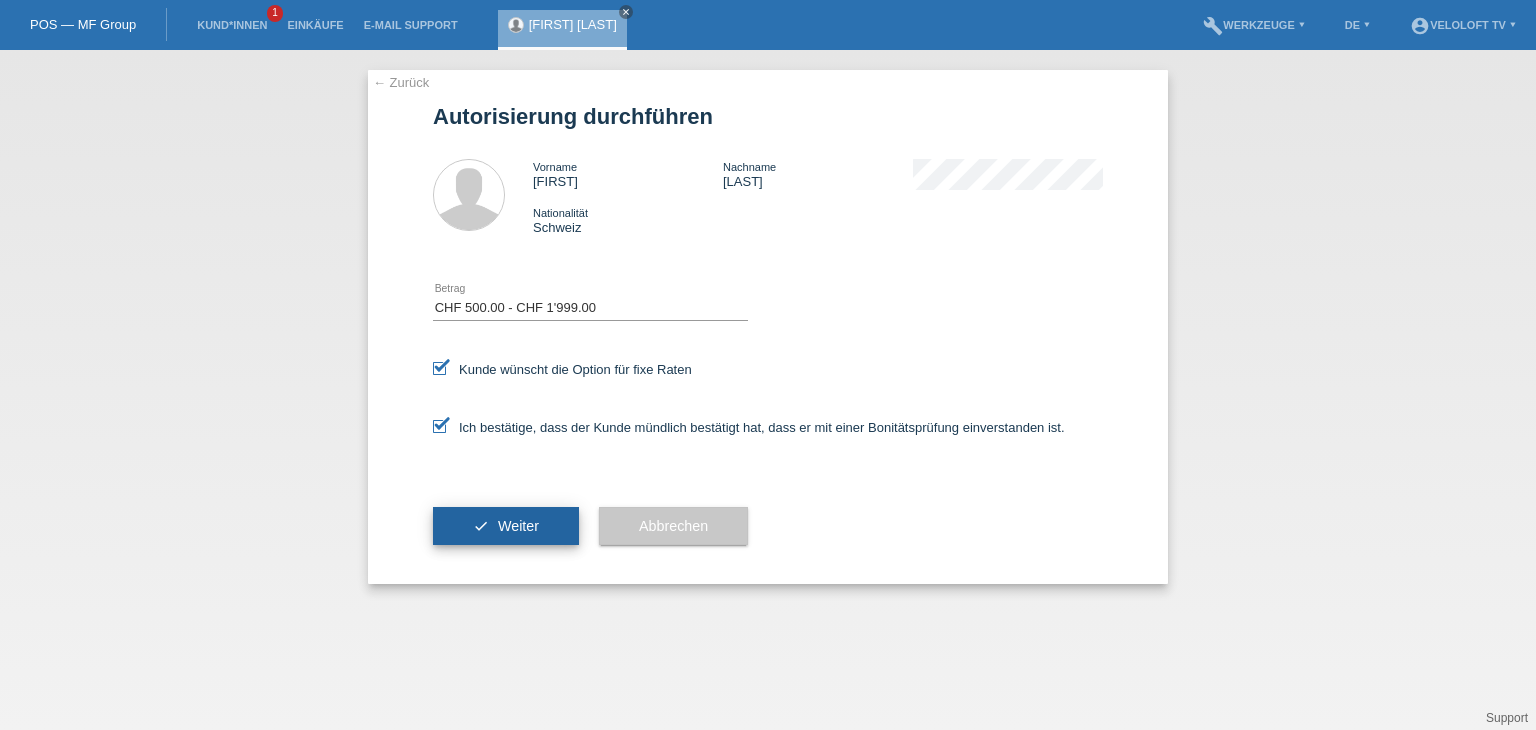click on "check   Weiter" at bounding box center (506, 526) 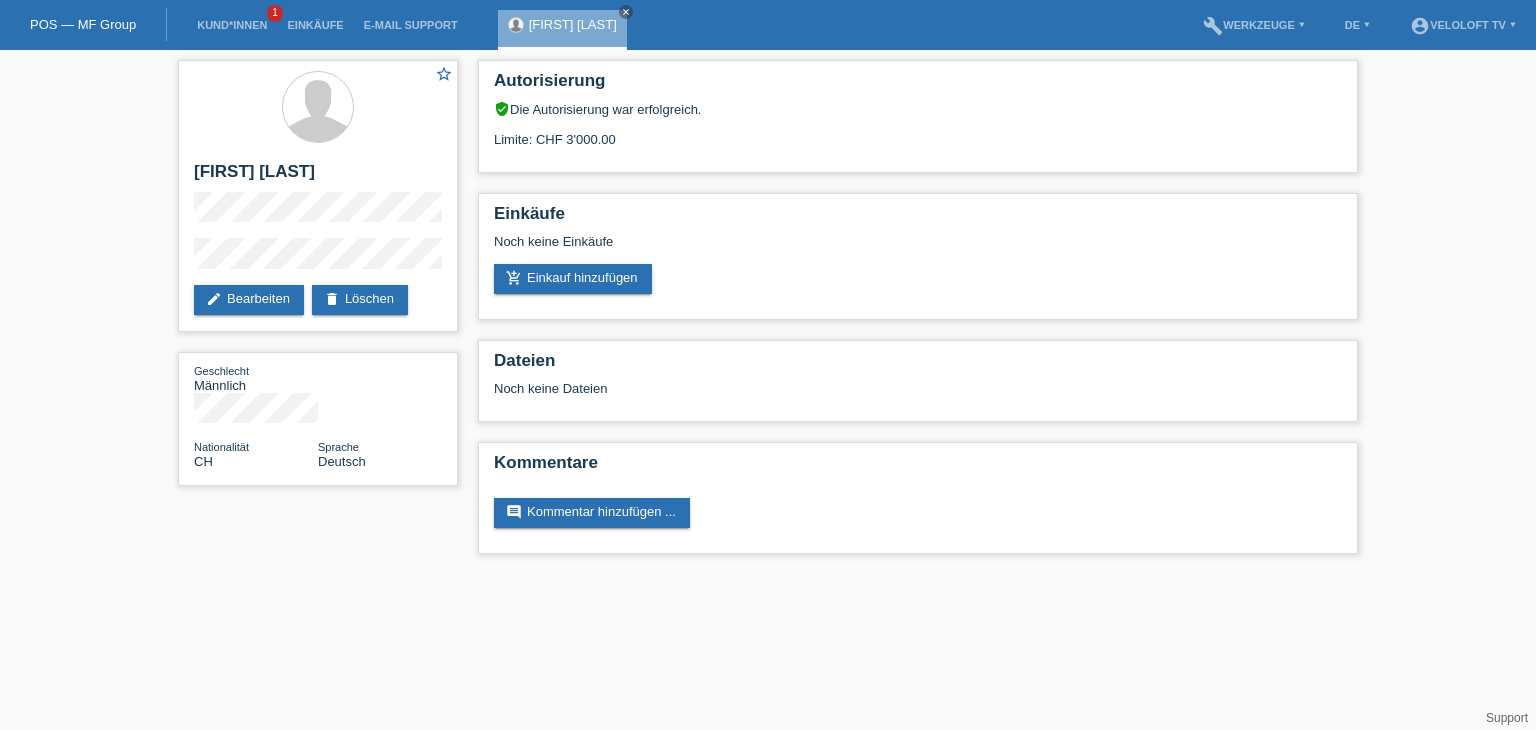 scroll, scrollTop: 0, scrollLeft: 0, axis: both 